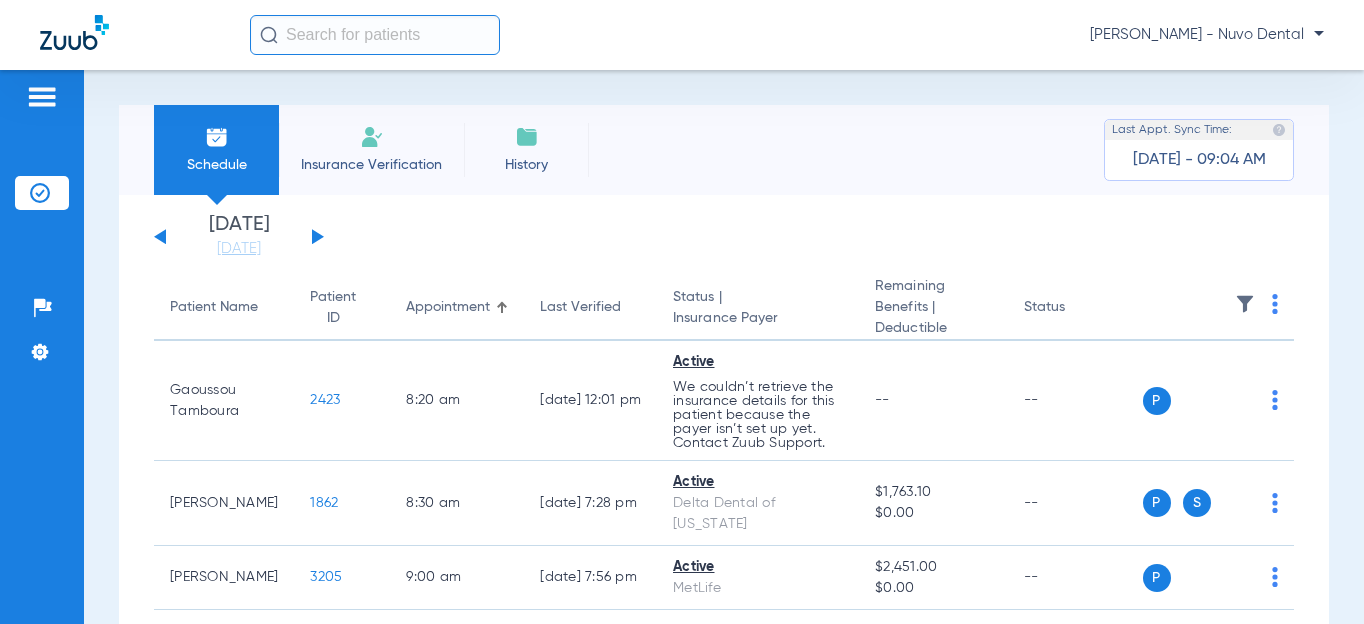 scroll, scrollTop: 0, scrollLeft: 0, axis: both 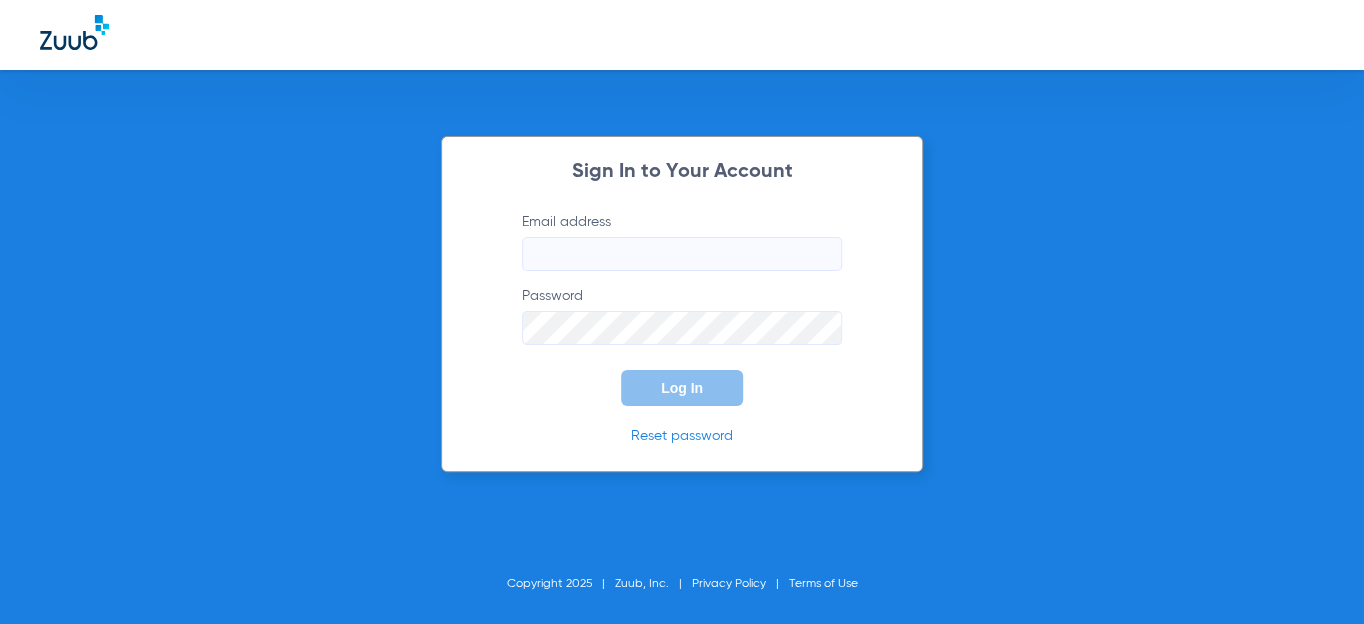 type on "[EMAIL_ADDRESS][DOMAIN_NAME]" 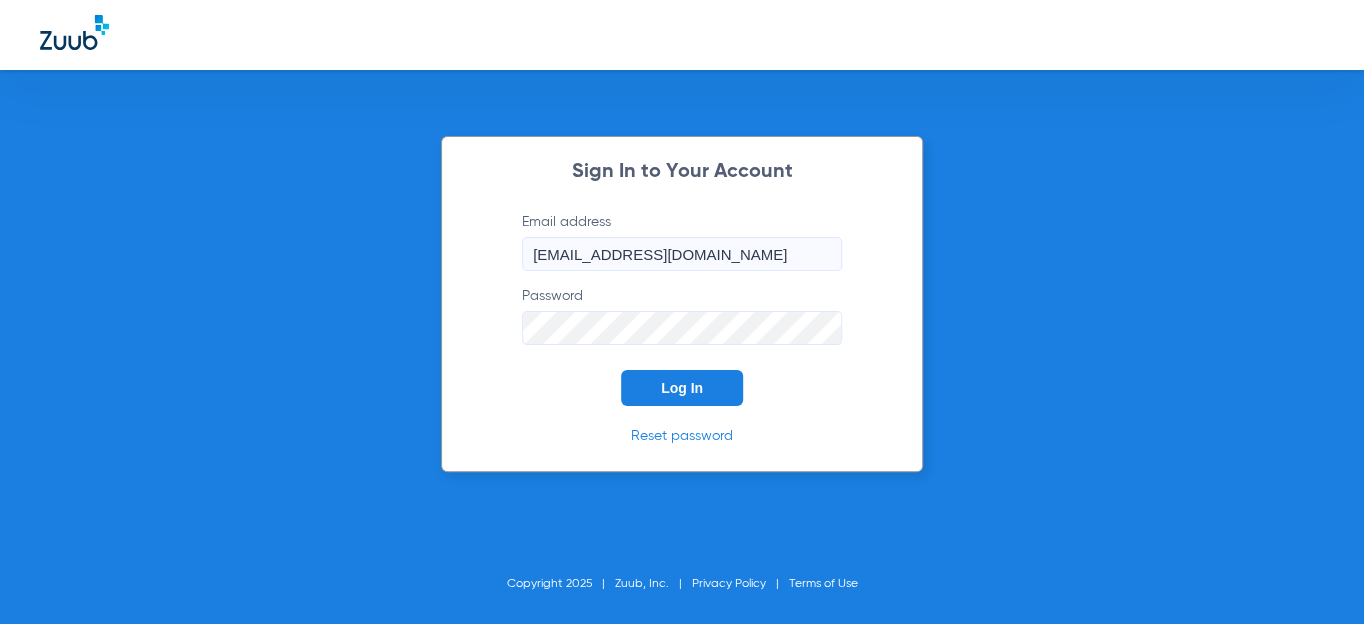 click on "Log In" 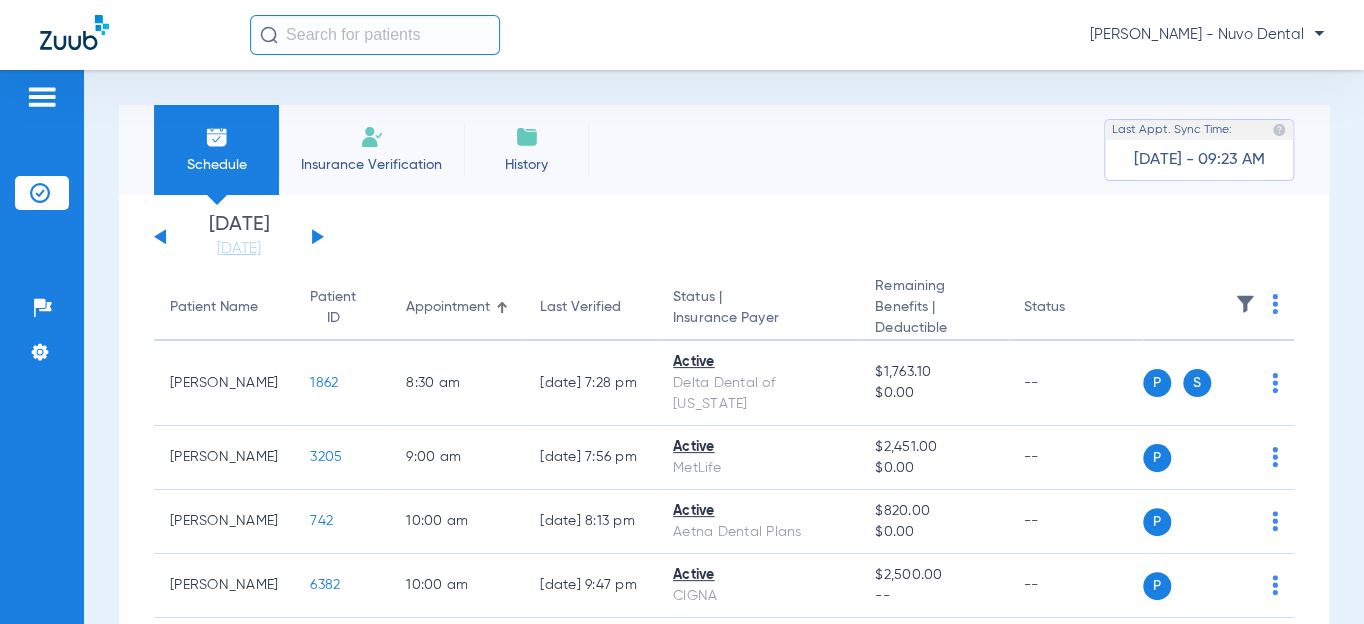 click 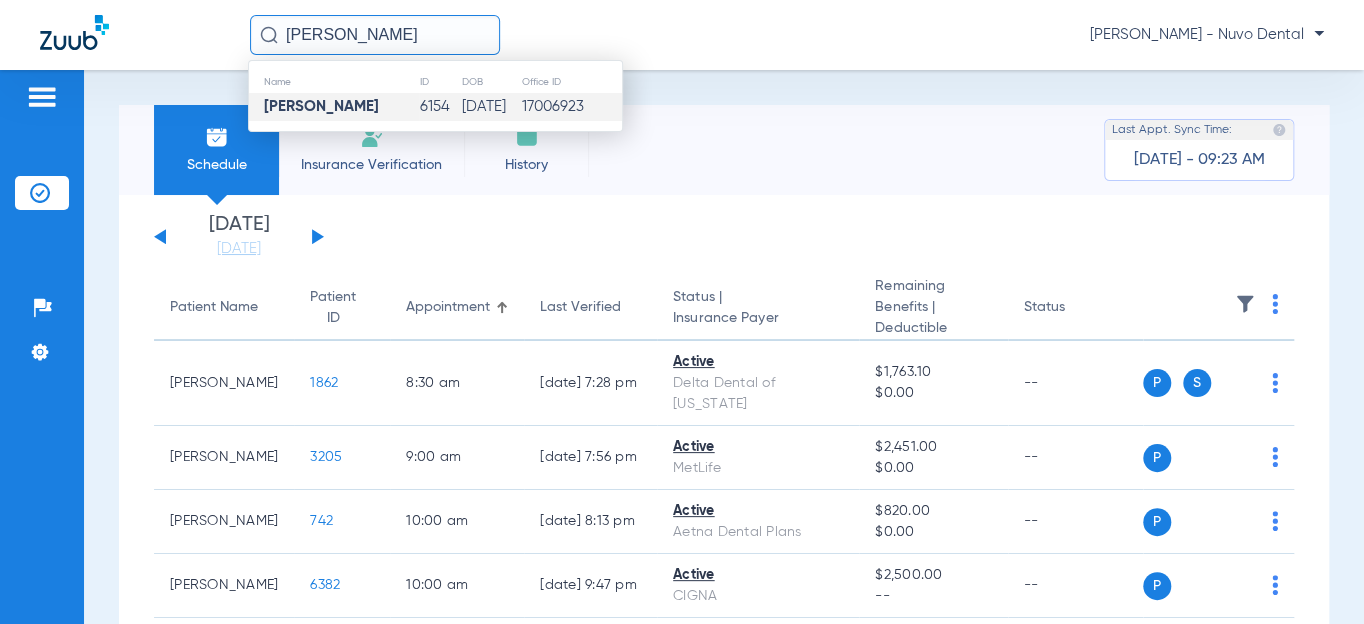 type on "[PERSON_NAME]" 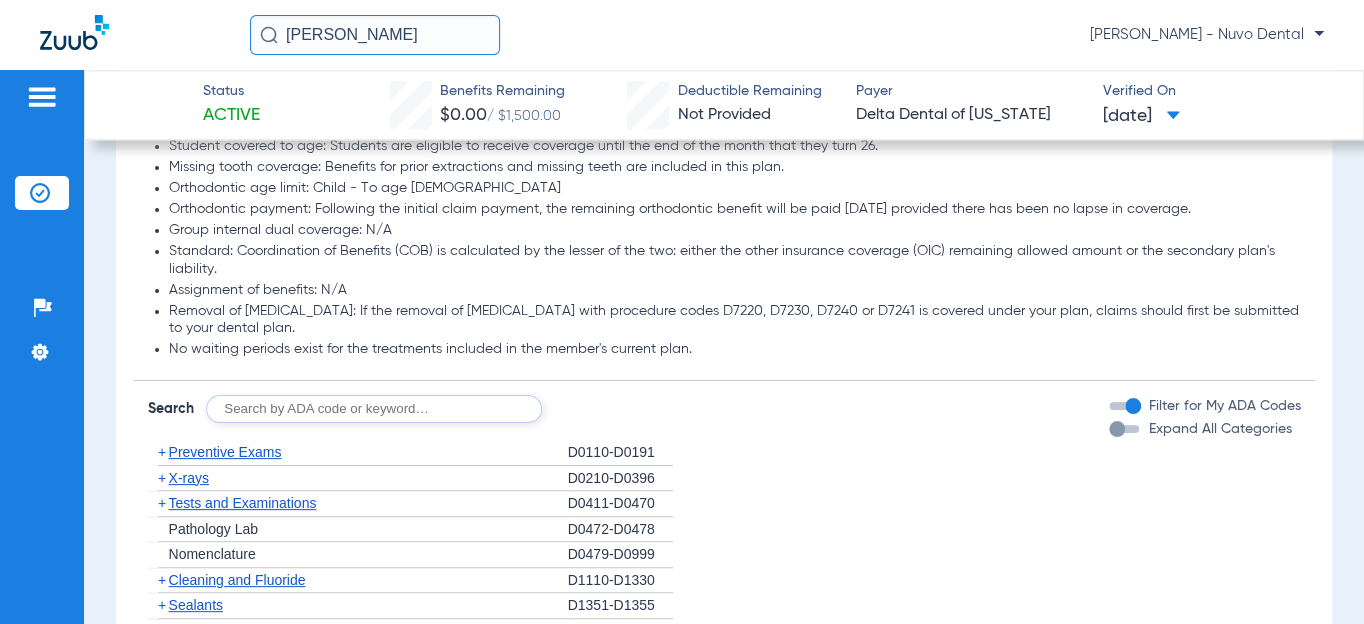 scroll, scrollTop: 1272, scrollLeft: 0, axis: vertical 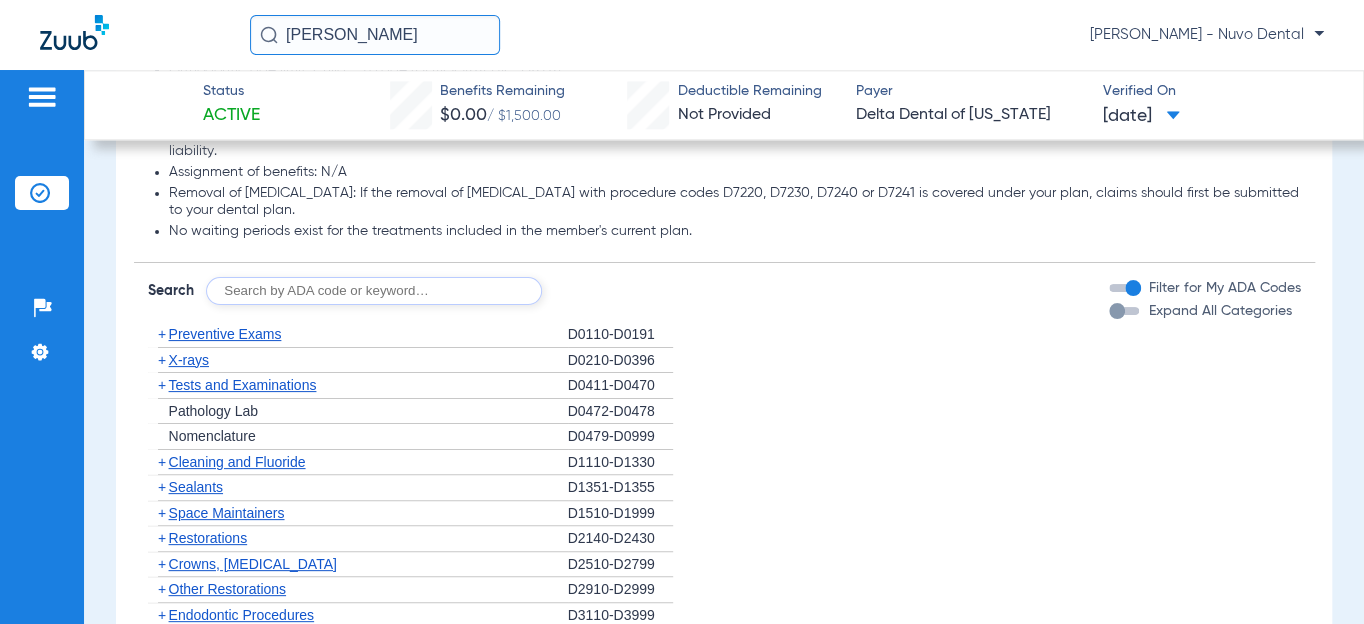 click 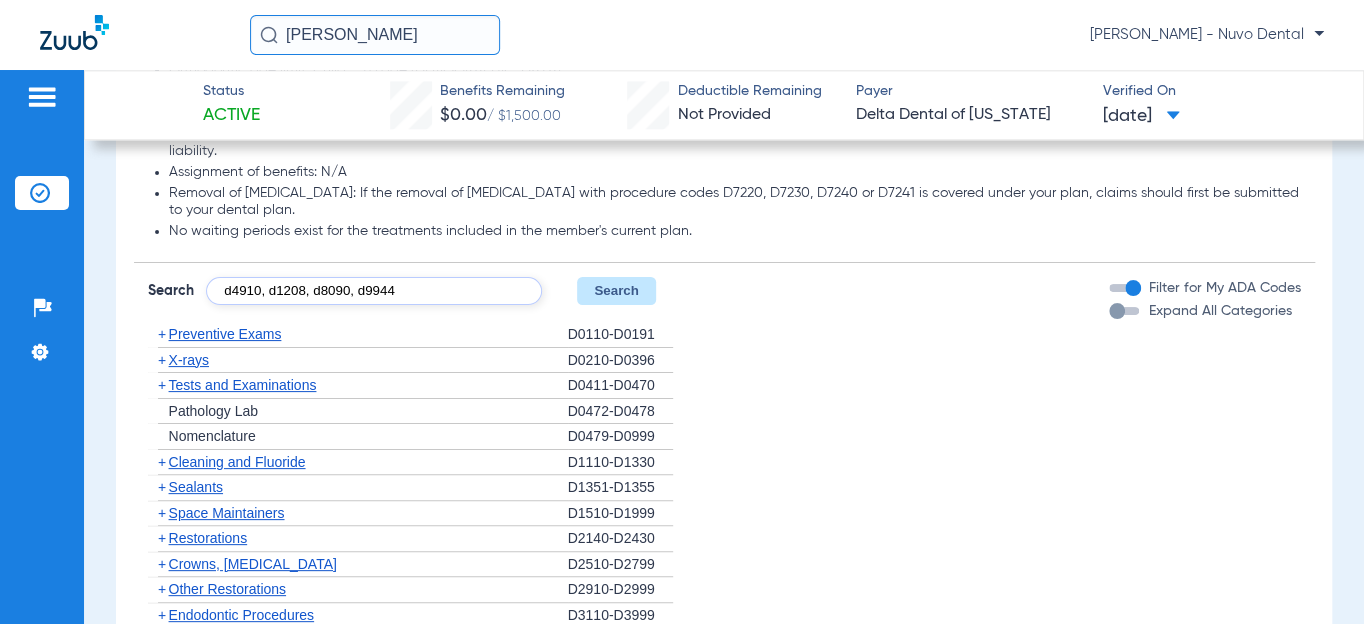 type on "d4910, d1208, d8090, d9944" 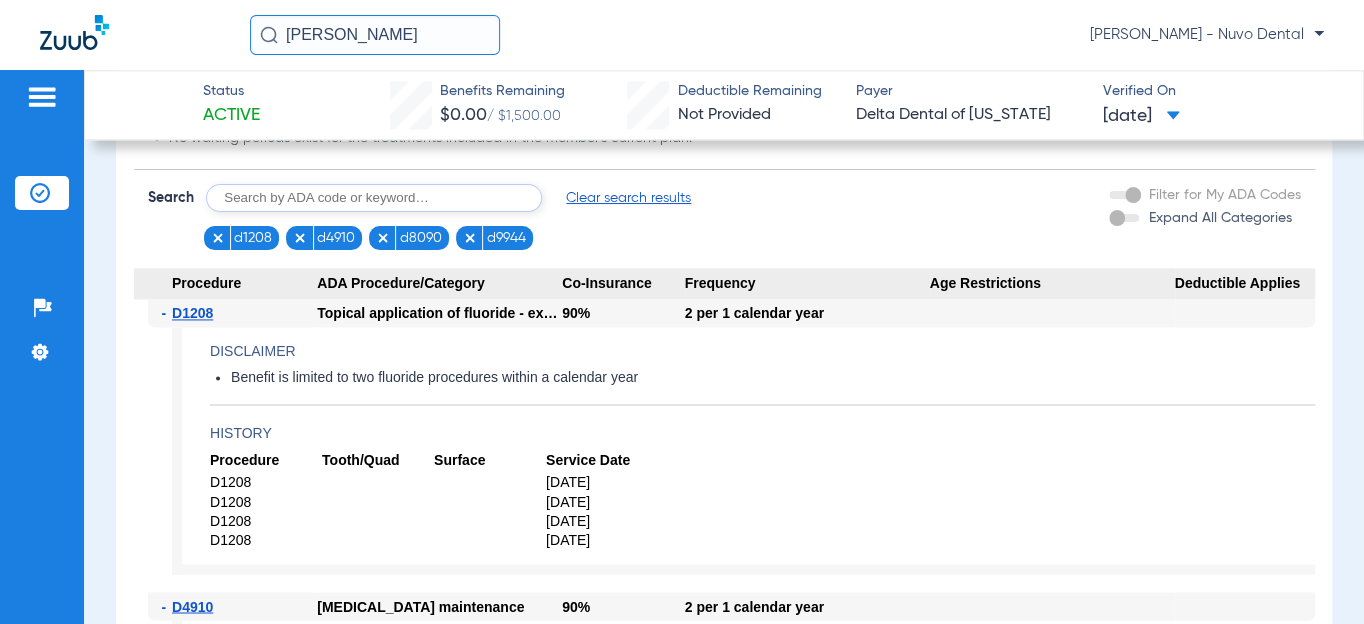 scroll, scrollTop: 1363, scrollLeft: 0, axis: vertical 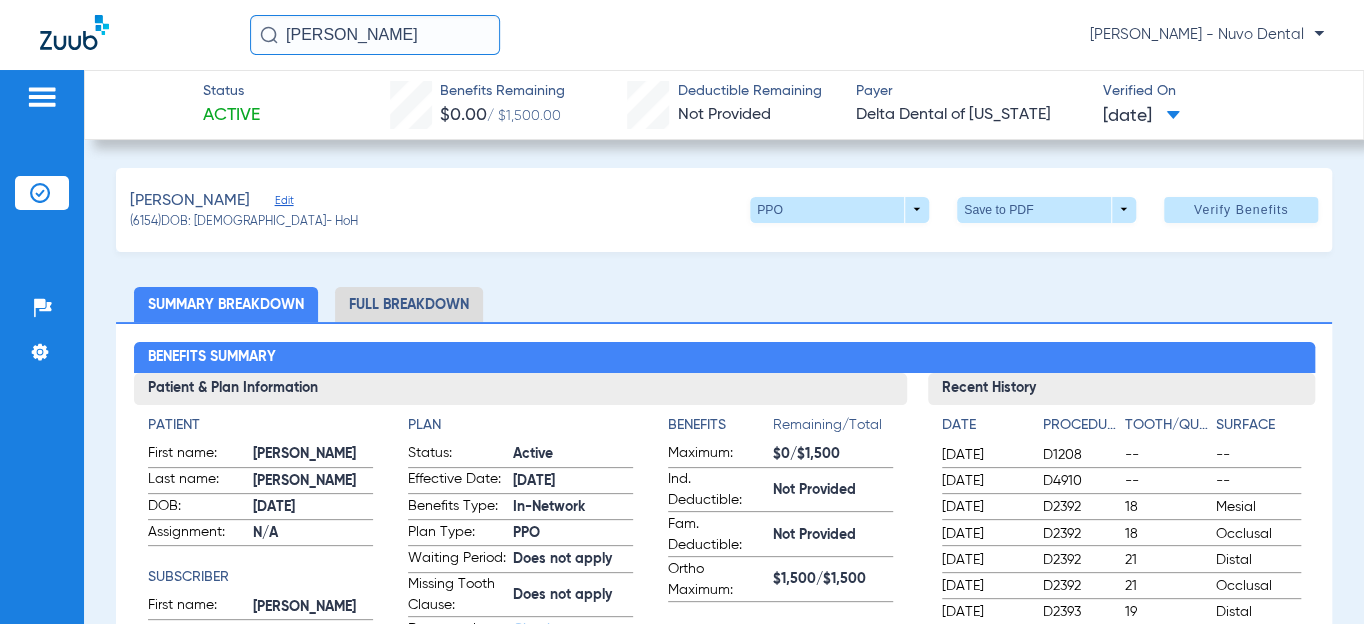 click on "Insurance Verification" 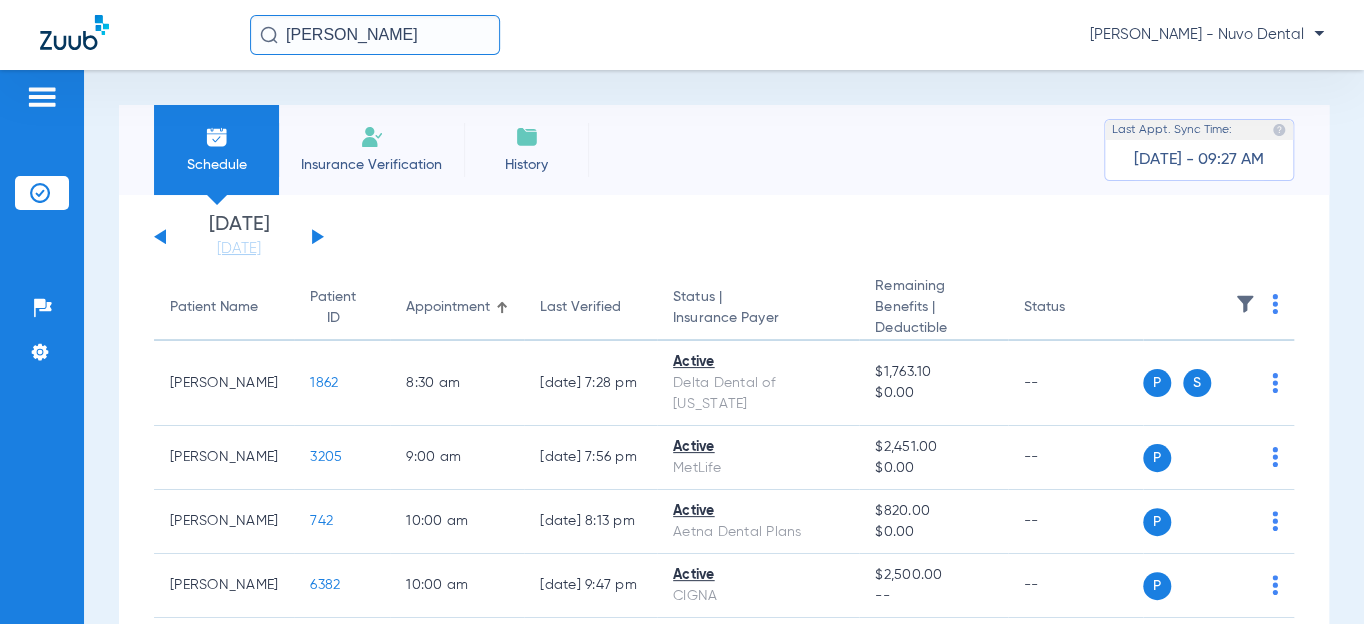 click on "[DATE]   [DATE]   [DATE]   [DATE]   [DATE]   [DATE]   [DATE]   [DATE]   [DATE]   [DATE]   [DATE]   [DATE]   [DATE]   [DATE]   [DATE]   [DATE]   [DATE]   [DATE]   [DATE]   [DATE]   [DATE]   [DATE]   [DATE]   [DATE]   [DATE]   [DATE]   [DATE]   [DATE]   [DATE]   [DATE]   [DATE]   [DATE]   [DATE]   [DATE]   [DATE]   [DATE]   [DATE]   [DATE]   [DATE]   [DATE]   [DATE]   [DATE]   [DATE]   [DATE]  Su 1" 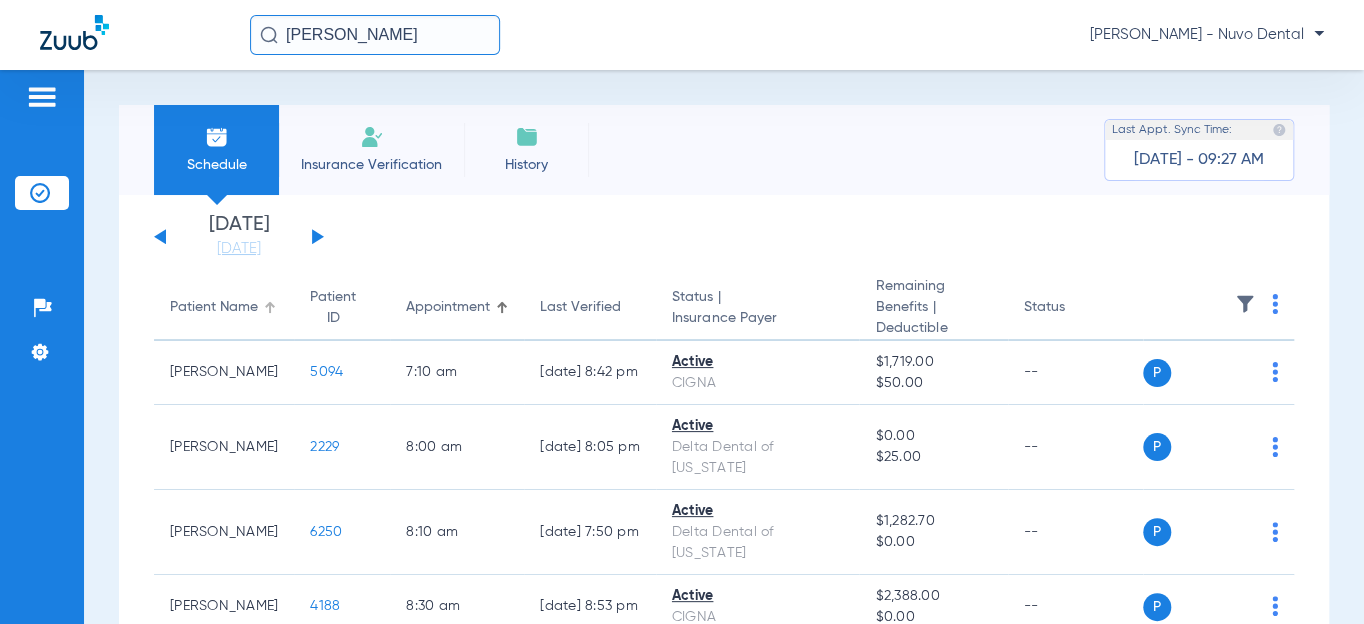 click on "Patient Name" 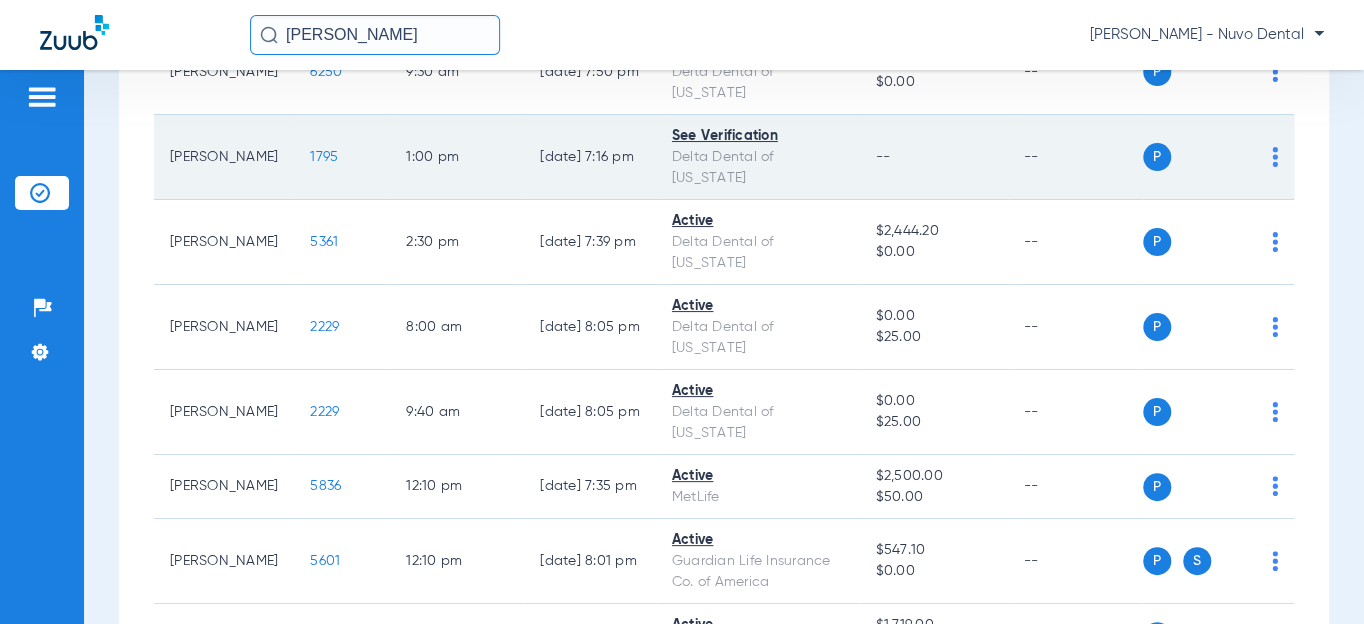 scroll, scrollTop: 1909, scrollLeft: 0, axis: vertical 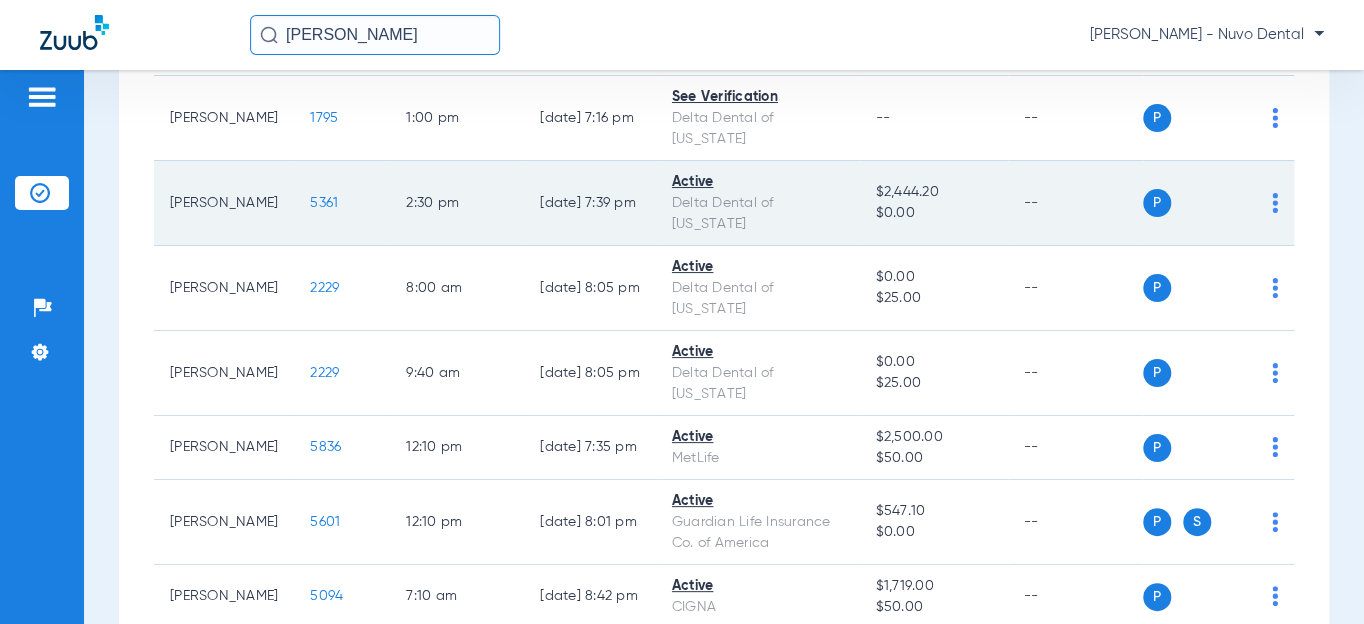click on "5361" 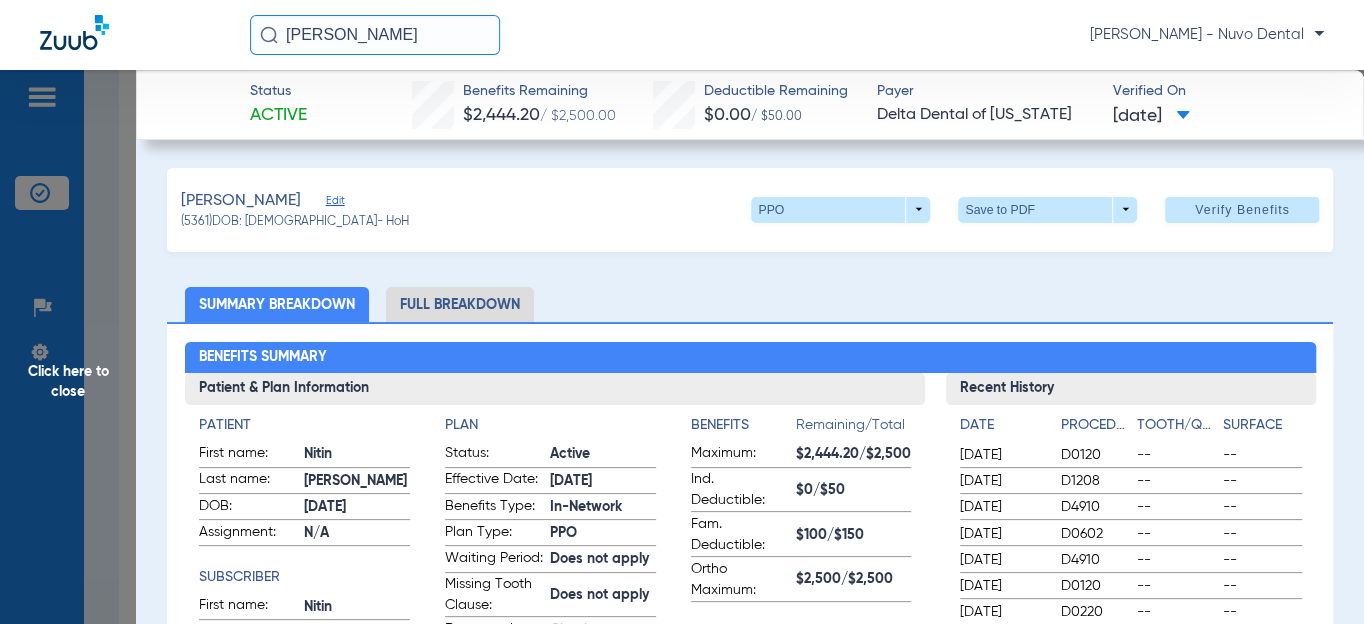 click on "Benefits Summary" 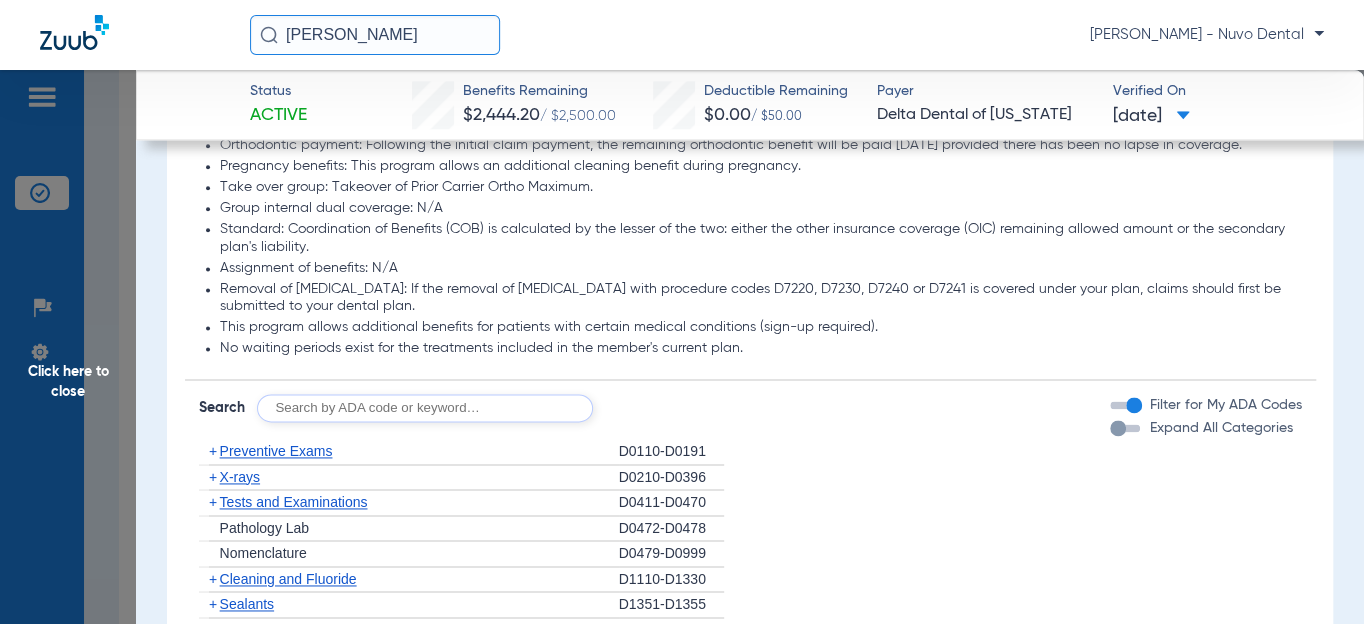 scroll, scrollTop: 1363, scrollLeft: 0, axis: vertical 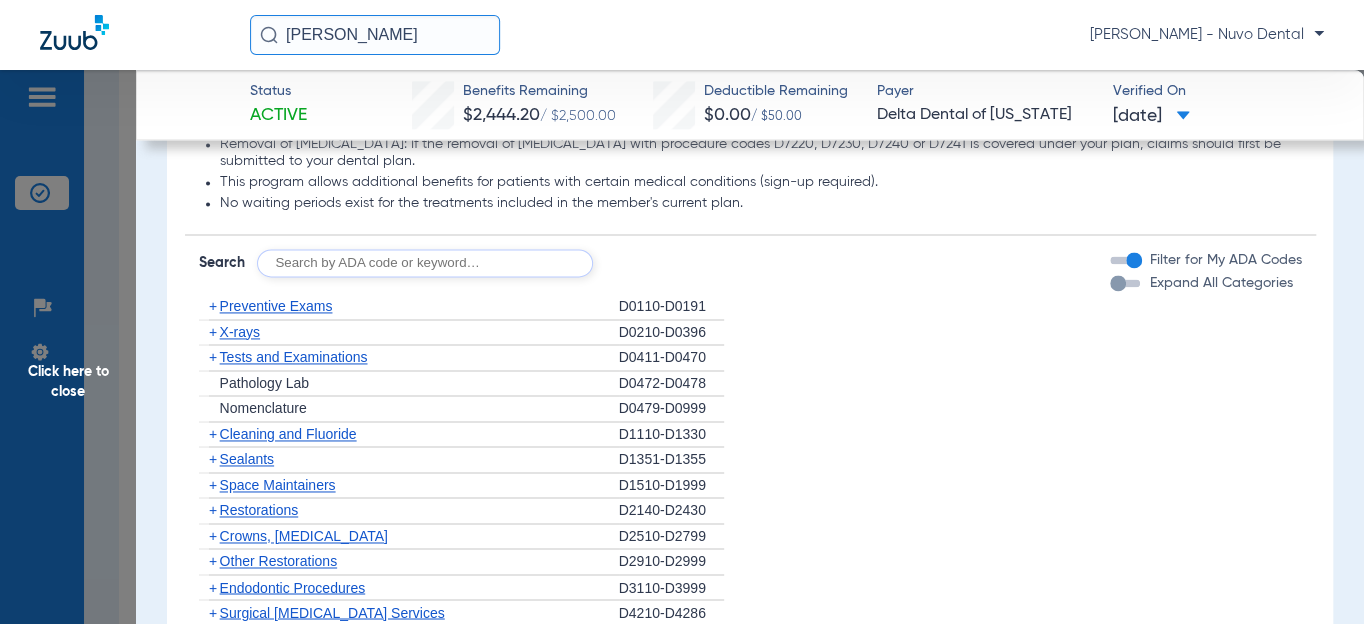 click 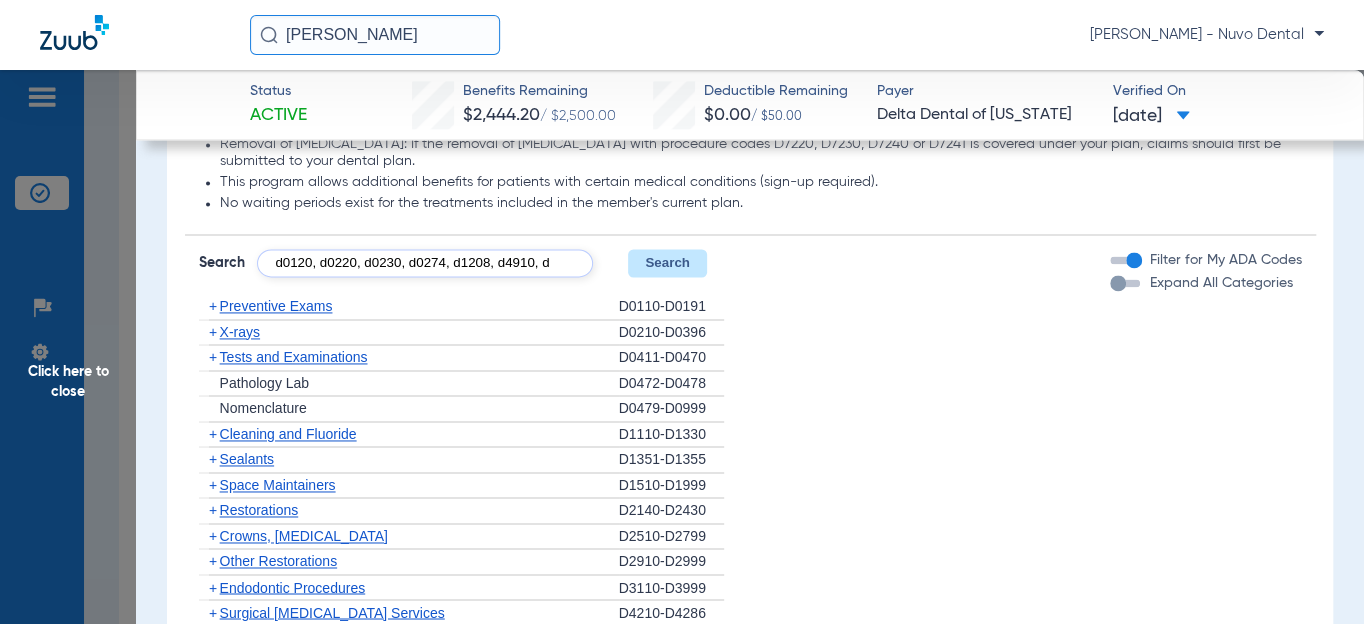 scroll, scrollTop: 0, scrollLeft: 0, axis: both 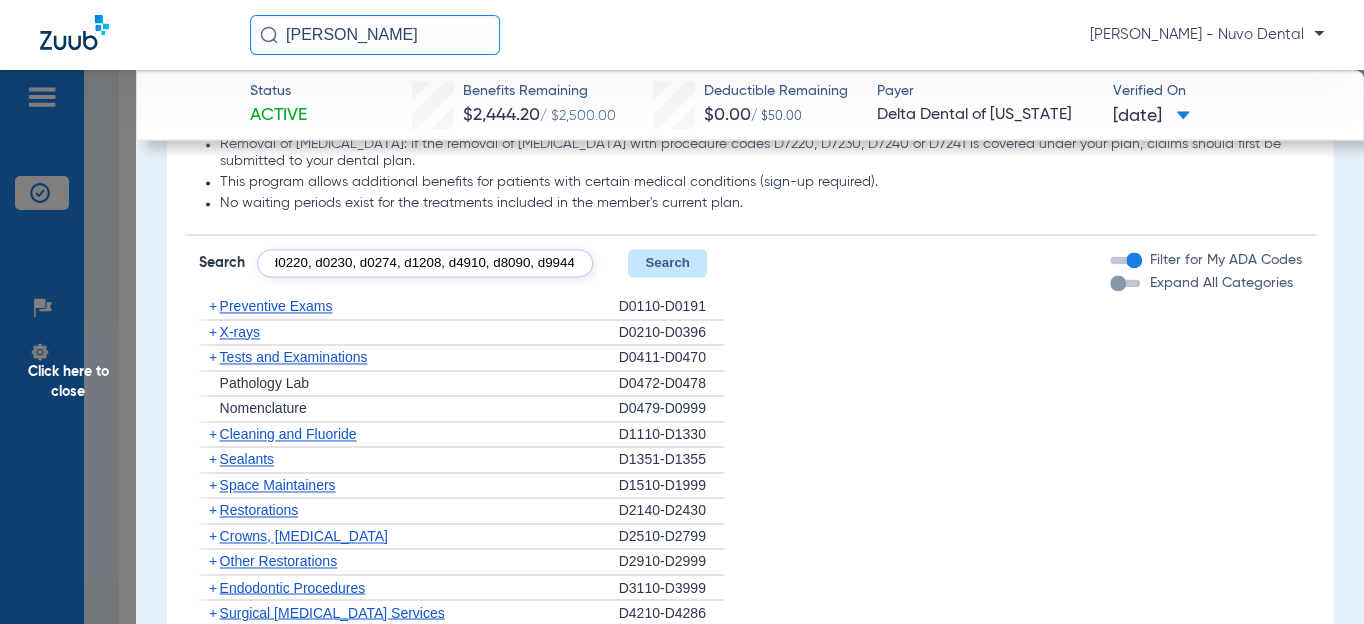 type on "d0120, d0220, d0230, d0274, d1208, d4910, d8090, d9944" 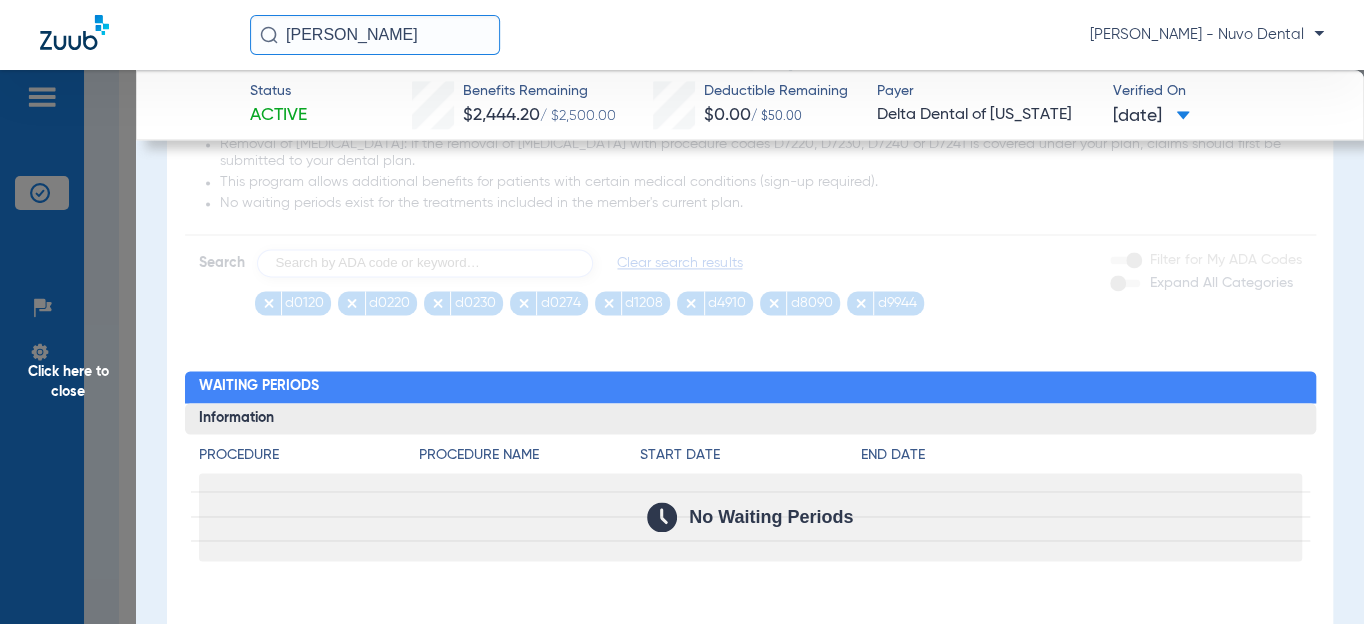 scroll, scrollTop: 0, scrollLeft: 0, axis: both 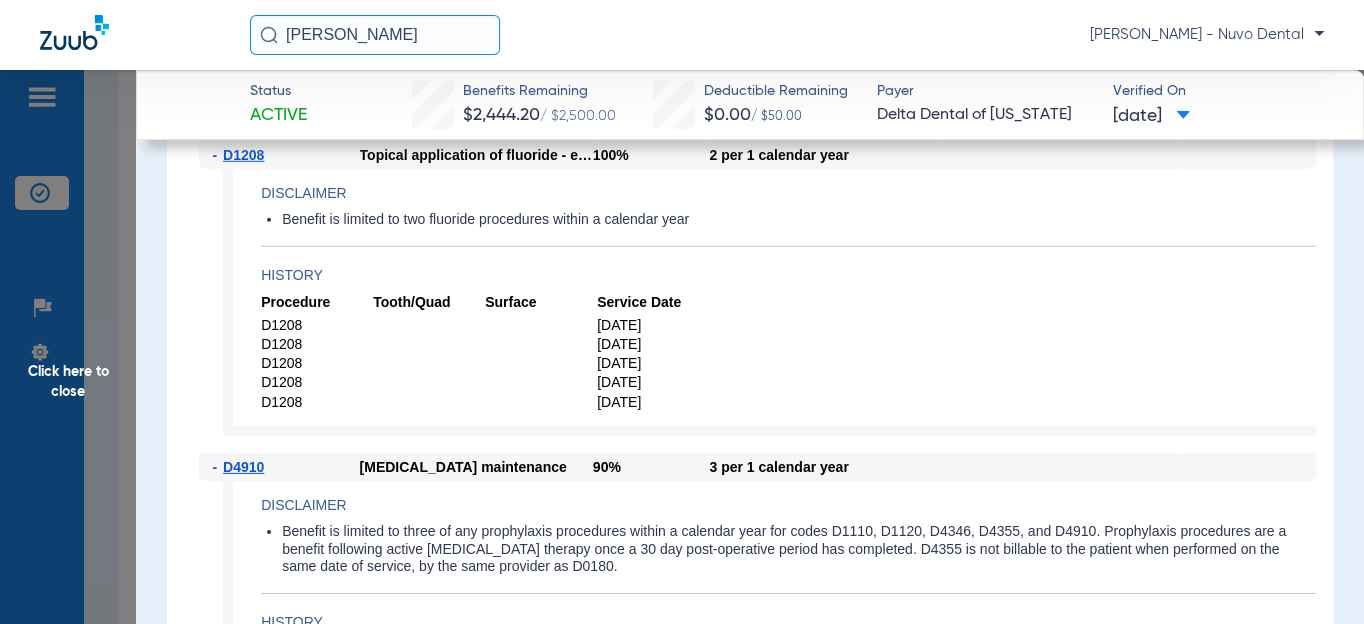 click on "D1208" 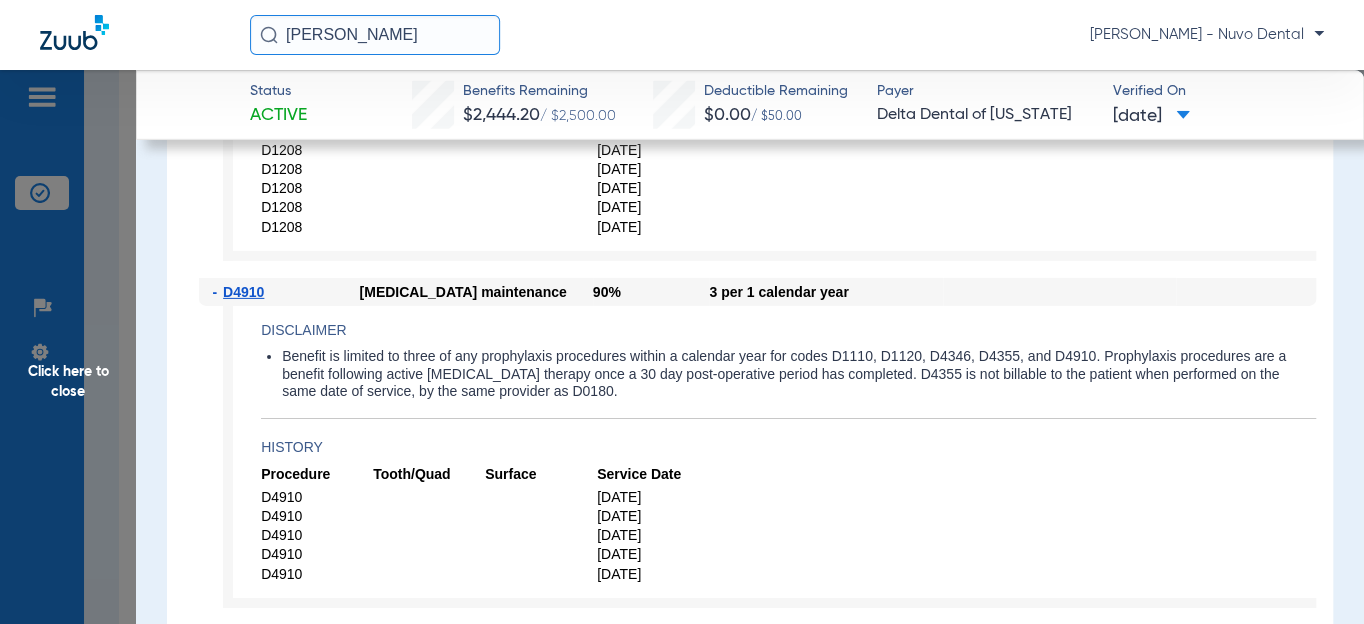 scroll, scrollTop: 3090, scrollLeft: 0, axis: vertical 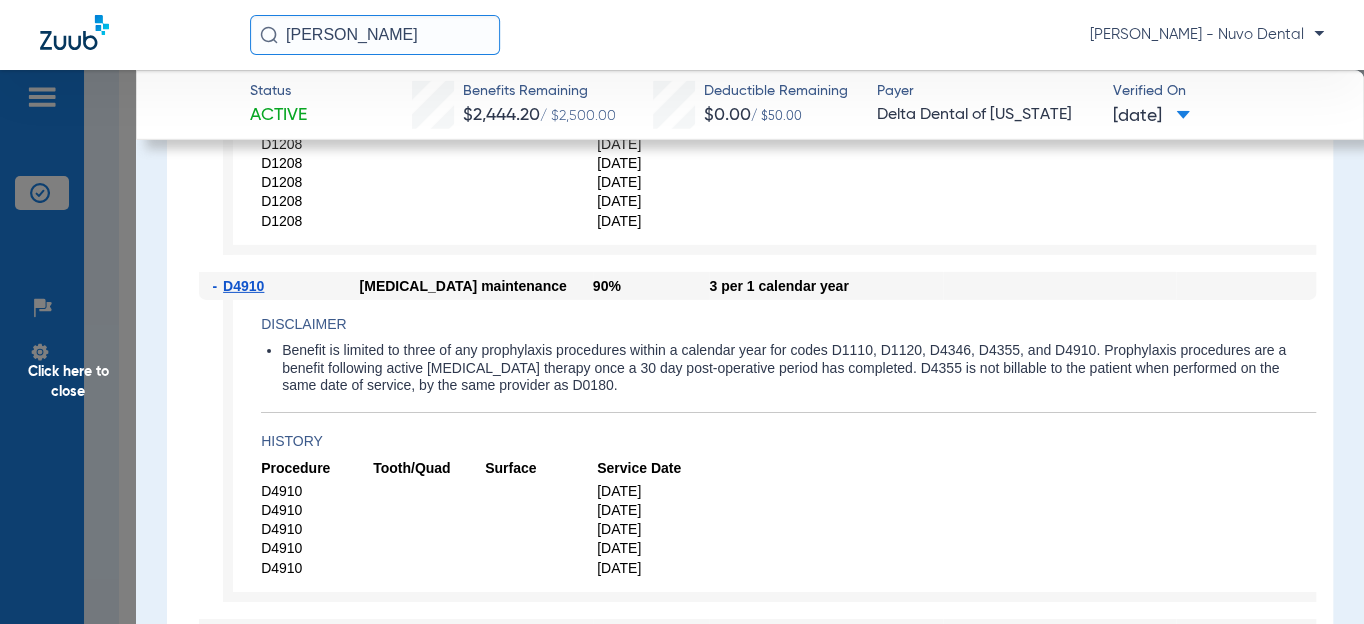 click on "Benefit is limited to three of any prophylaxis procedures within a calendar year for codes D1110, D1120, D4346, D4355, and D4910. Prophylaxis procedures are a benefit following active [MEDICAL_DATA] therapy once a 30 day post-operative period has completed. D4355 is not billable to the patient when performed on the same date of service, by the same provider as D0180." 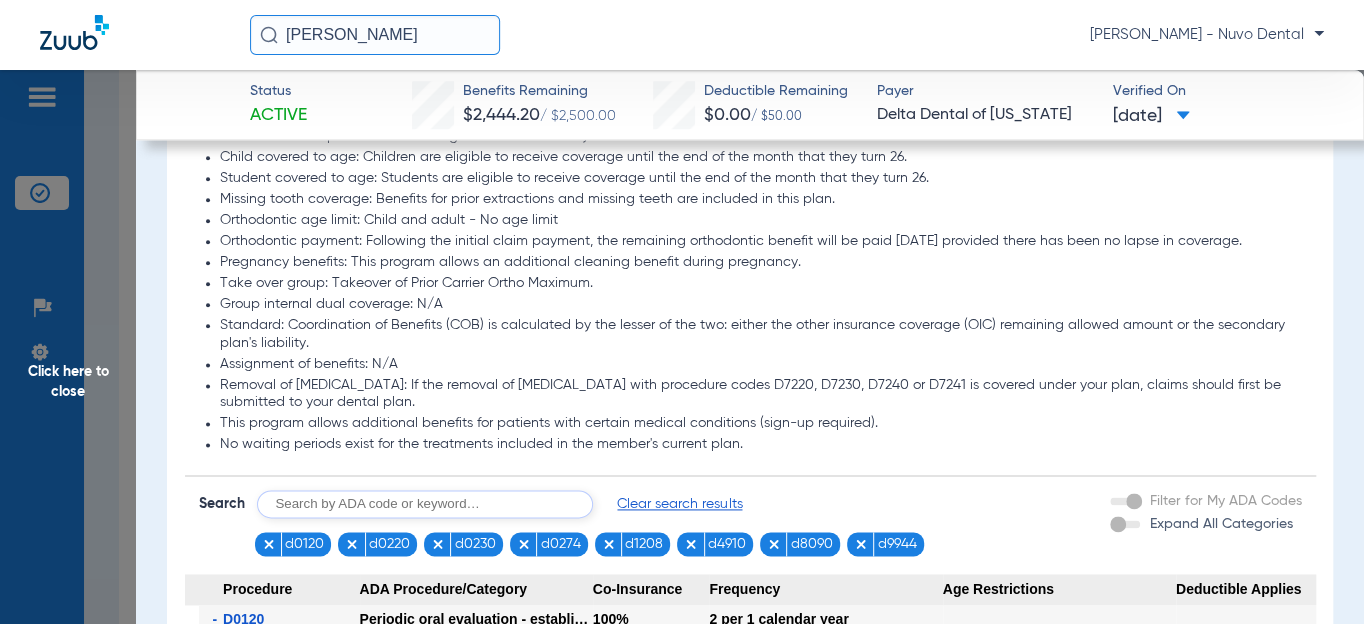 scroll, scrollTop: 1090, scrollLeft: 0, axis: vertical 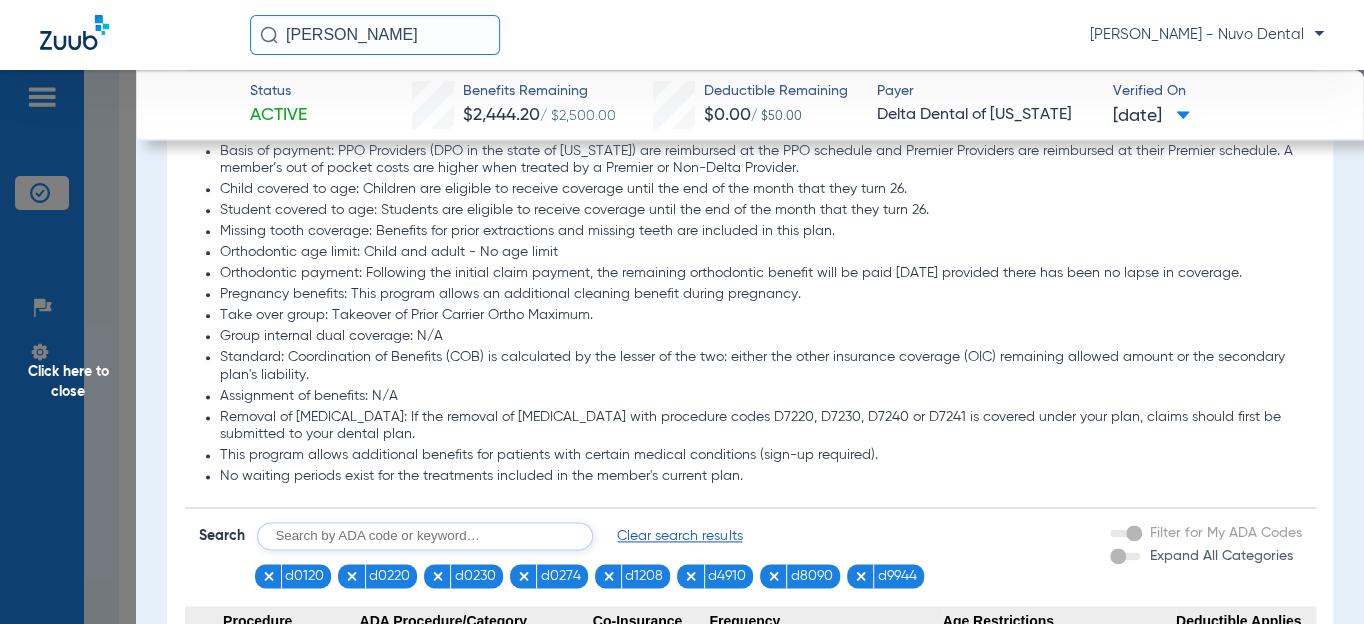 click on "Orthodontic age limit: Child and adult - No age limit" 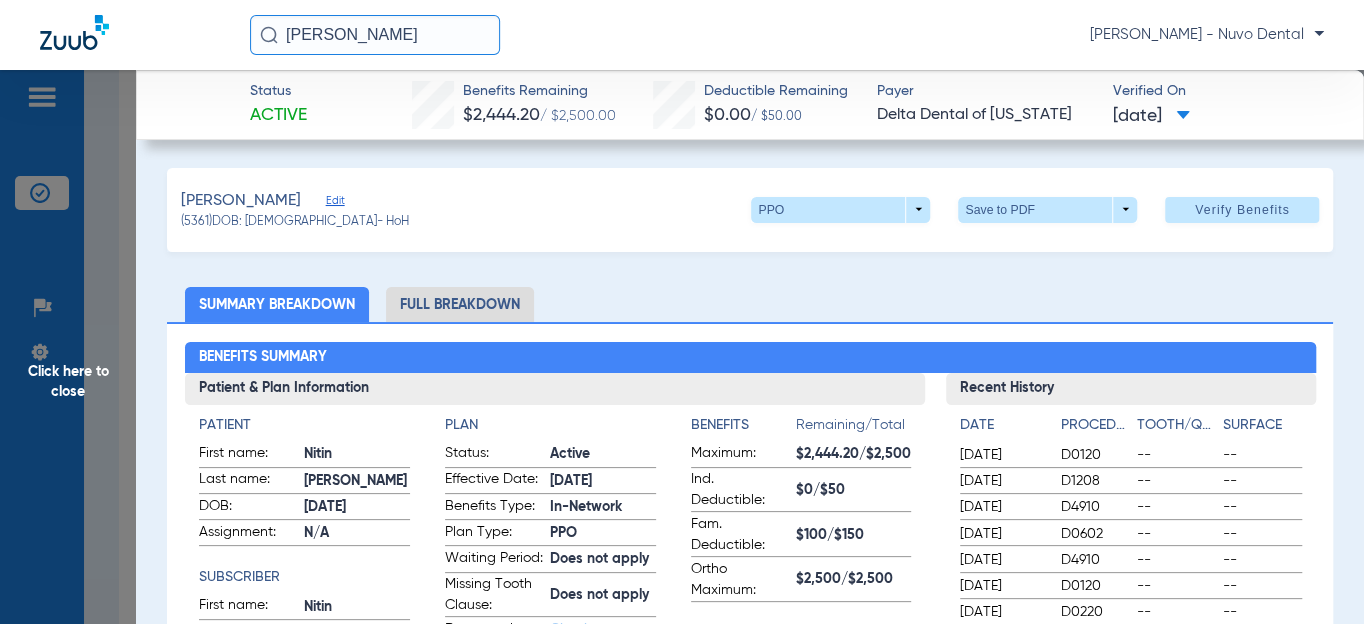 scroll, scrollTop: 0, scrollLeft: 0, axis: both 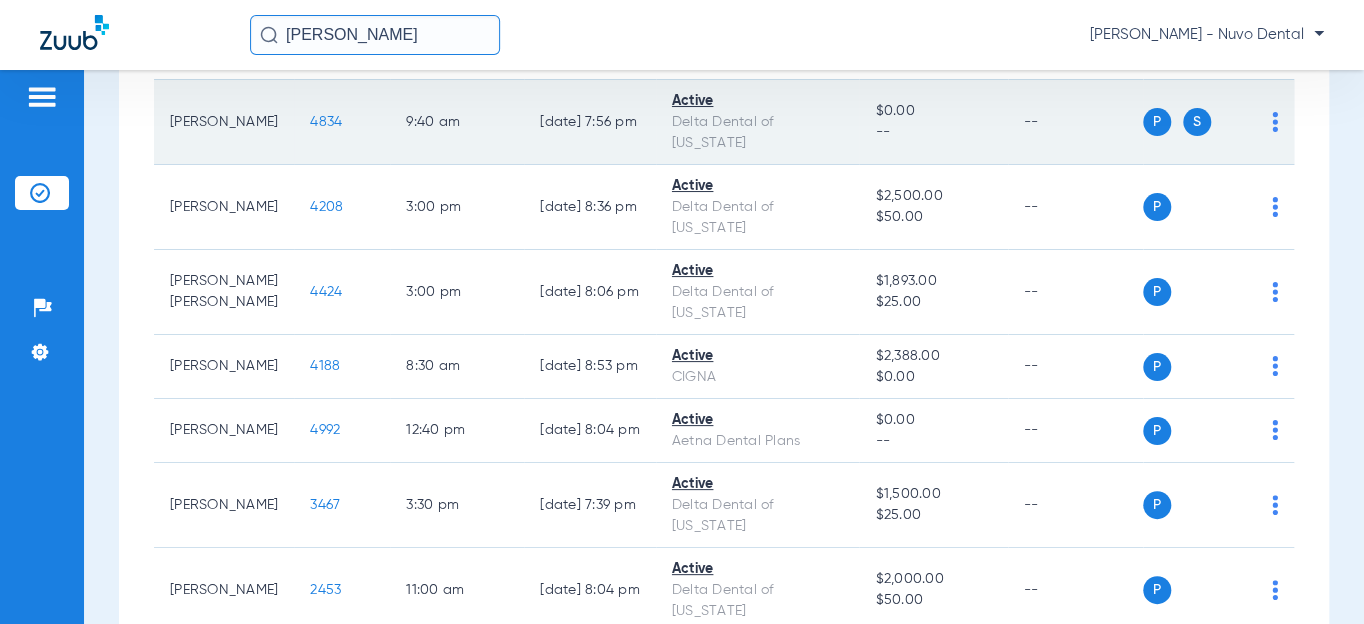 click on "4834" 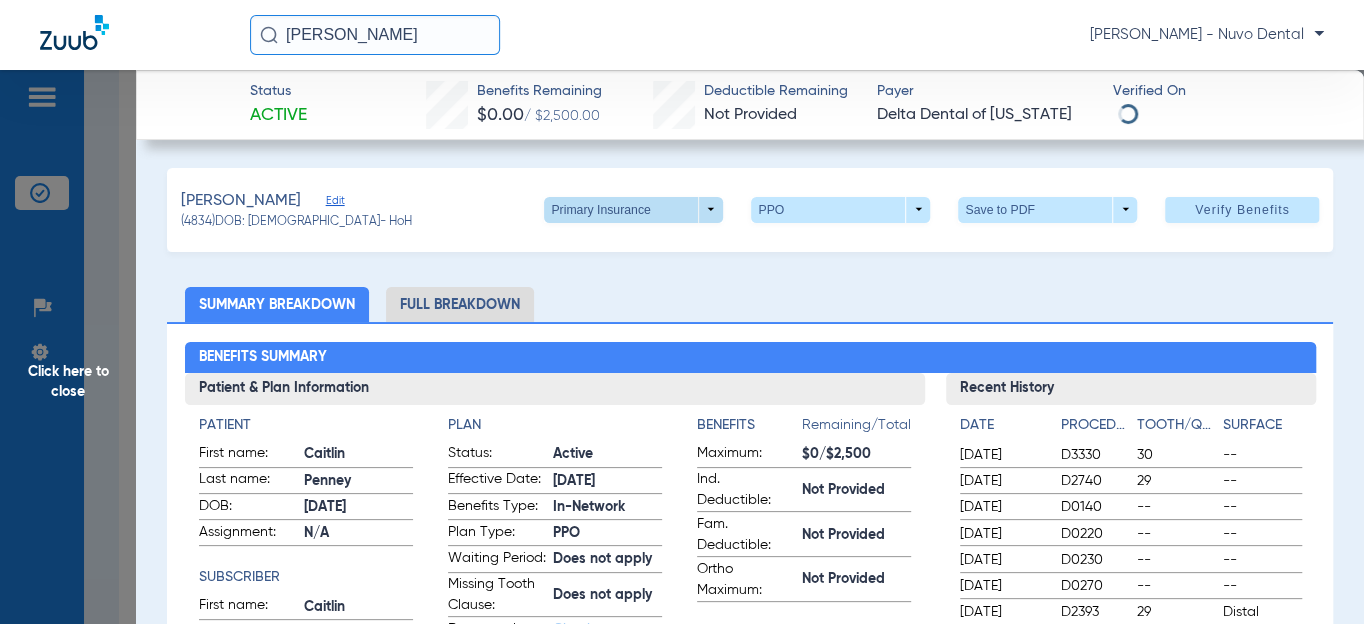 click 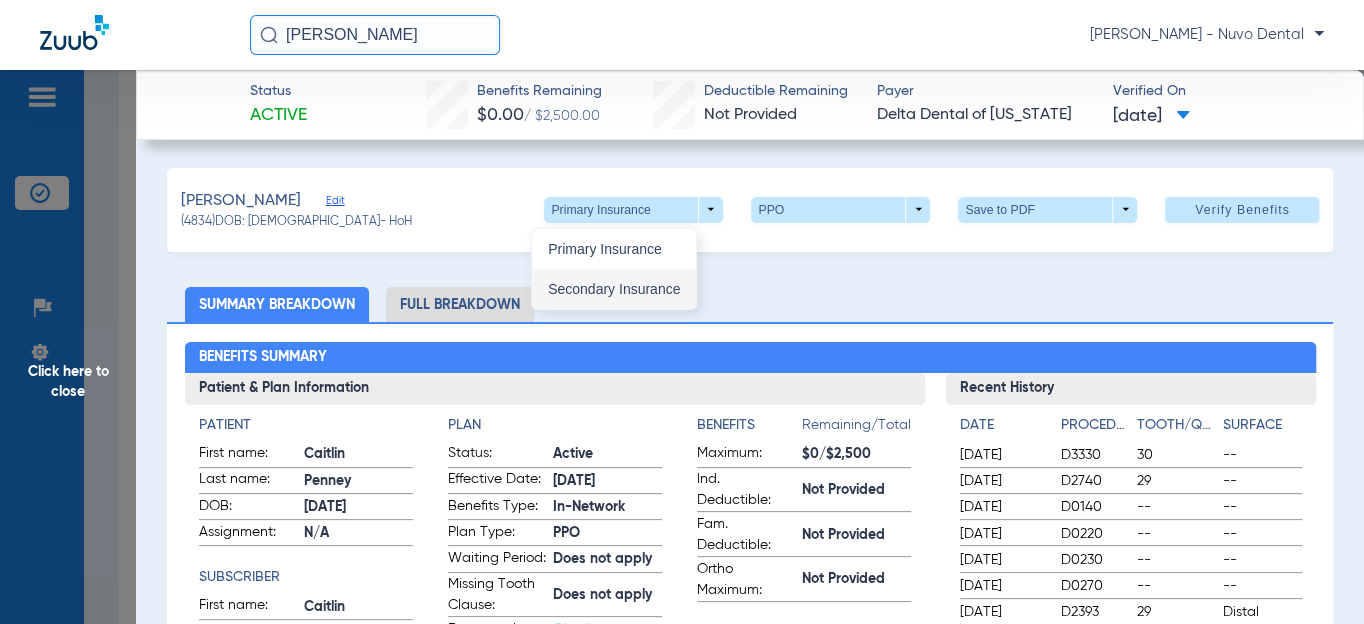 click on "Secondary Insurance" at bounding box center (614, 289) 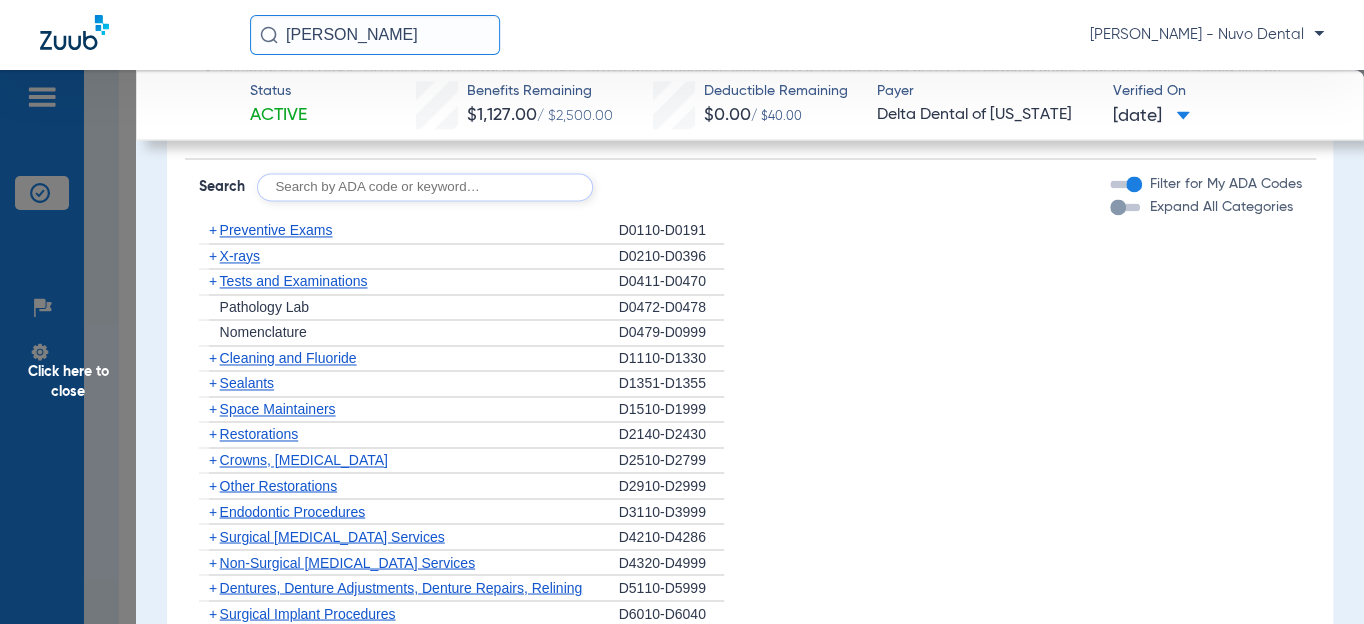scroll, scrollTop: 1454, scrollLeft: 0, axis: vertical 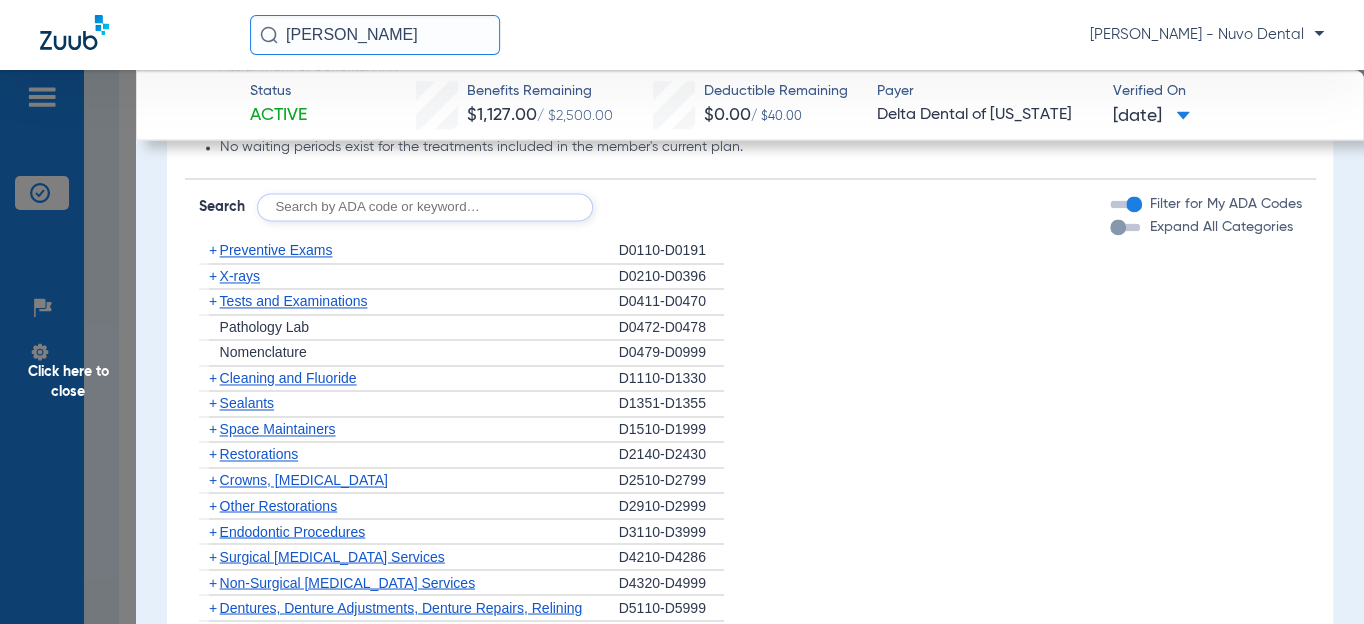 click 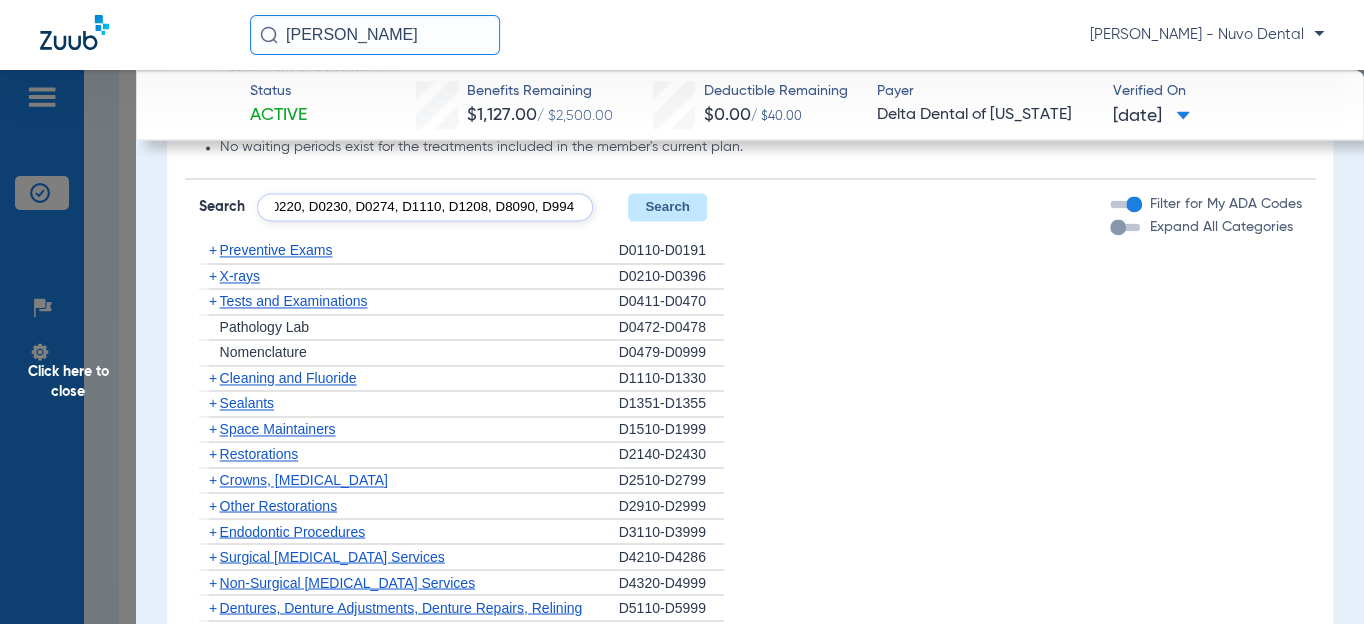 scroll, scrollTop: 0, scrollLeft: 174, axis: horizontal 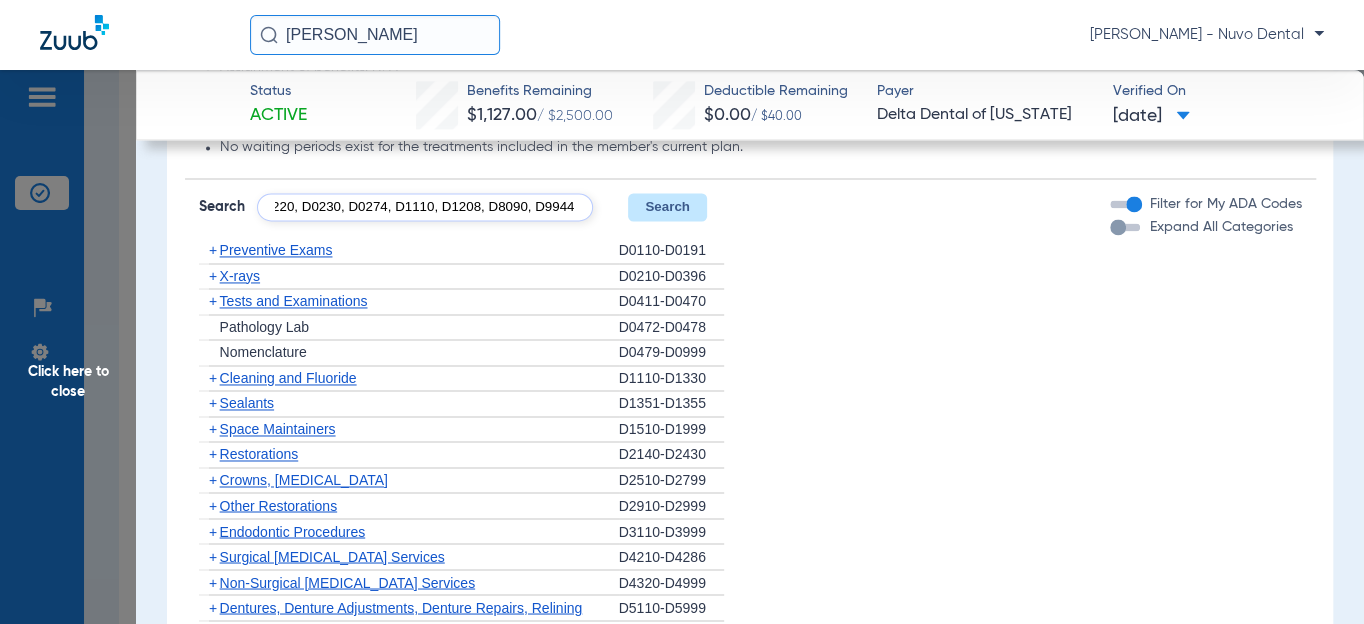 type on "D0120, D0220, D0230, D0274, D1110, D1208, D8090, D9944" 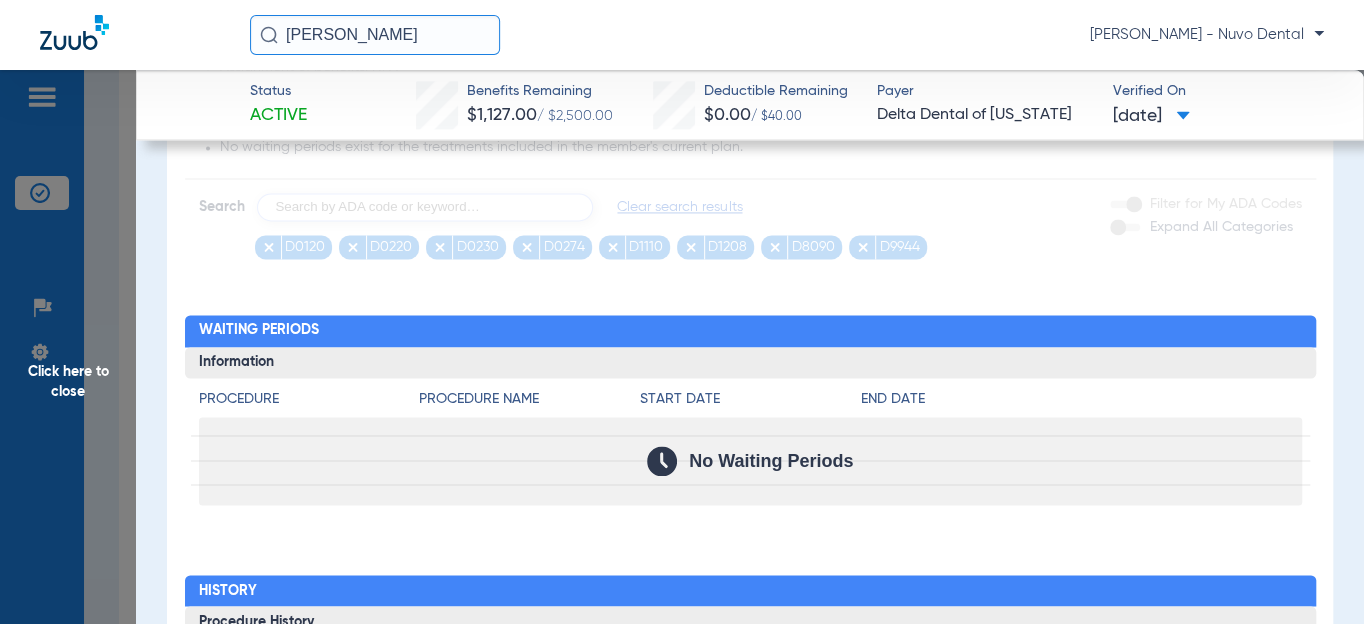 scroll, scrollTop: 0, scrollLeft: 0, axis: both 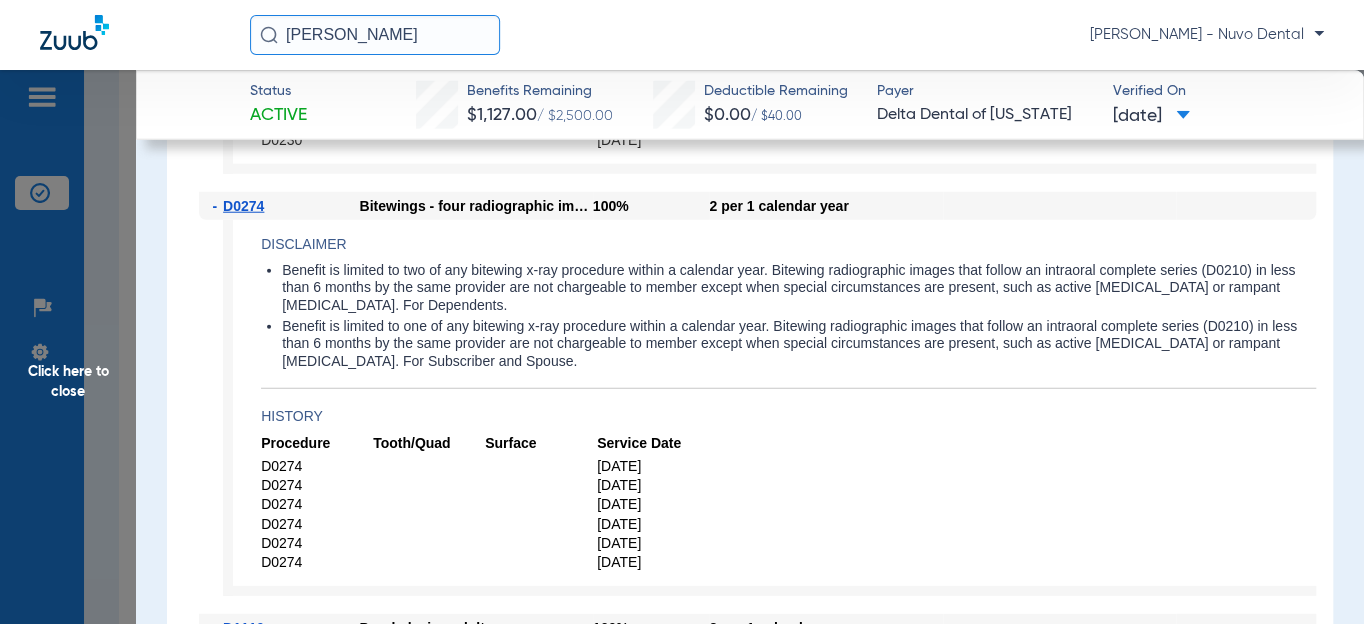 click on "Benefit is limited to one of any bitewing x-ray procedure within a calendar year. Bitewing radiographic images that follow an intraoral complete series (D0210) in less than 6 months by the same provider are not chargeable to member except when special circumstances are present, such as active [MEDICAL_DATA] or rampant [MEDICAL_DATA]. For Subscriber and Spouse." 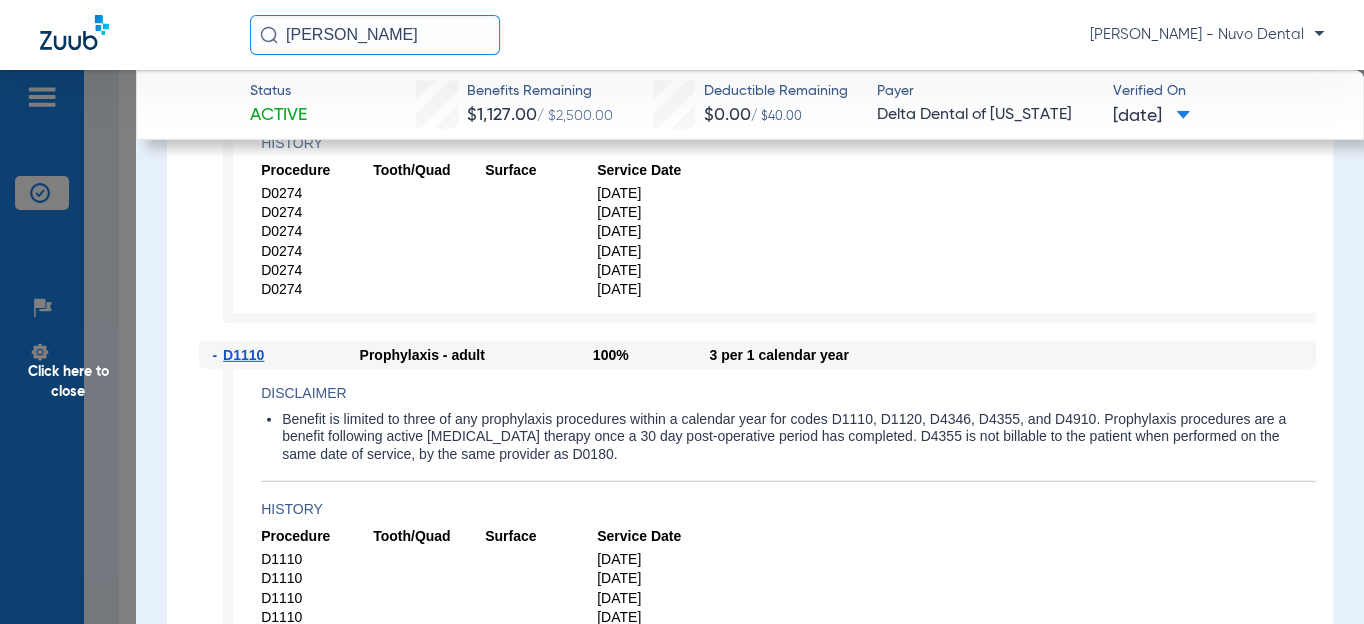 scroll, scrollTop: 2909, scrollLeft: 0, axis: vertical 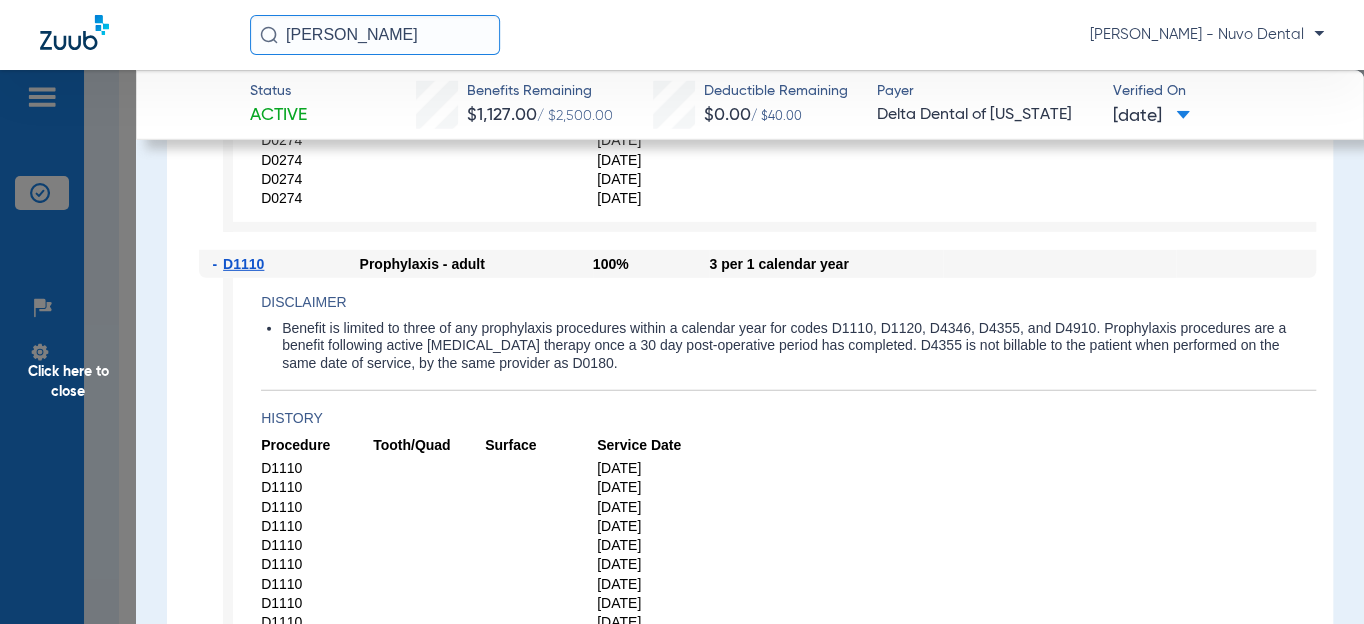 click on "Click here to close" 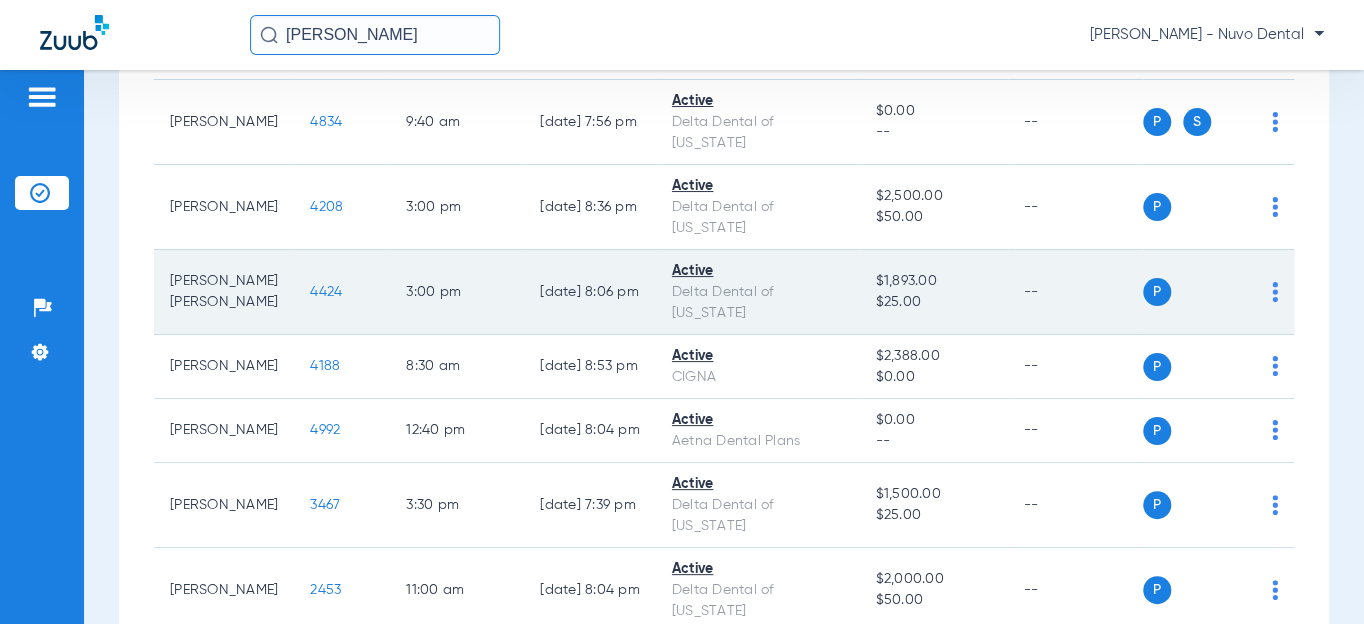 scroll, scrollTop: 727, scrollLeft: 0, axis: vertical 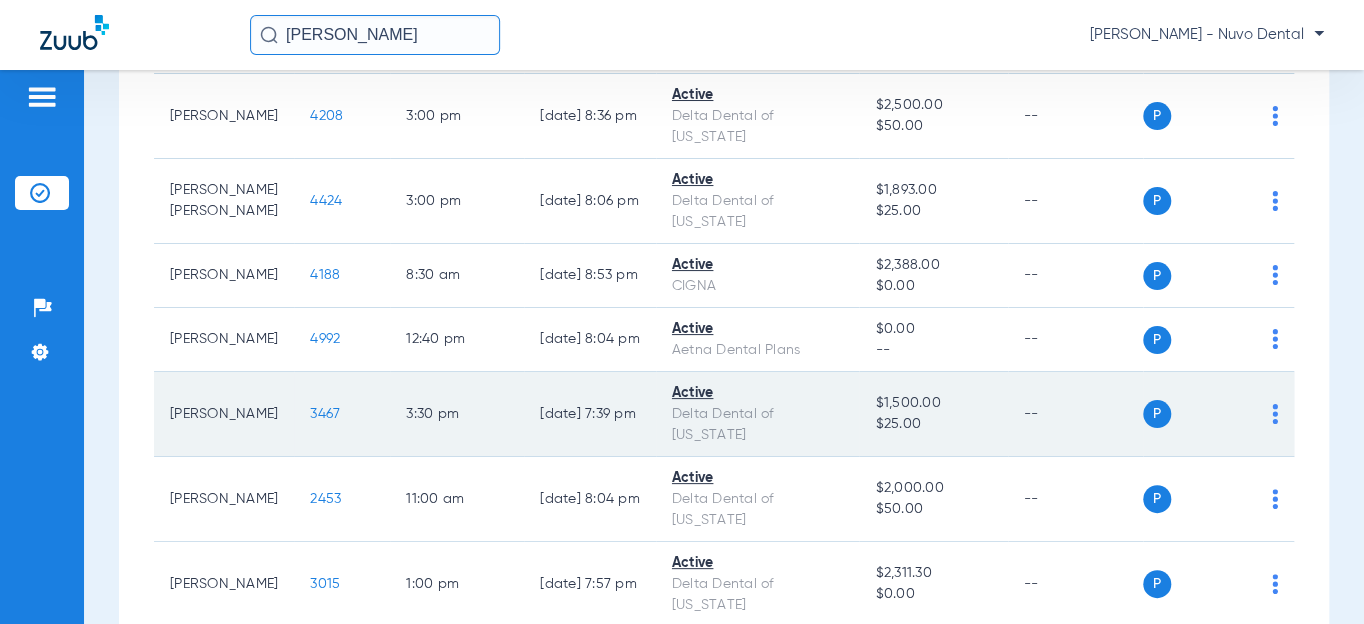 click on "3467" 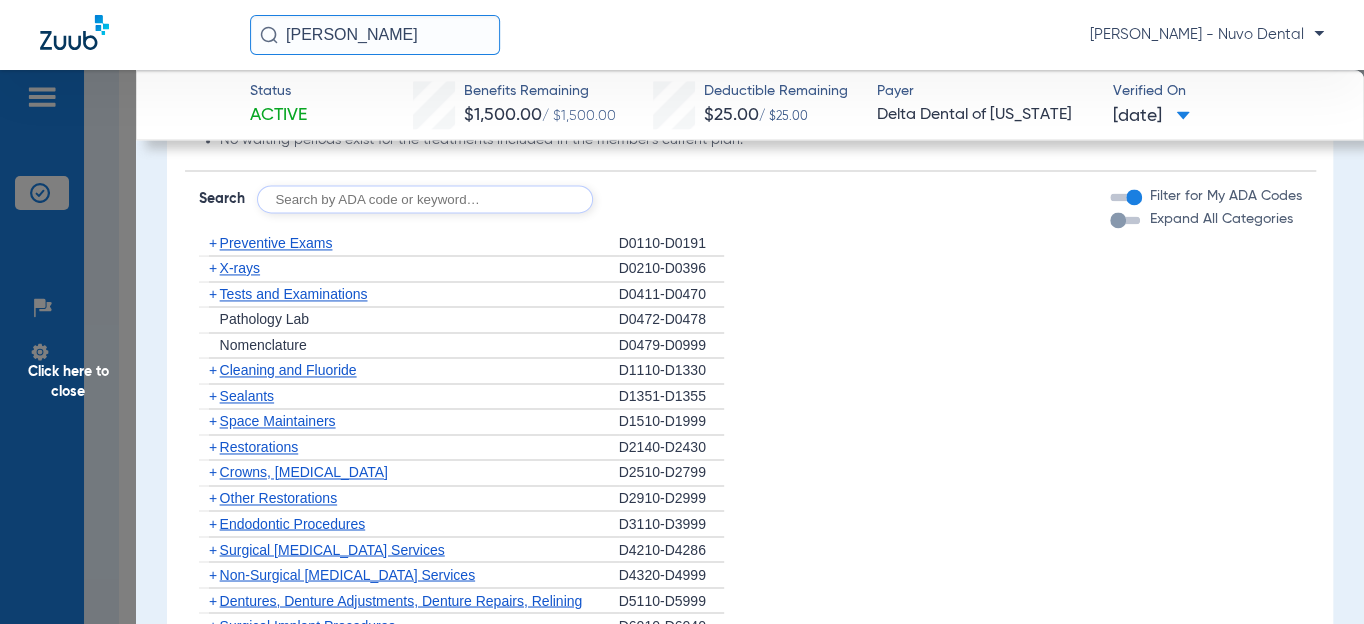 scroll, scrollTop: 1454, scrollLeft: 0, axis: vertical 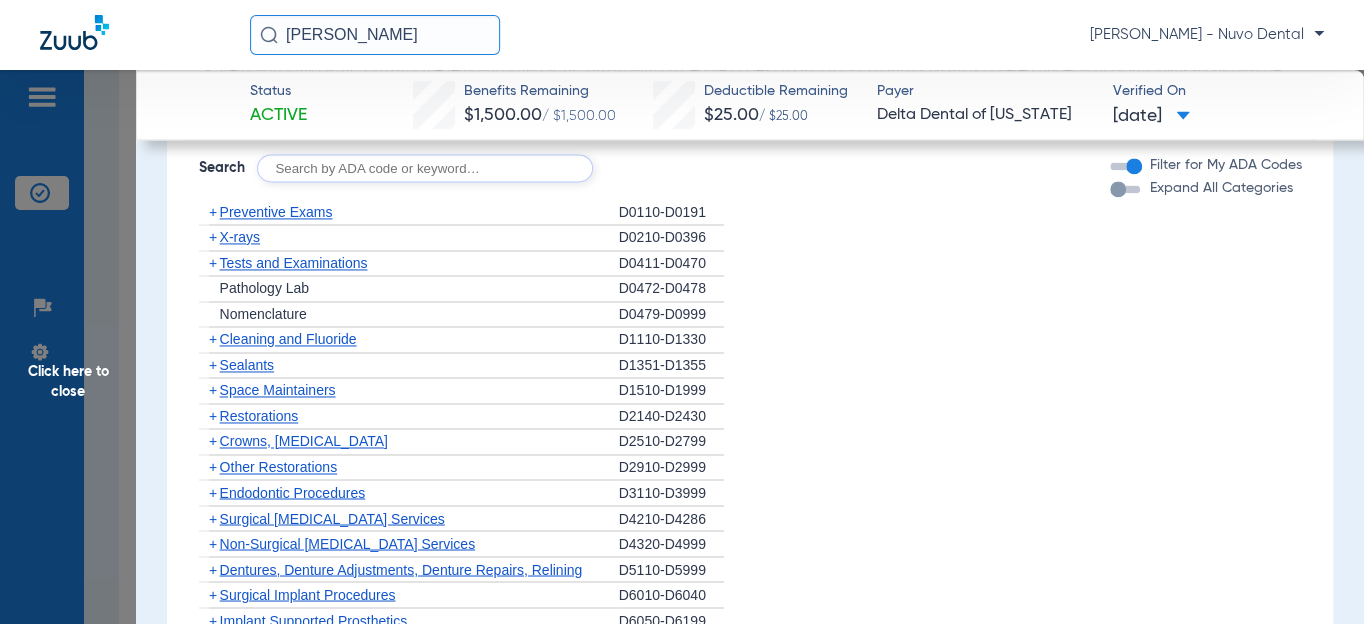 click 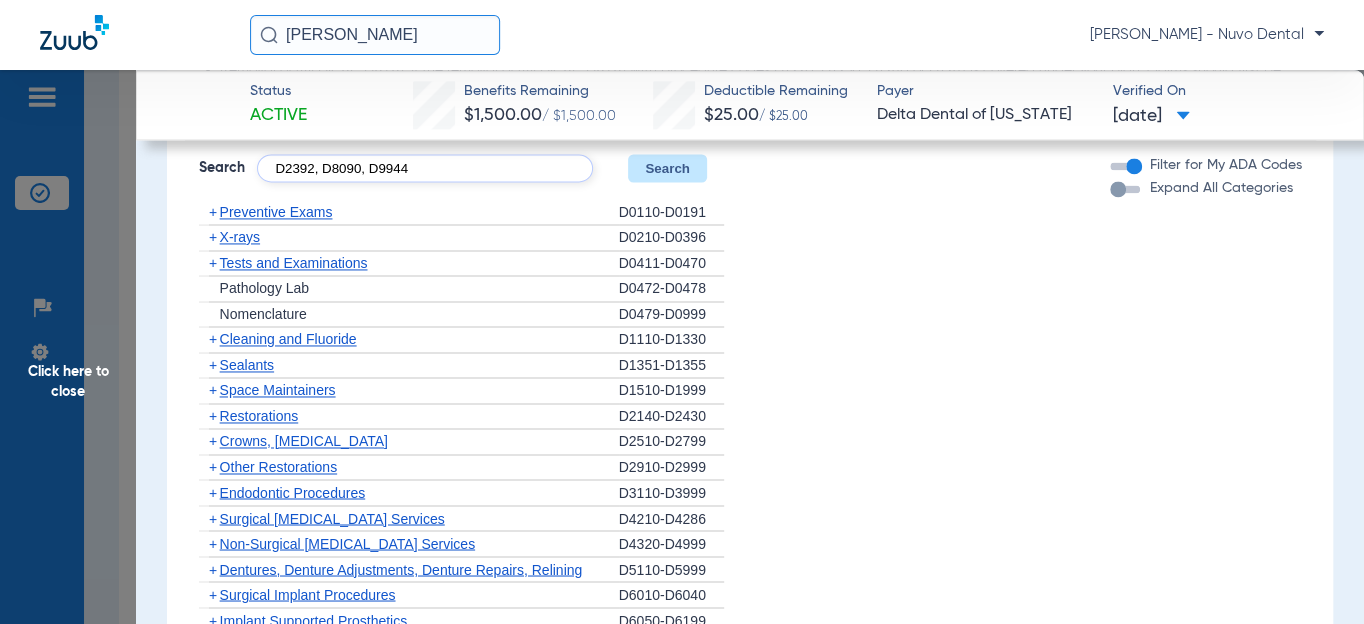 type on "D2392, D8090, D9944" 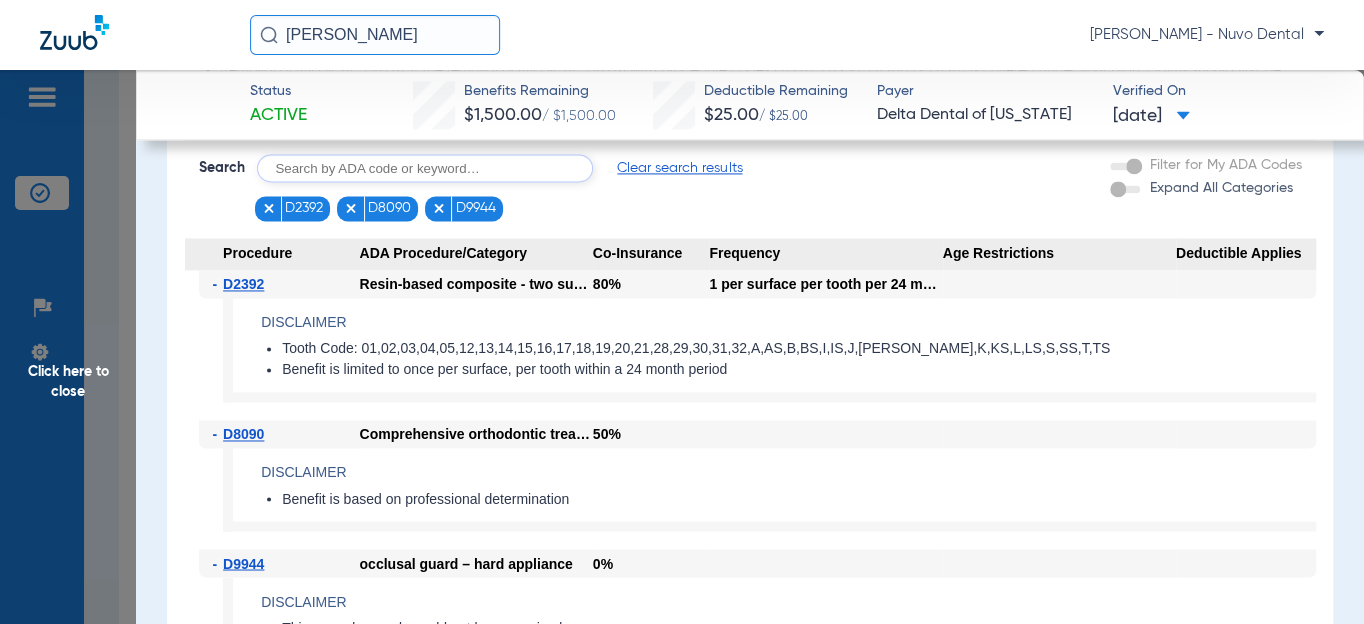 click on "Disclaimer Tooth Code: 01,02,03,04,05,12,13,14,15,16,17,18,19,20,21,28,29,30,31,32,A,AS,B,BS,I,IS,J,JS,K,KS,L,LS,S,SS,T,TS Benefit is limited to once per surface, per tooth within a 24 month period" 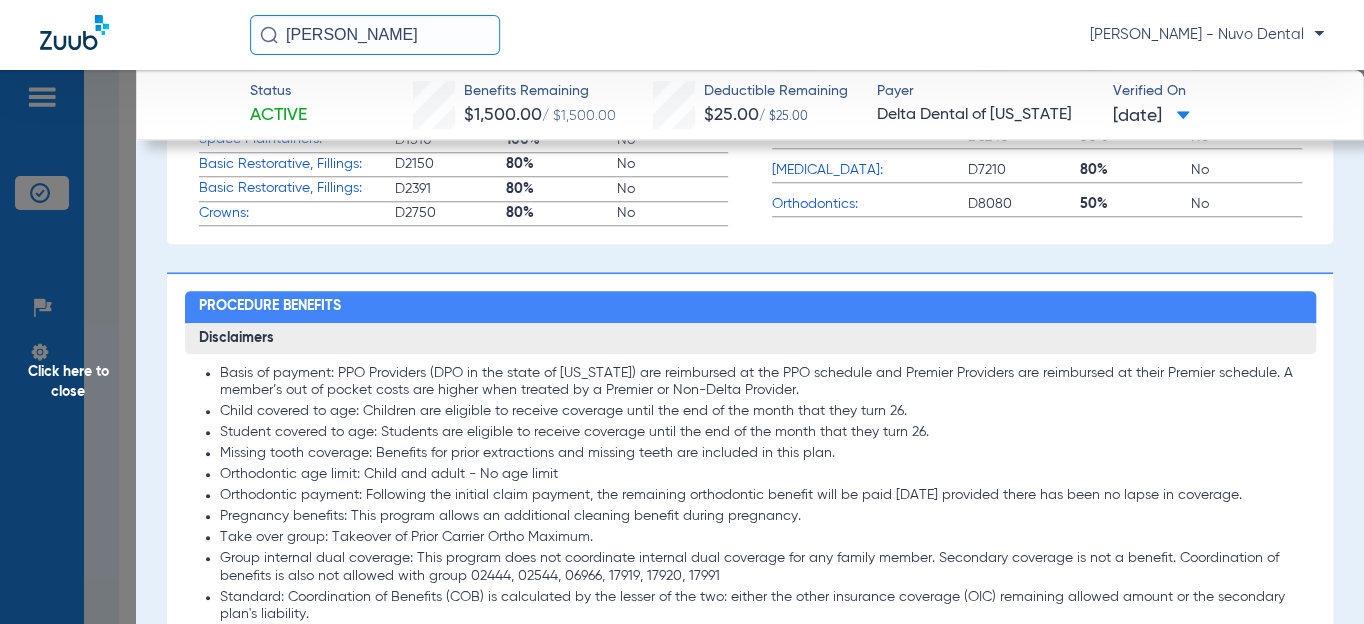 scroll, scrollTop: 1018, scrollLeft: 0, axis: vertical 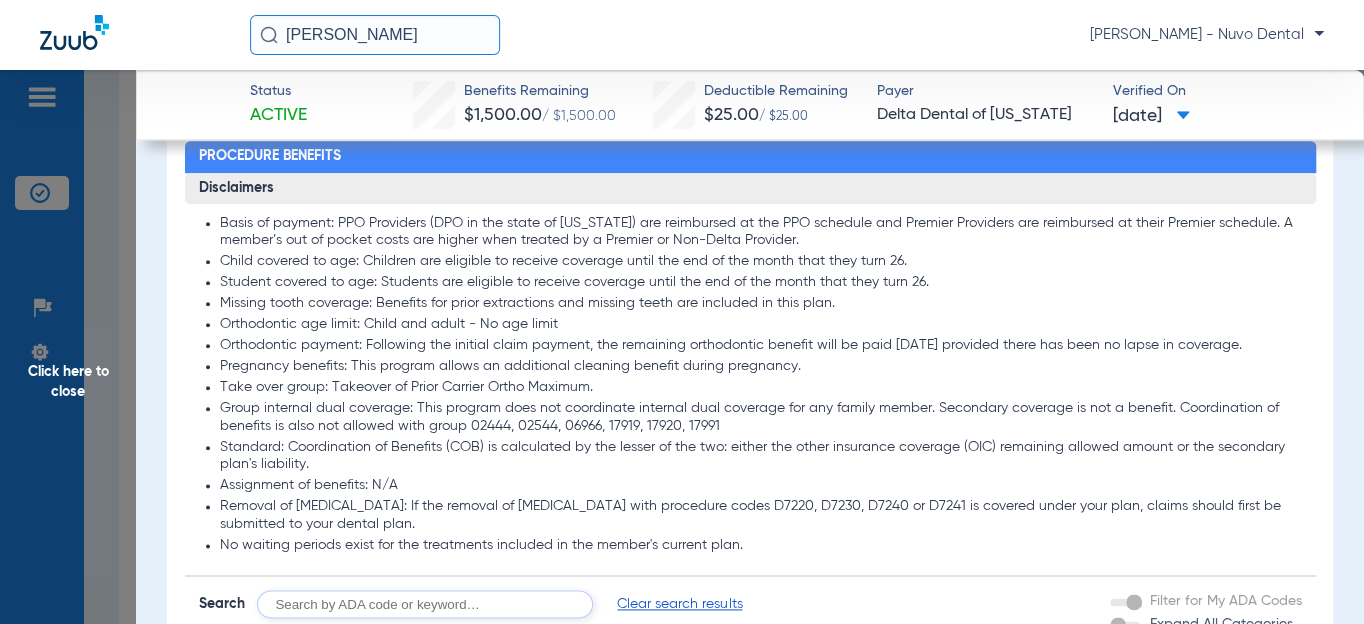 click on "Orthodontic age limit: Child and adult - No age limit" 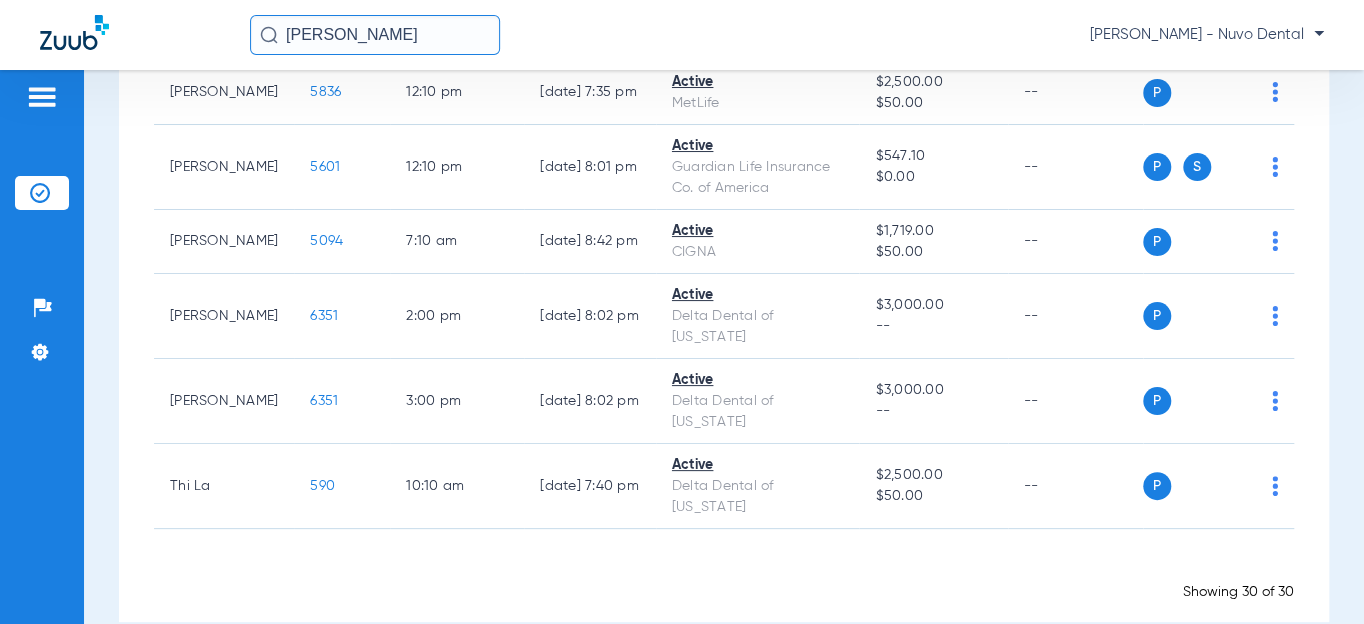 scroll, scrollTop: 2363, scrollLeft: 0, axis: vertical 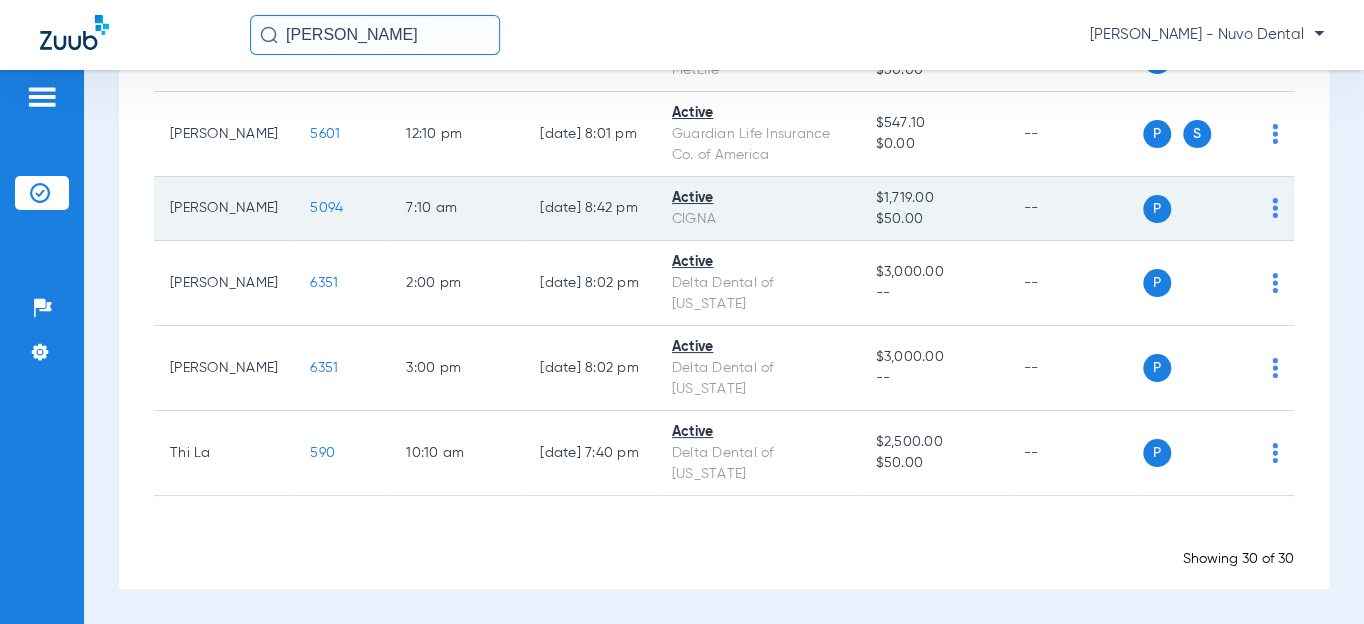 click on "5094" 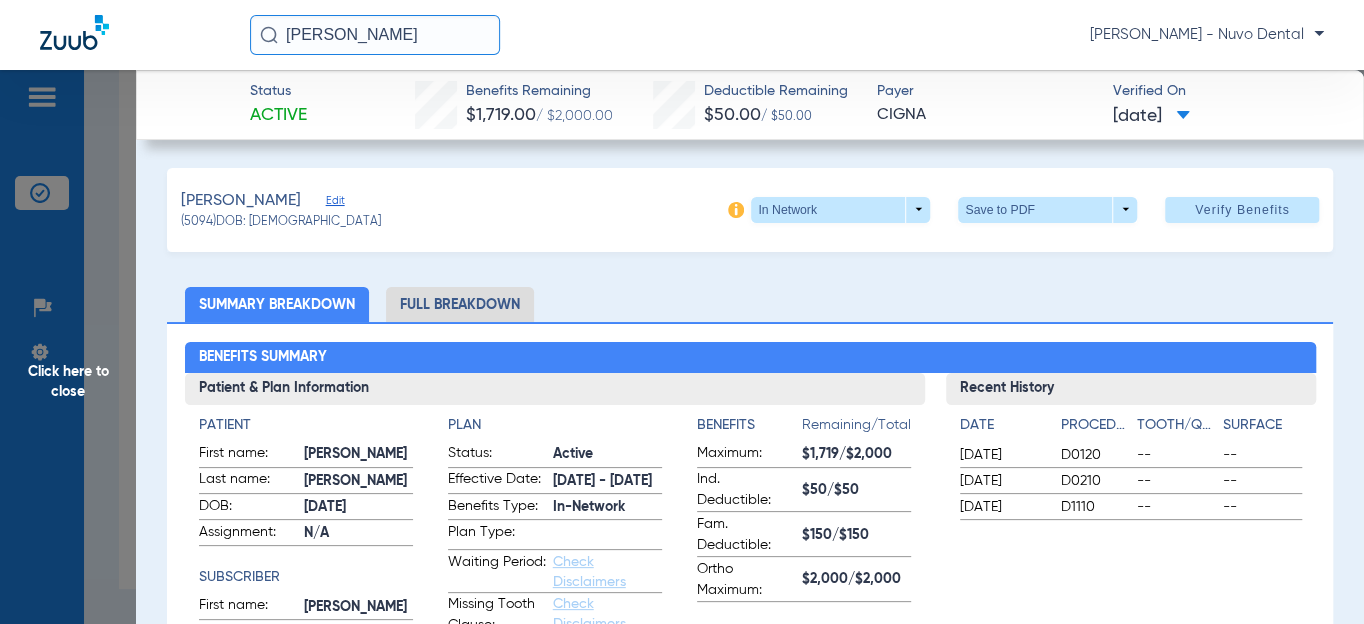 click on "[PERSON_NAME]   (5094)   DOB: [DEMOGRAPHIC_DATA]   In Network  arrow_drop_down  Save to PDF  arrow_drop_down  Verify Benefits" 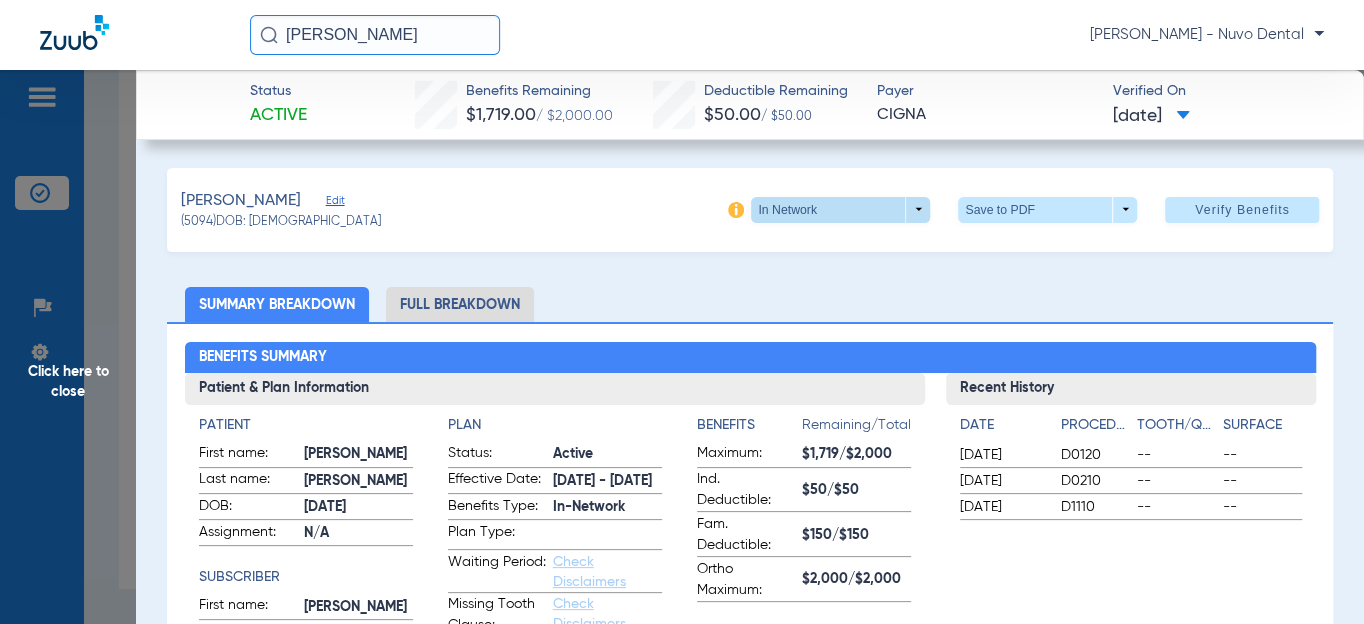 click 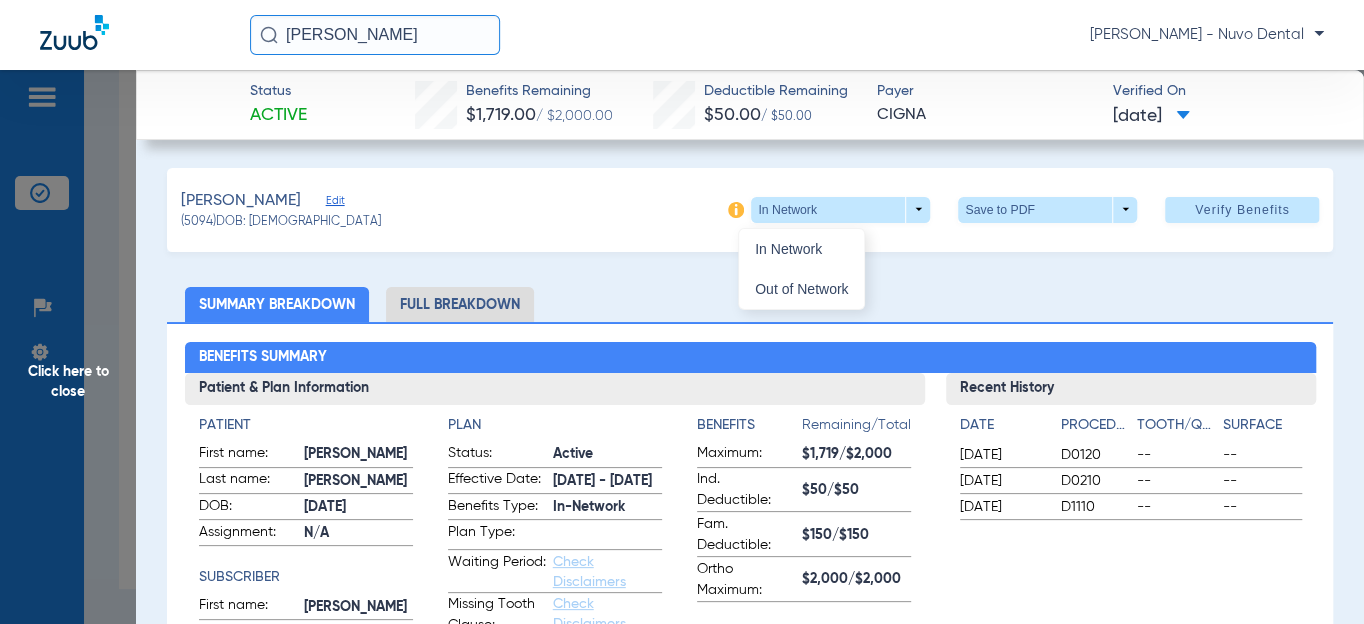 click at bounding box center [682, 312] 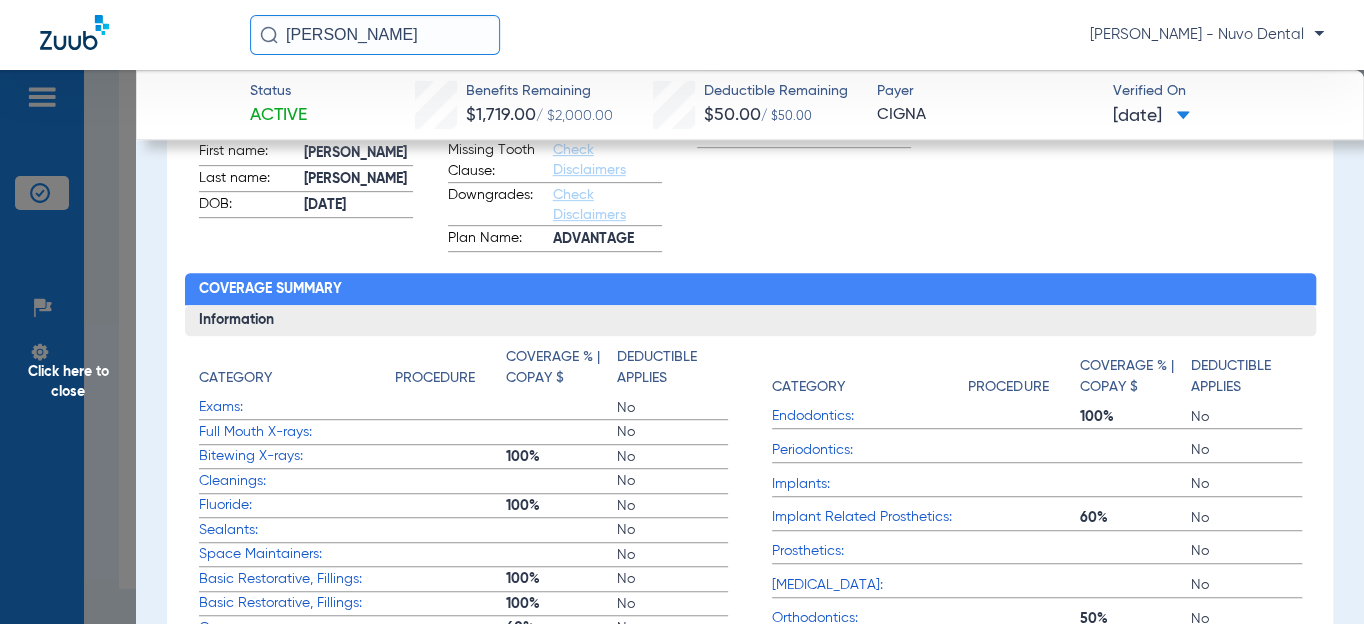 scroll, scrollTop: 1000, scrollLeft: 0, axis: vertical 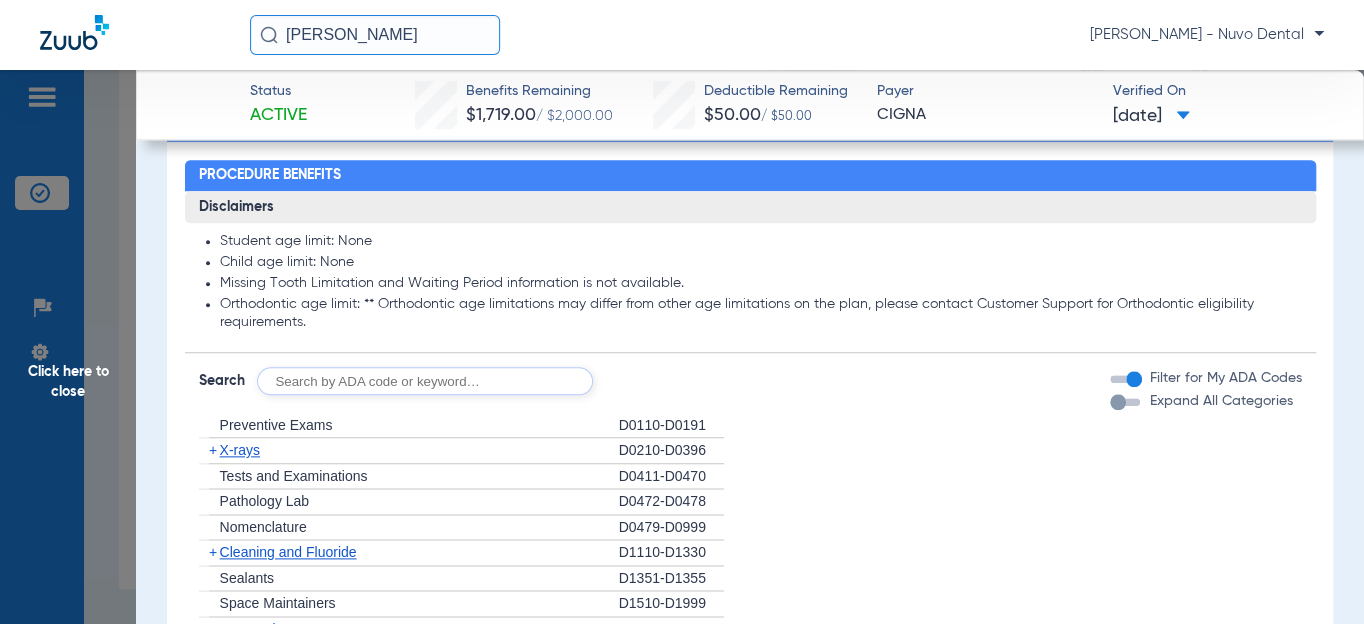 click on "Preventive Exams" 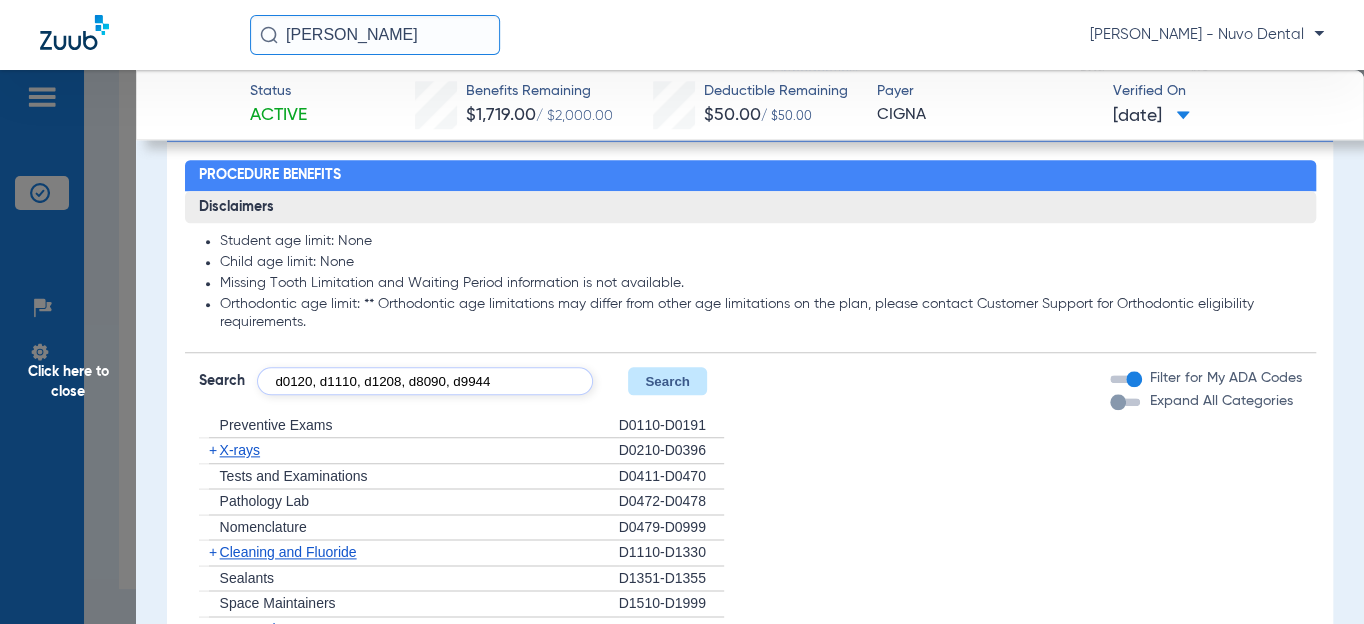 type on "d0120, d1110, d1208, d8090, d9944" 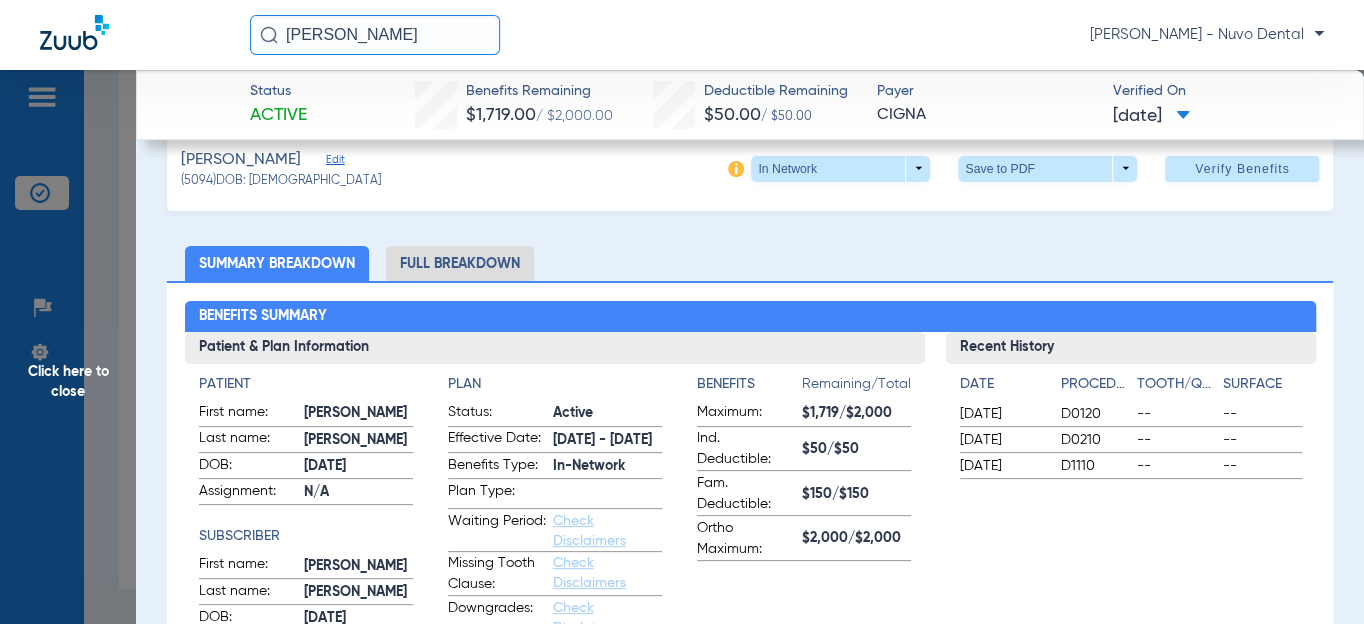 scroll, scrollTop: 0, scrollLeft: 0, axis: both 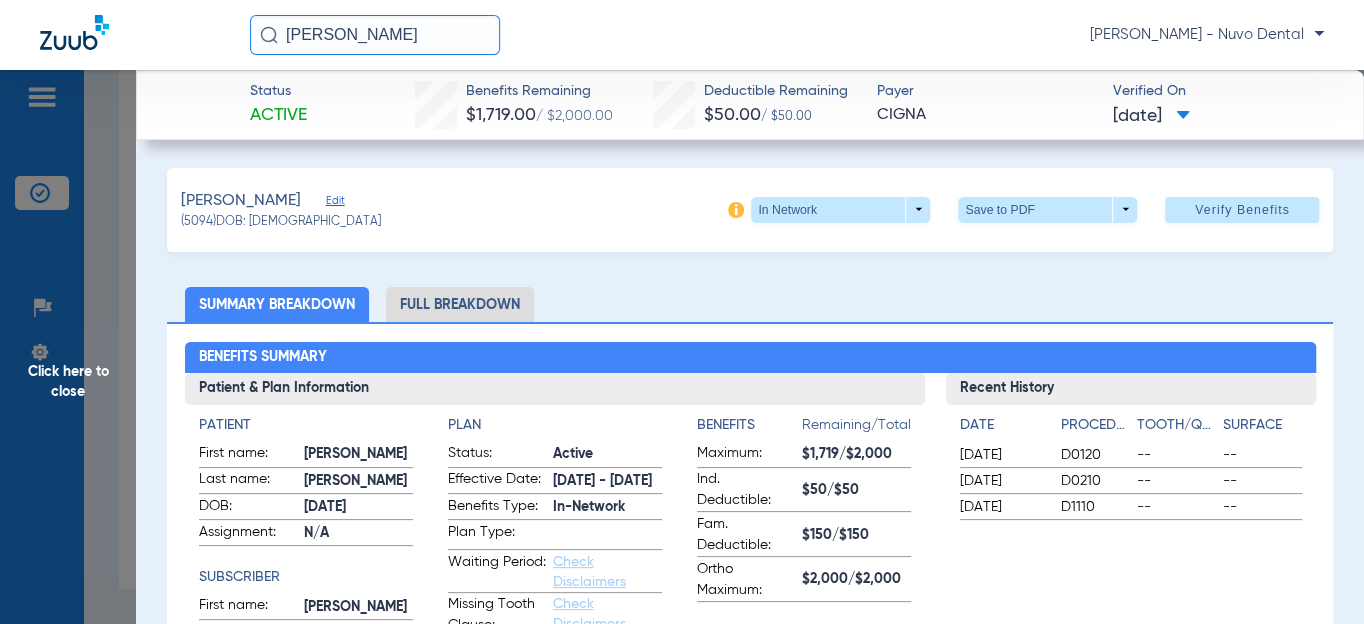 click on "Full Breakdown" 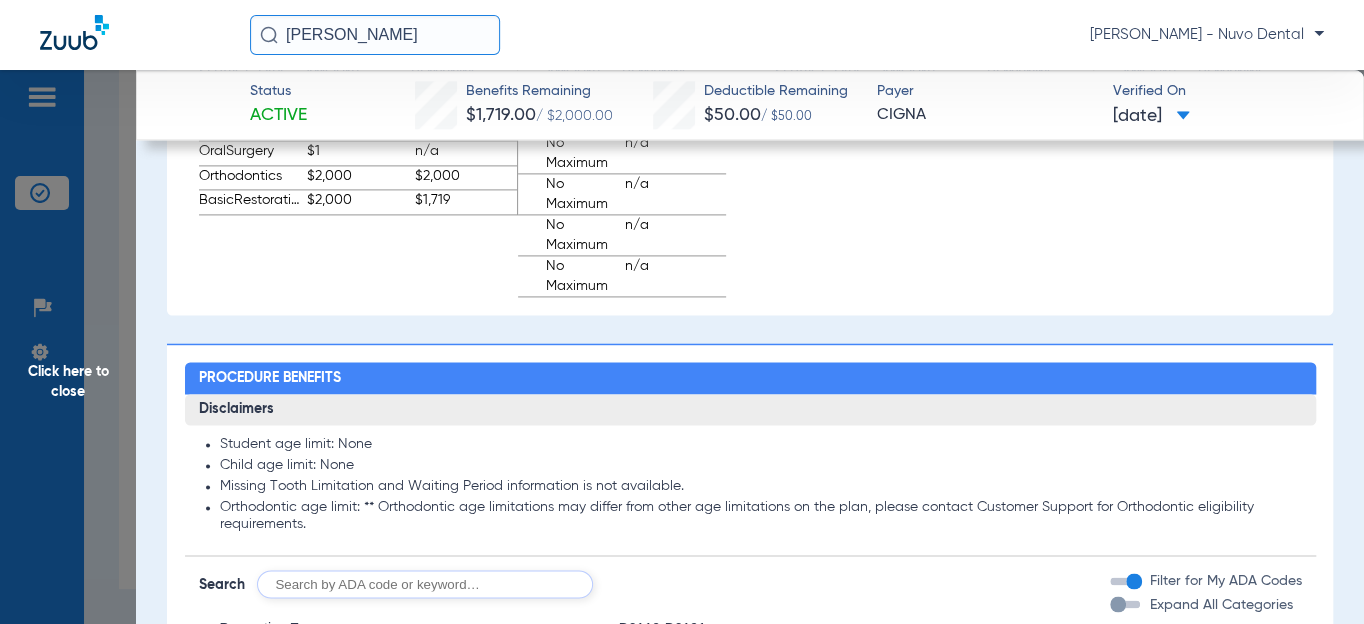 scroll, scrollTop: 1727, scrollLeft: 0, axis: vertical 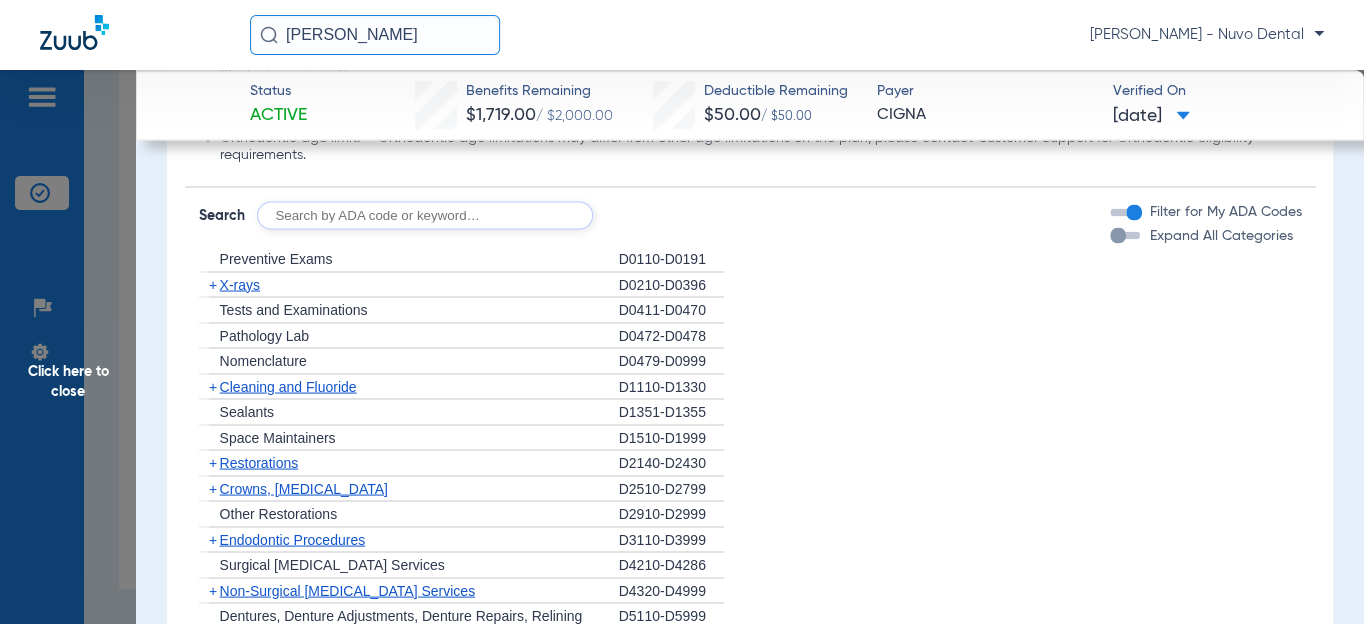 click on "Cleaning and Fluoride" 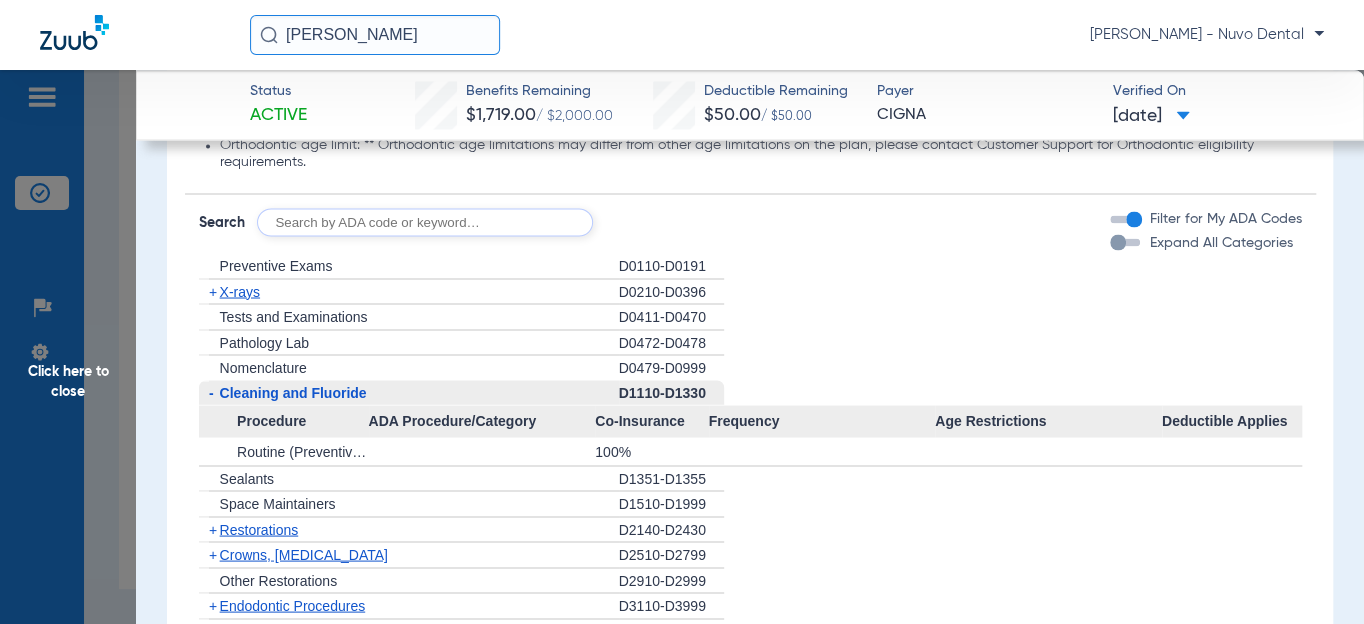 scroll, scrollTop: 1448, scrollLeft: 0, axis: vertical 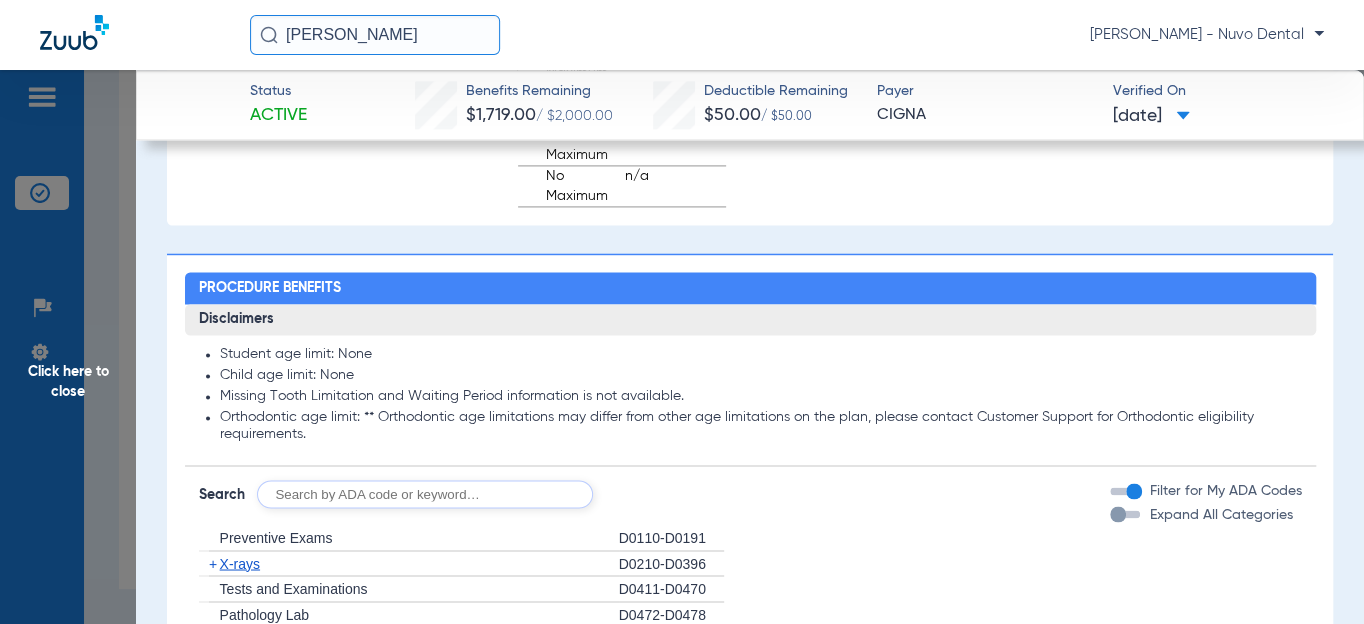 click on "Click here to close" 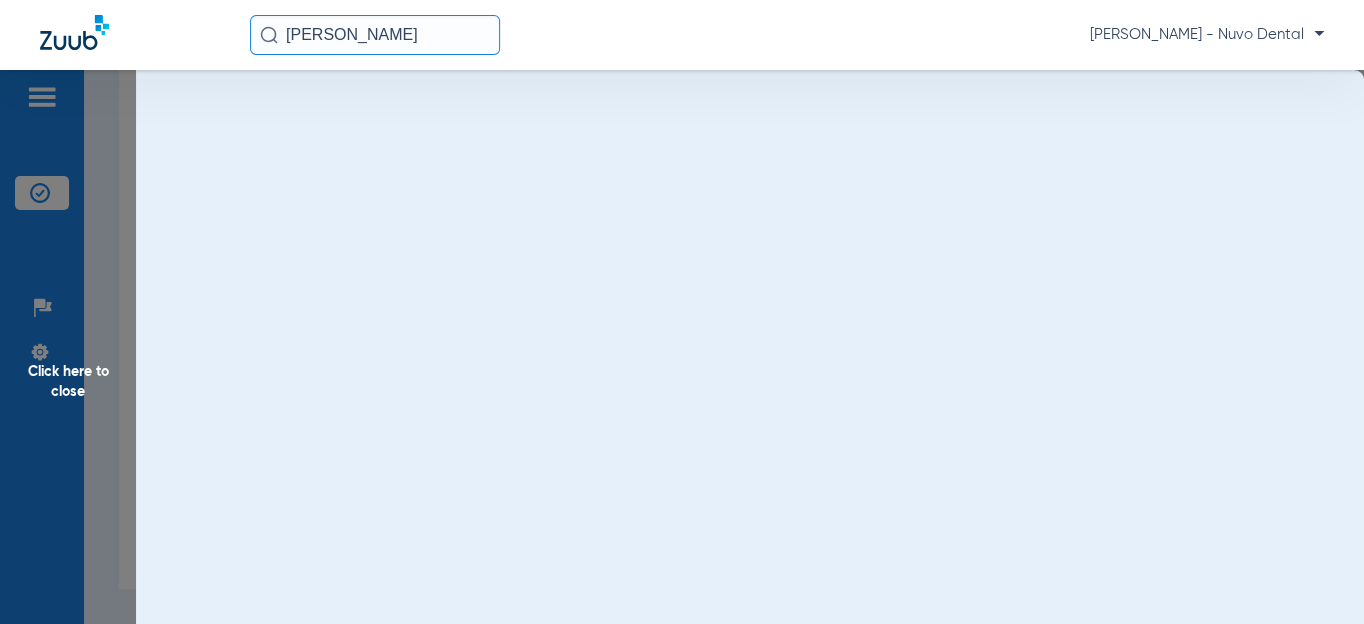 scroll, scrollTop: 0, scrollLeft: 0, axis: both 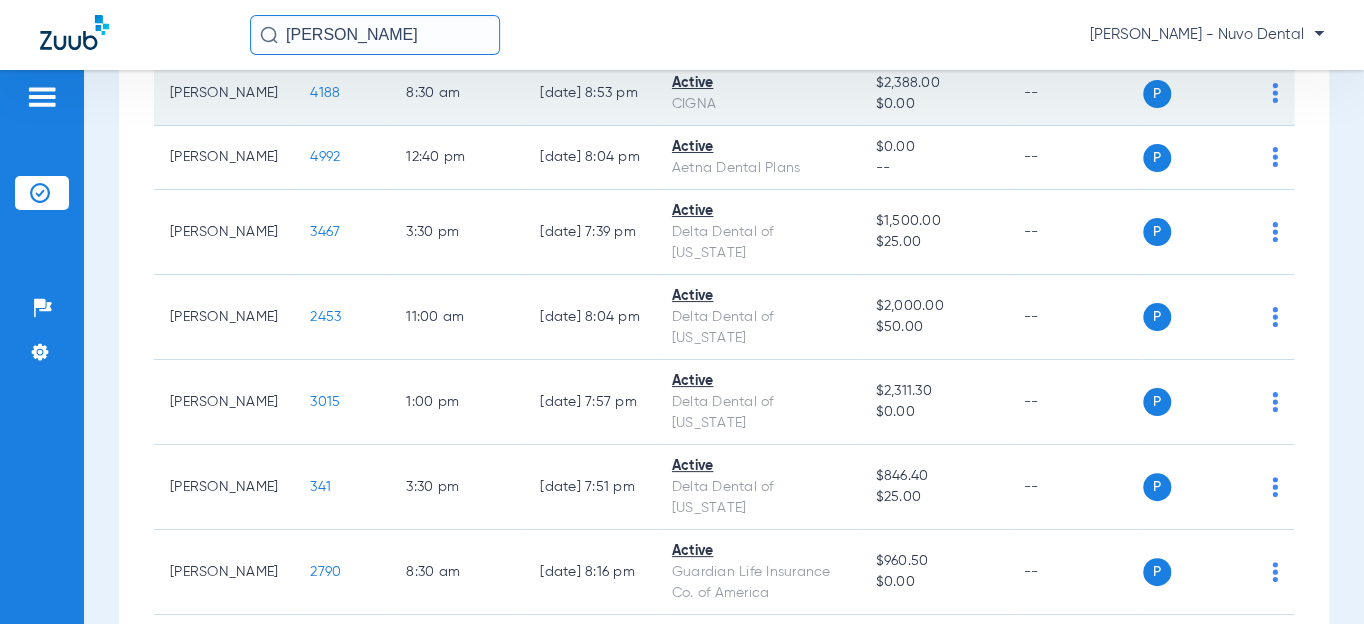 click on "4188" 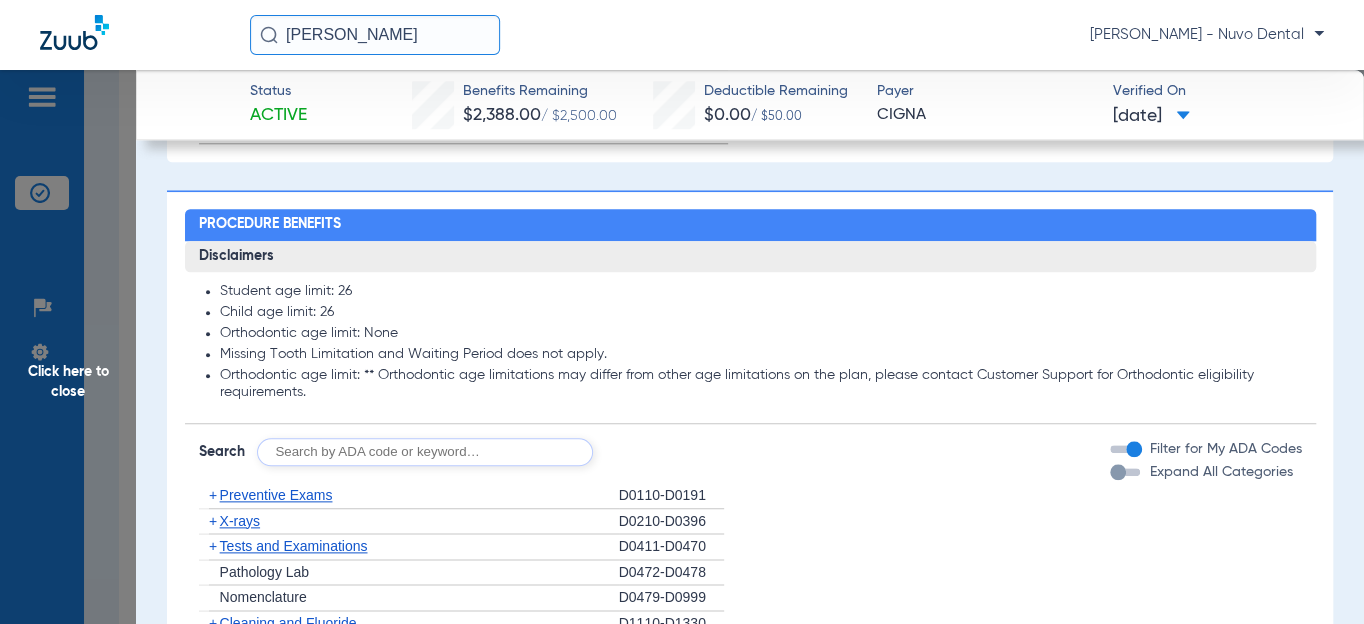 scroll, scrollTop: 1181, scrollLeft: 0, axis: vertical 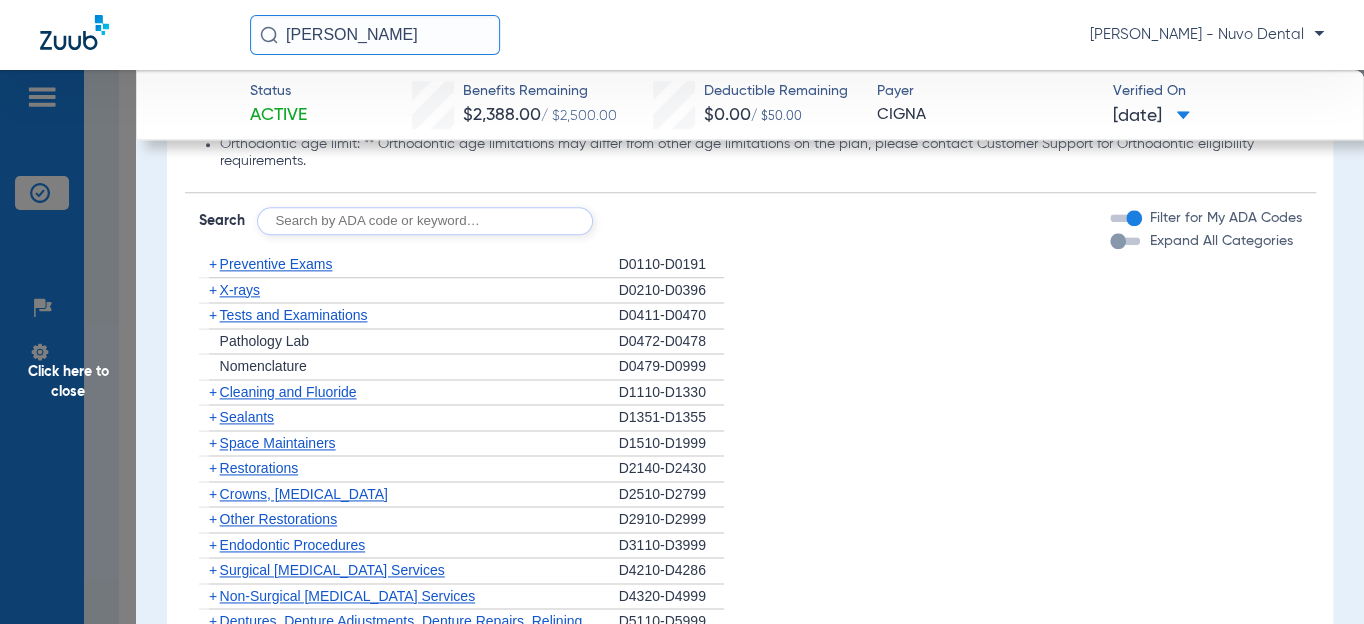 click 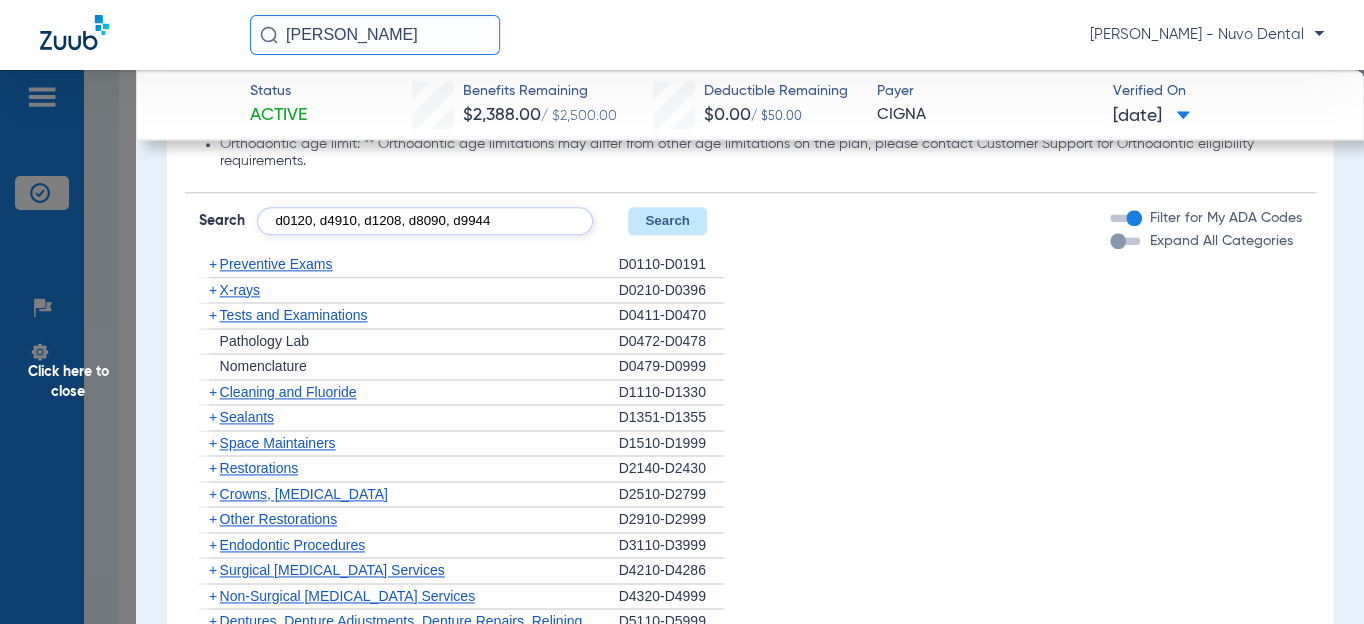 type on "d0120, d4910, d1208, d8090, d9944" 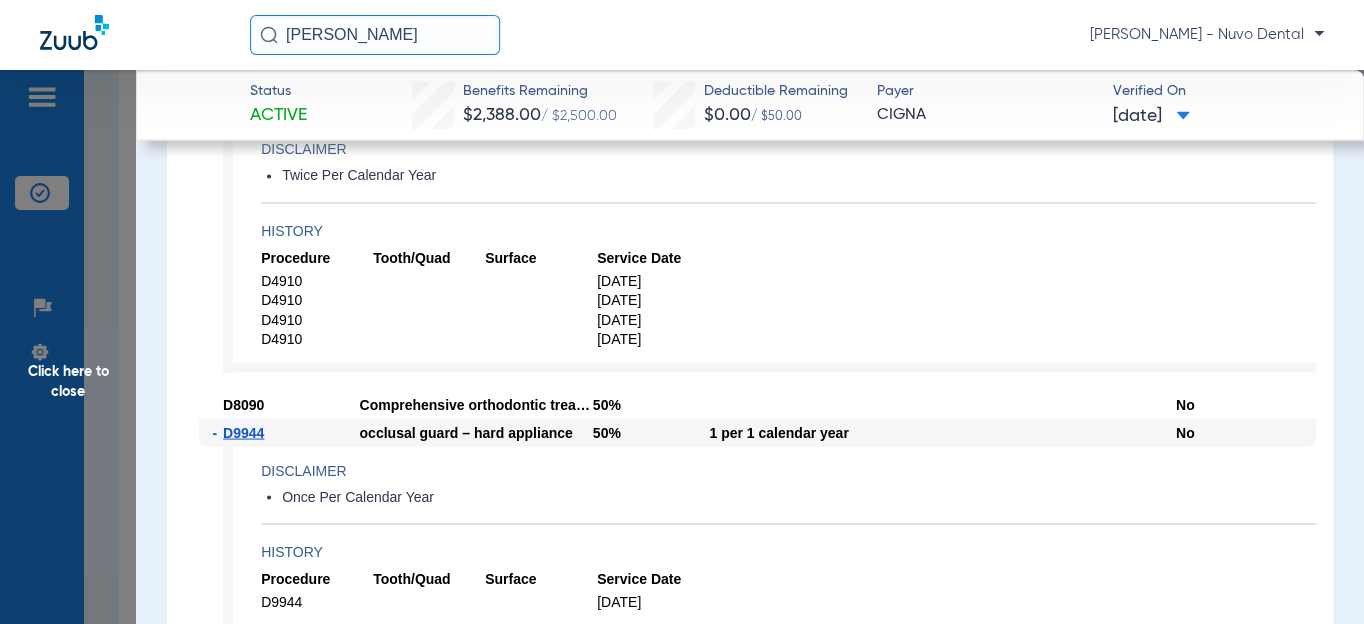 scroll, scrollTop: 1545, scrollLeft: 0, axis: vertical 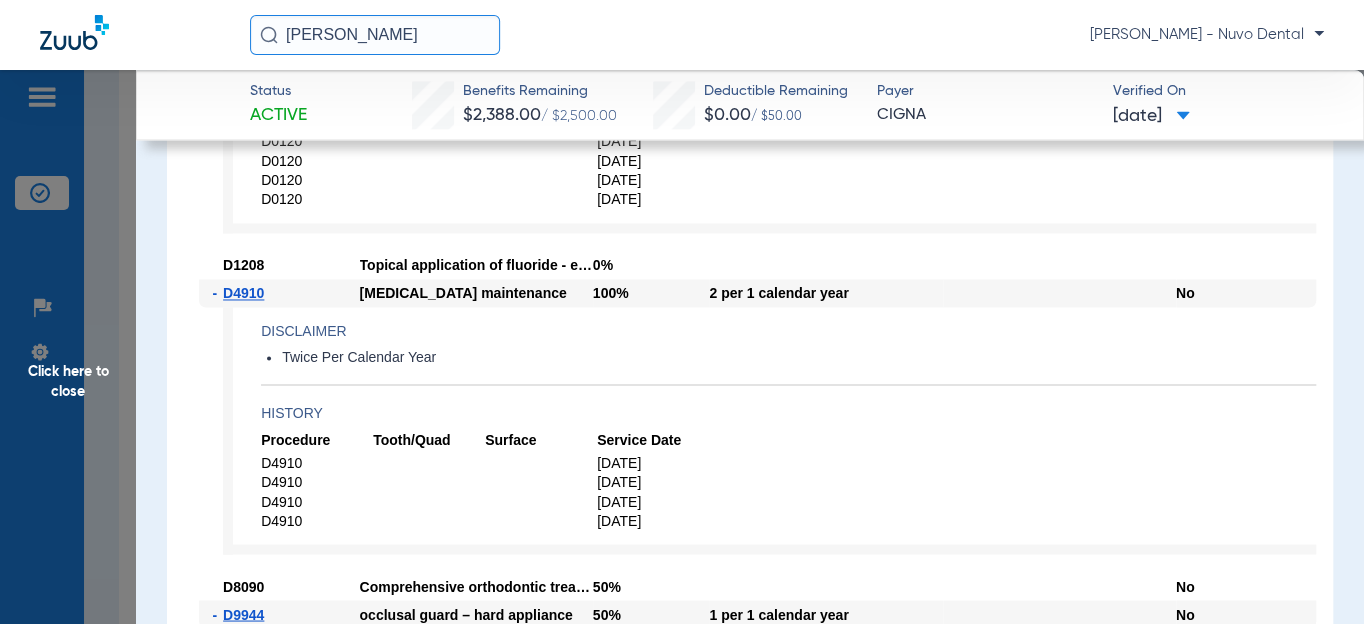 click on "Disclaimer Twice Per Calendar Year History Procedure Tooth/Quad Surface Service Date D4910 [DATE] D4910 [DATE] D4910 [DATE] D4910 [DATE]" 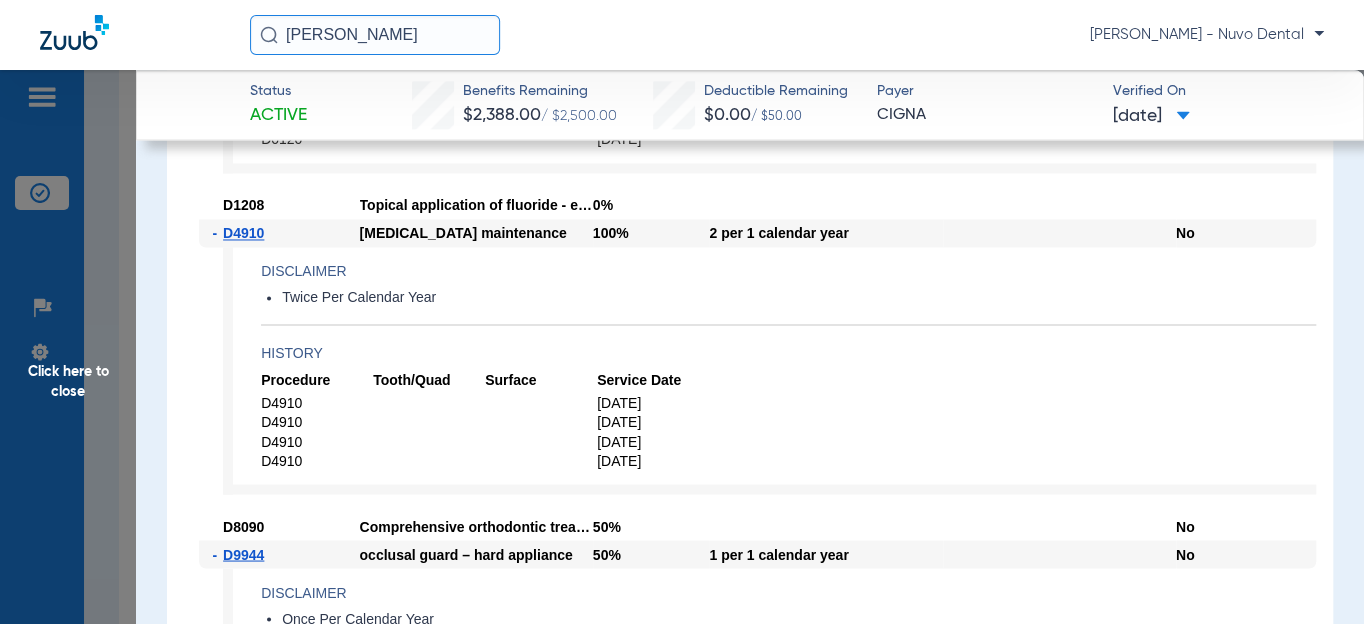 scroll, scrollTop: 1636, scrollLeft: 0, axis: vertical 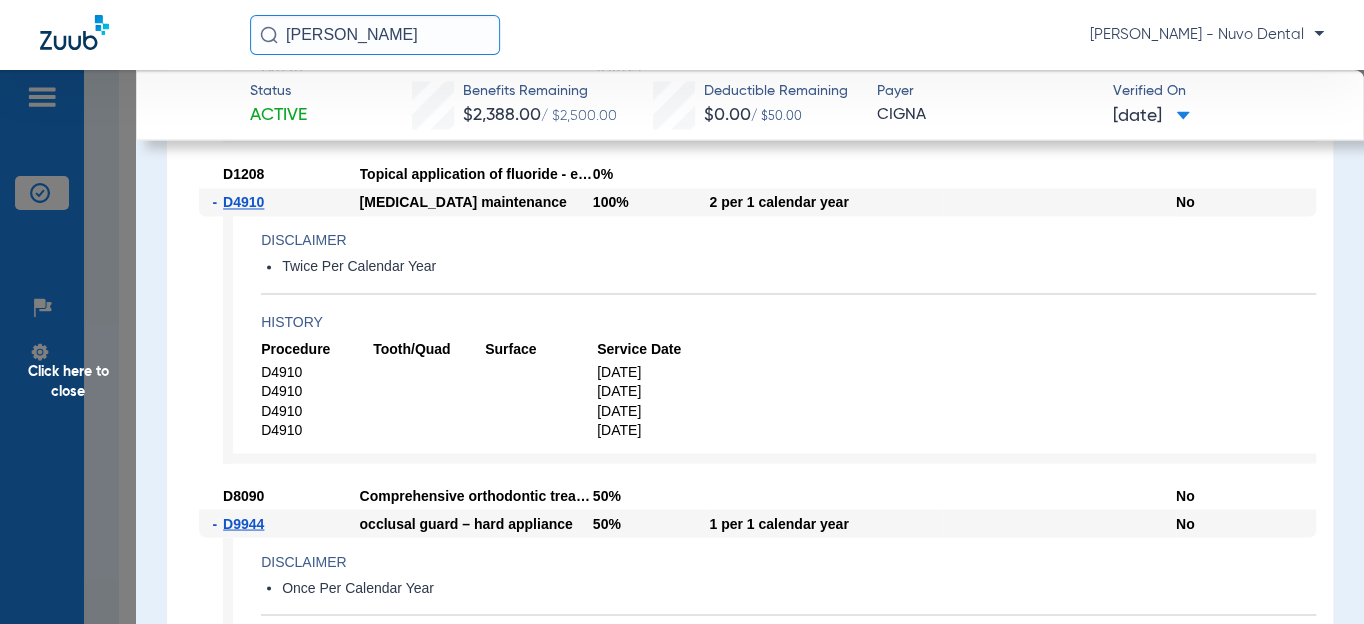 click on "Click here to close" 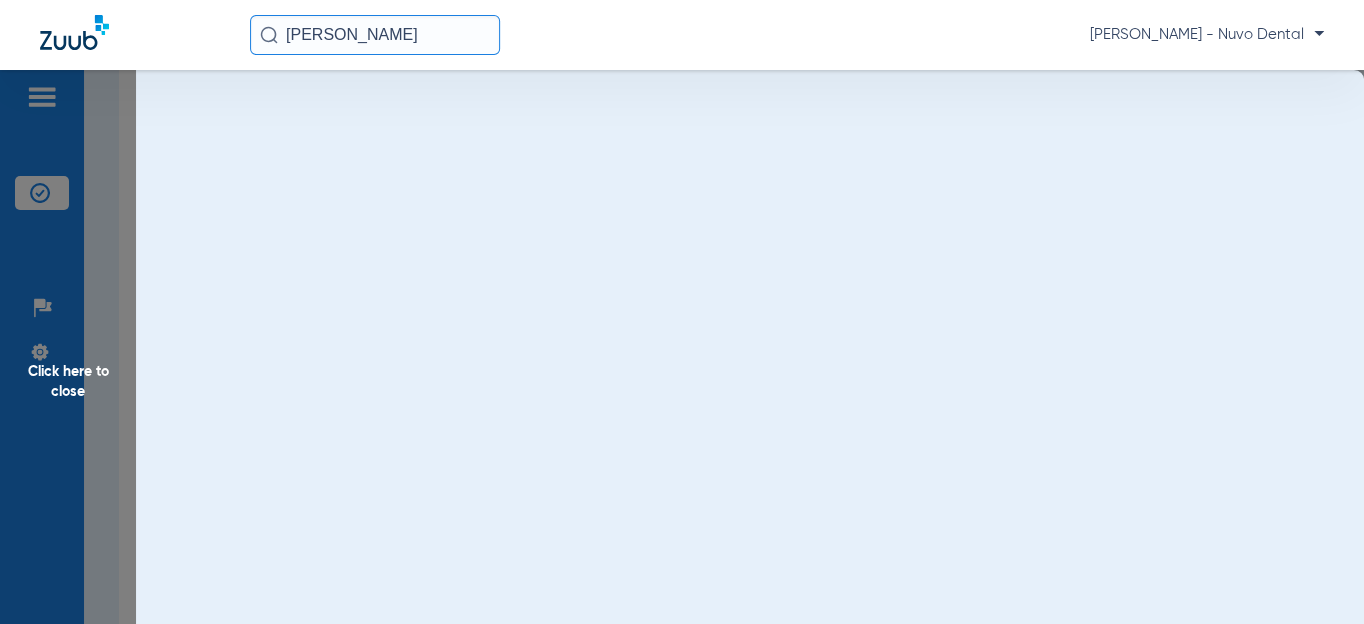 scroll, scrollTop: 0, scrollLeft: 0, axis: both 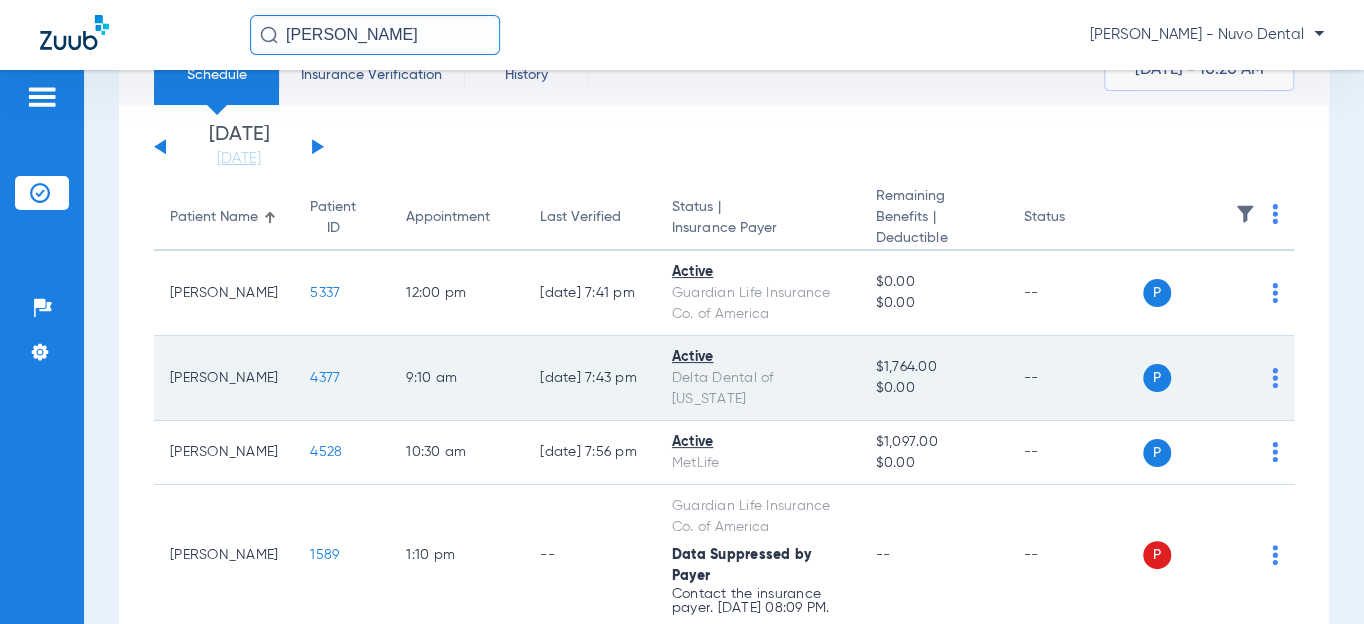click on "4377" 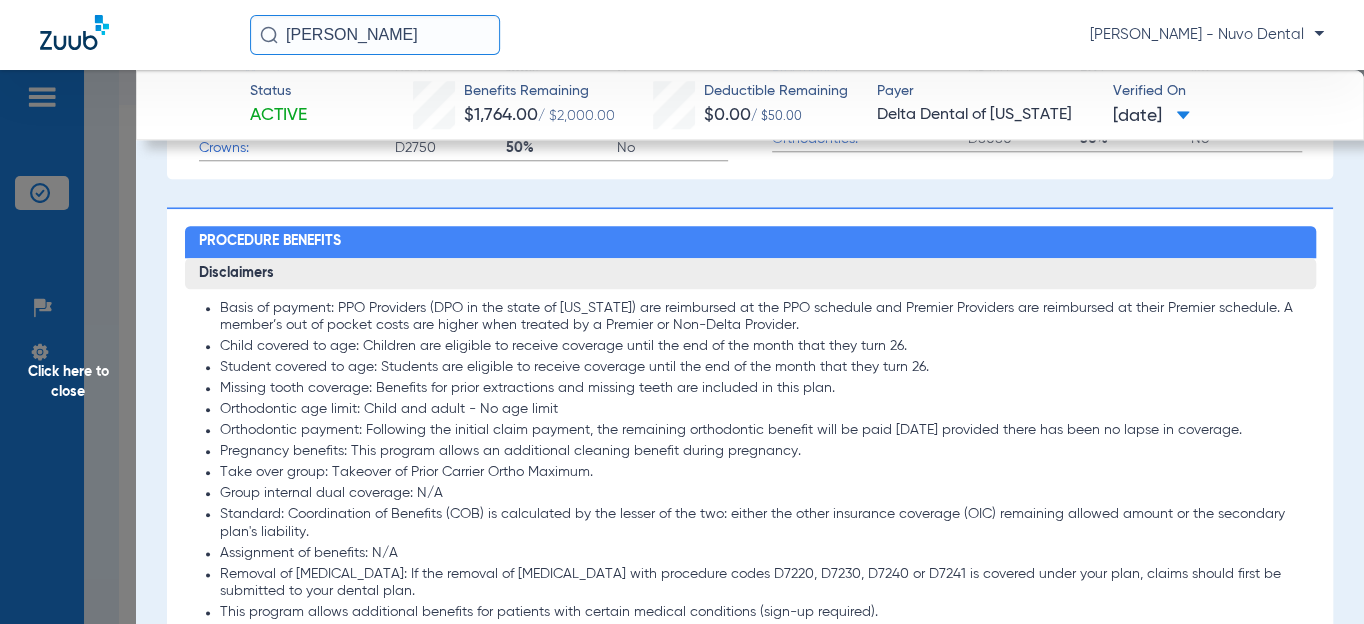scroll, scrollTop: 1181, scrollLeft: 0, axis: vertical 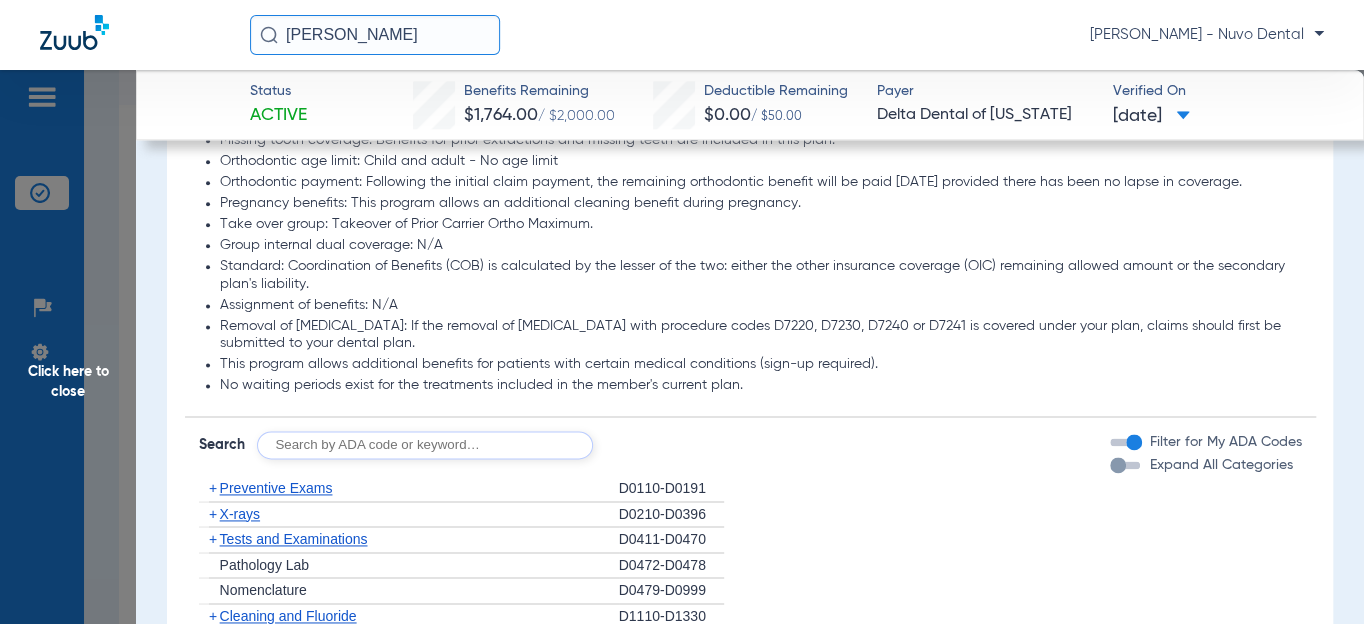 click 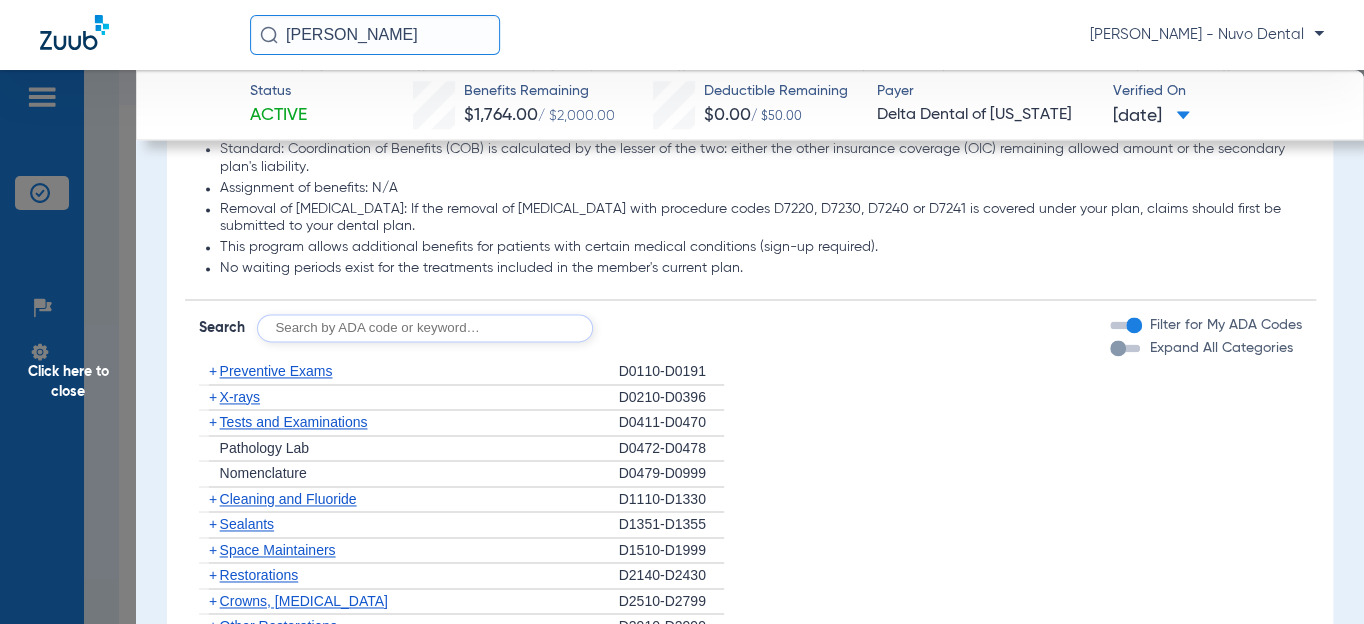 scroll, scrollTop: 1454, scrollLeft: 0, axis: vertical 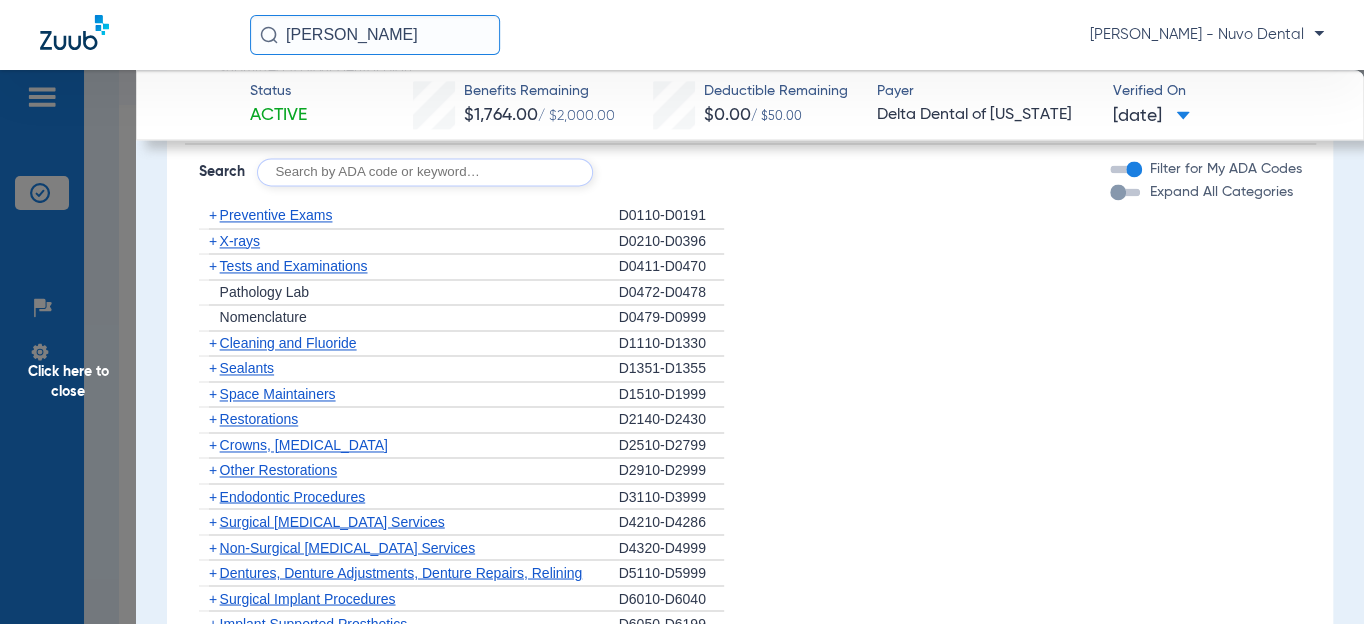 click 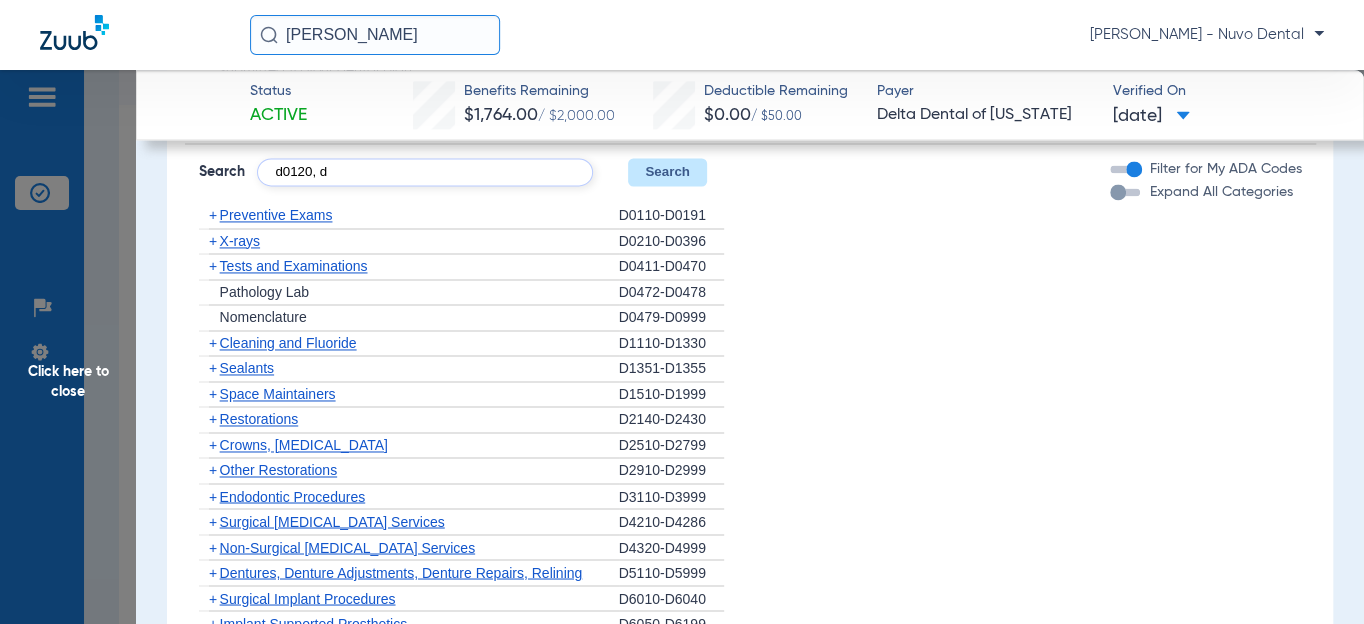 type on "d0120, d" 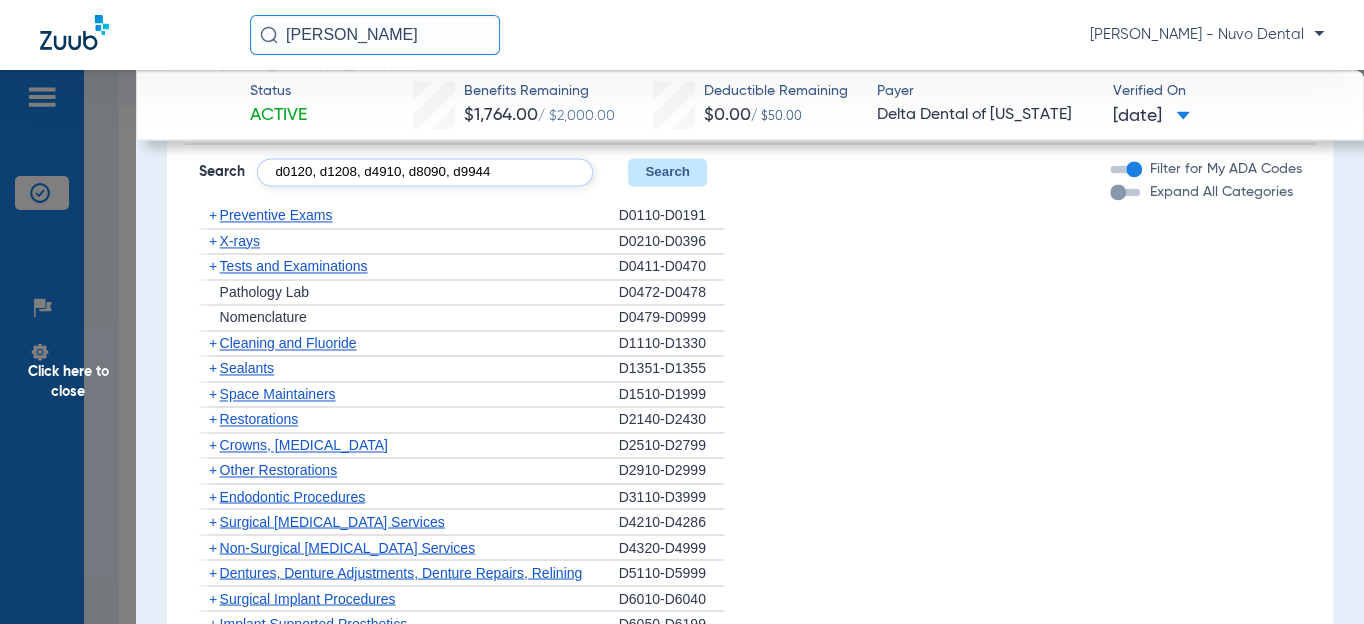 type on "d0120, d1208, d4910, d8090, d9944" 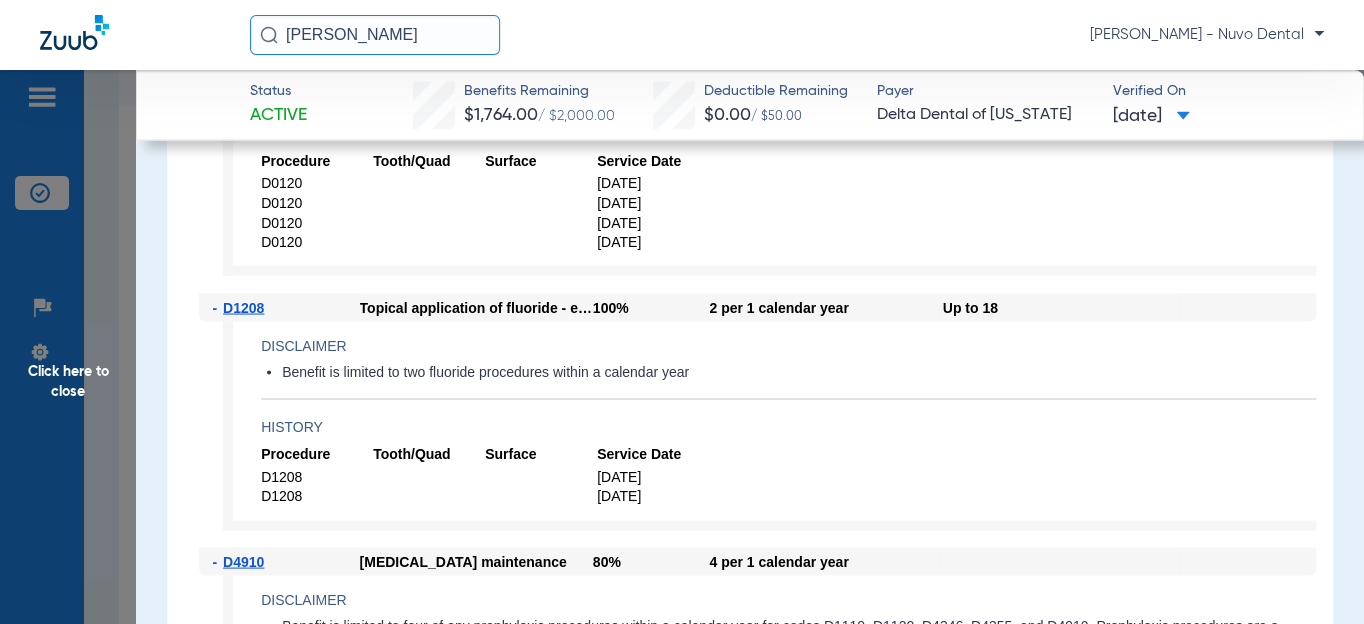 scroll, scrollTop: 1909, scrollLeft: 0, axis: vertical 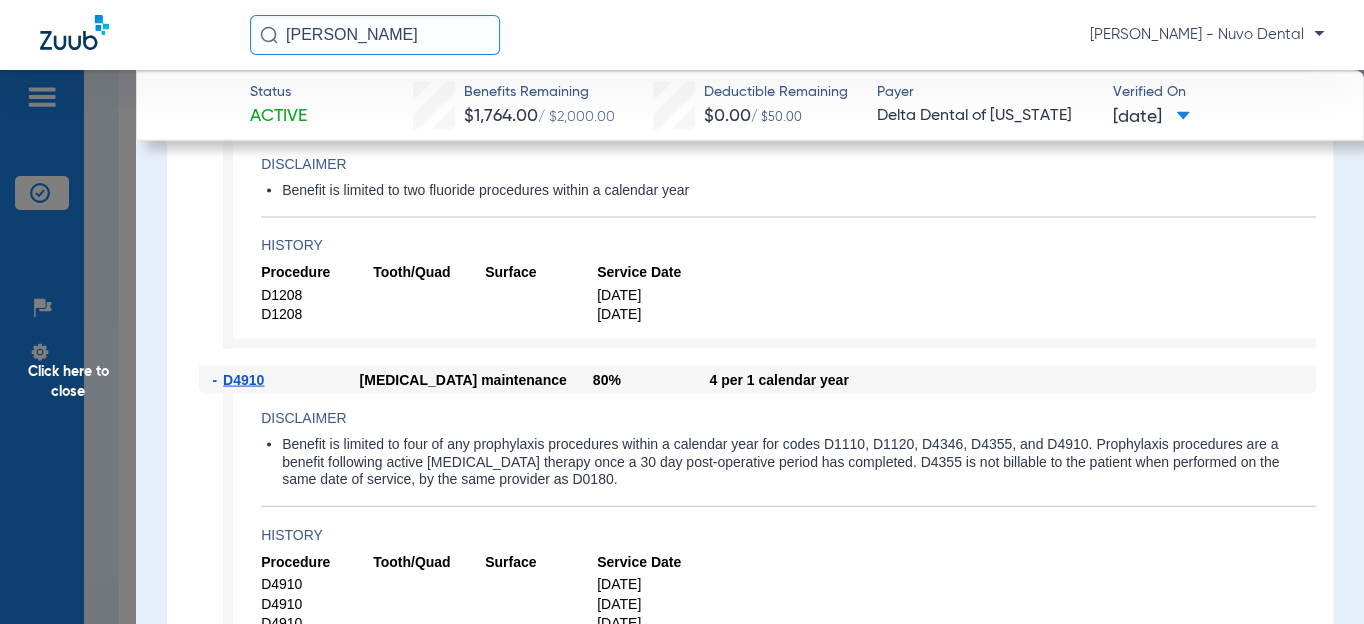 click on "Disclaimer Benefit is limited to two fluoride procedures within a calendar year History Procedure Tooth/Quad Surface Service Date D1208 [DATE] D1208 [DATE]" 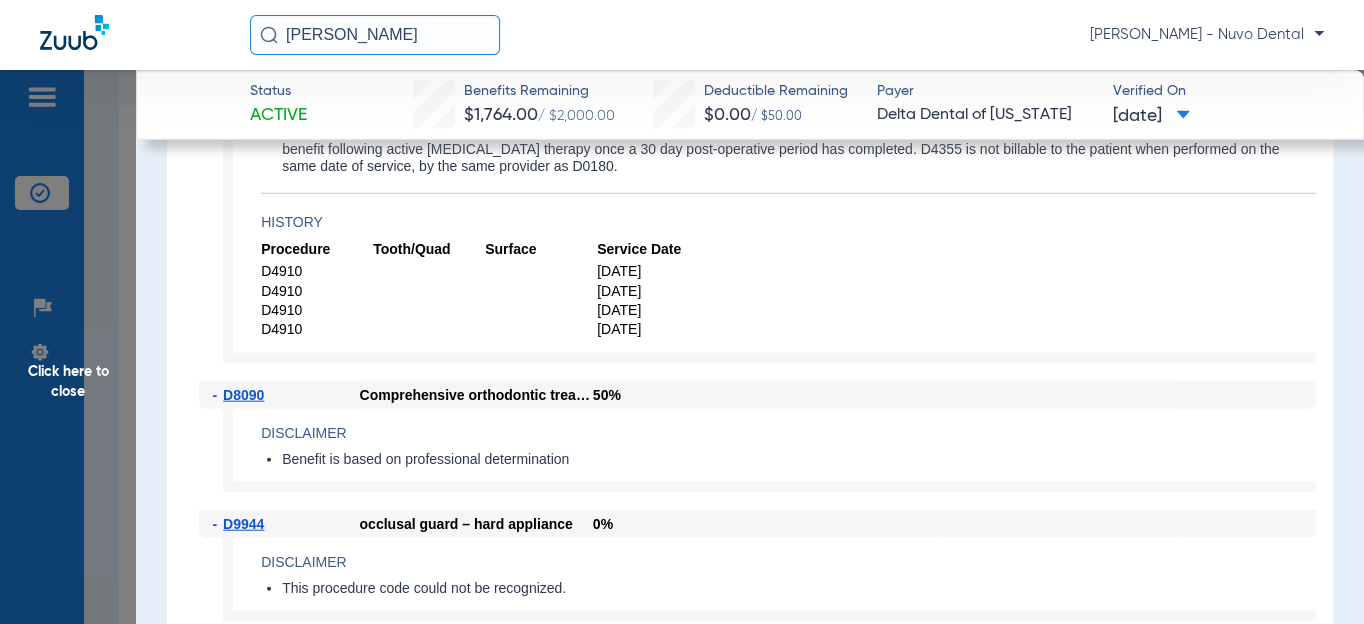scroll, scrollTop: 2181, scrollLeft: 0, axis: vertical 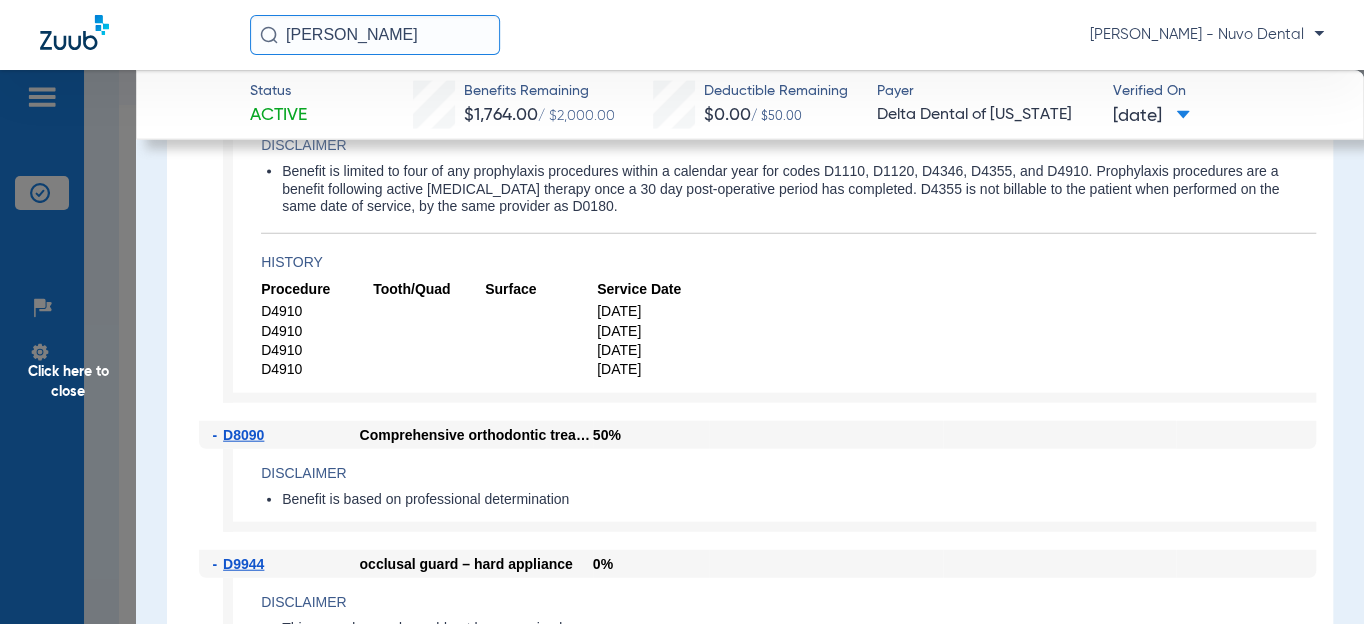 click on "D4910" 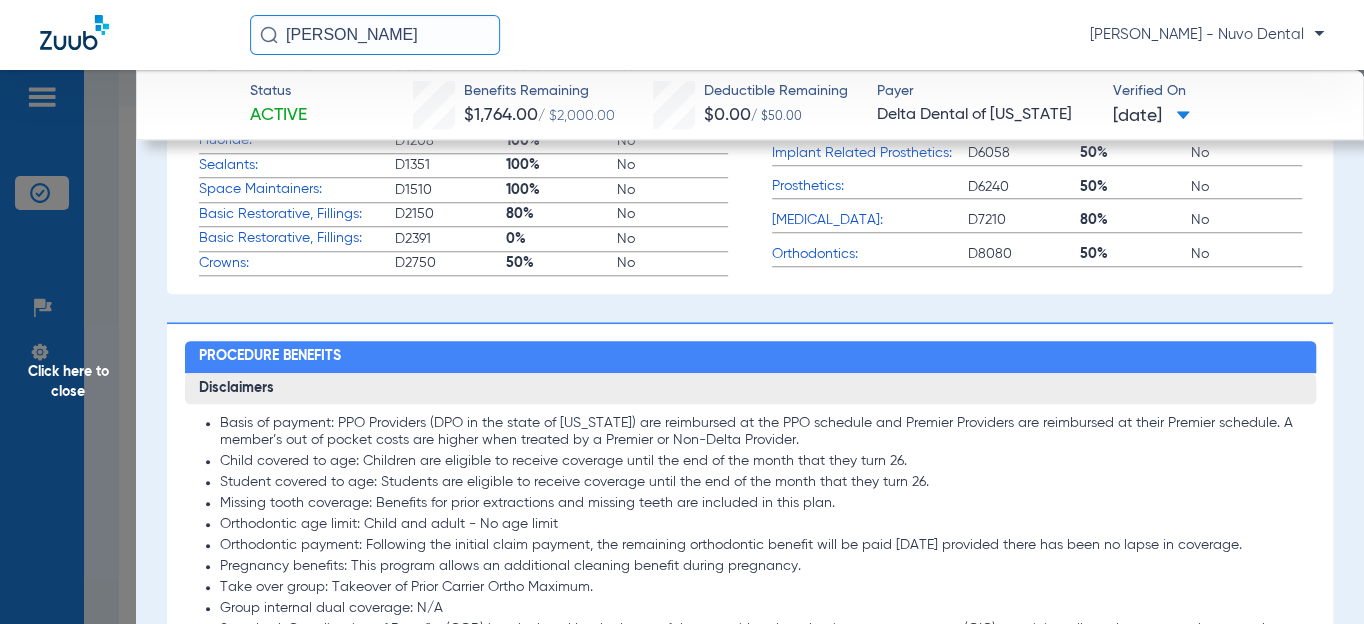 scroll, scrollTop: 1000, scrollLeft: 0, axis: vertical 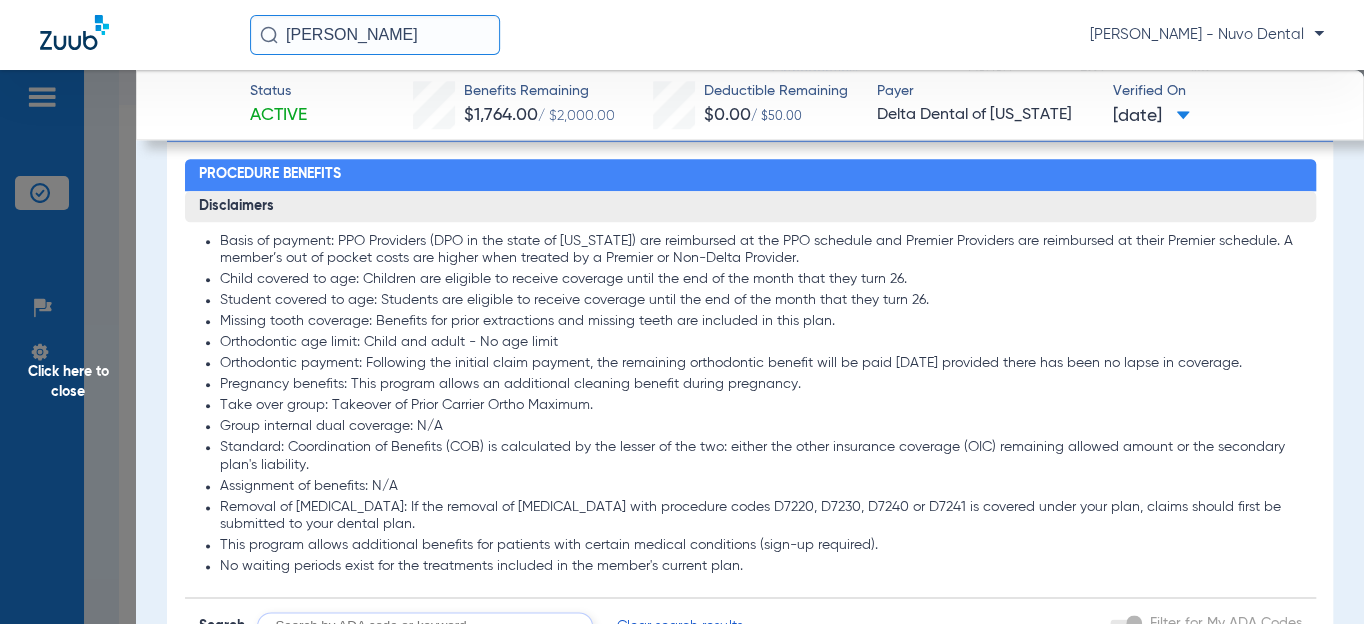 click on "Orthodontic age limit: Child and adult - No age limit" 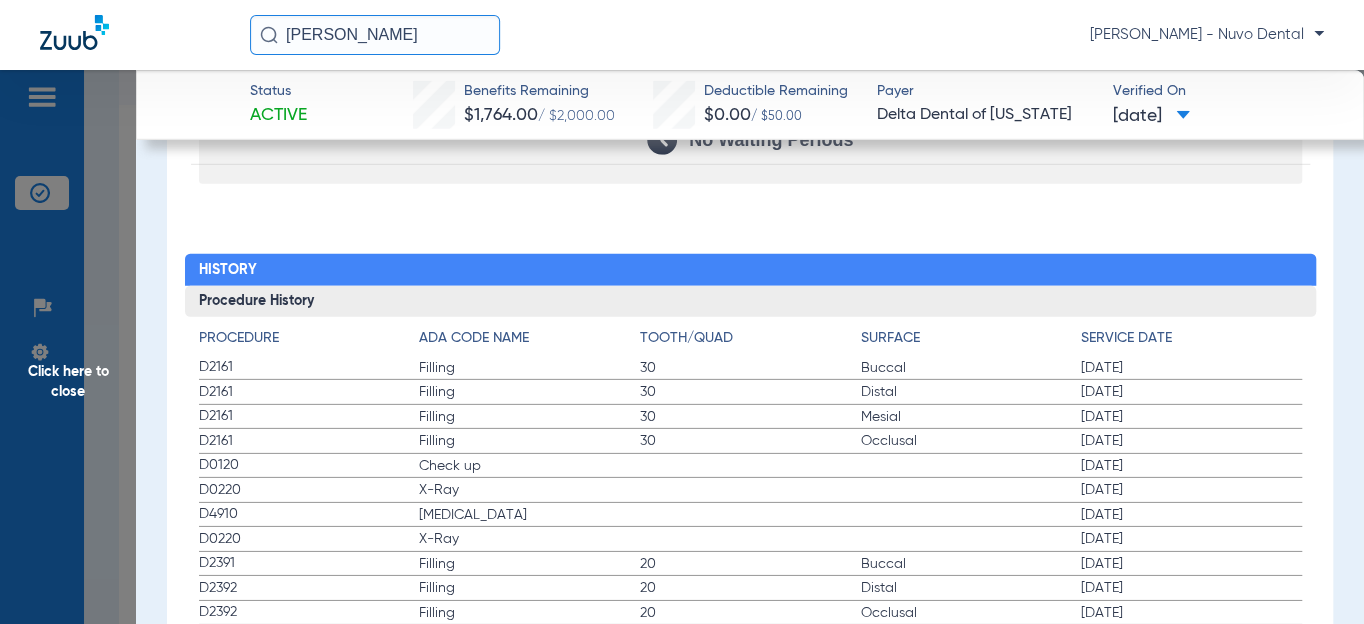 scroll, scrollTop: 3090, scrollLeft: 0, axis: vertical 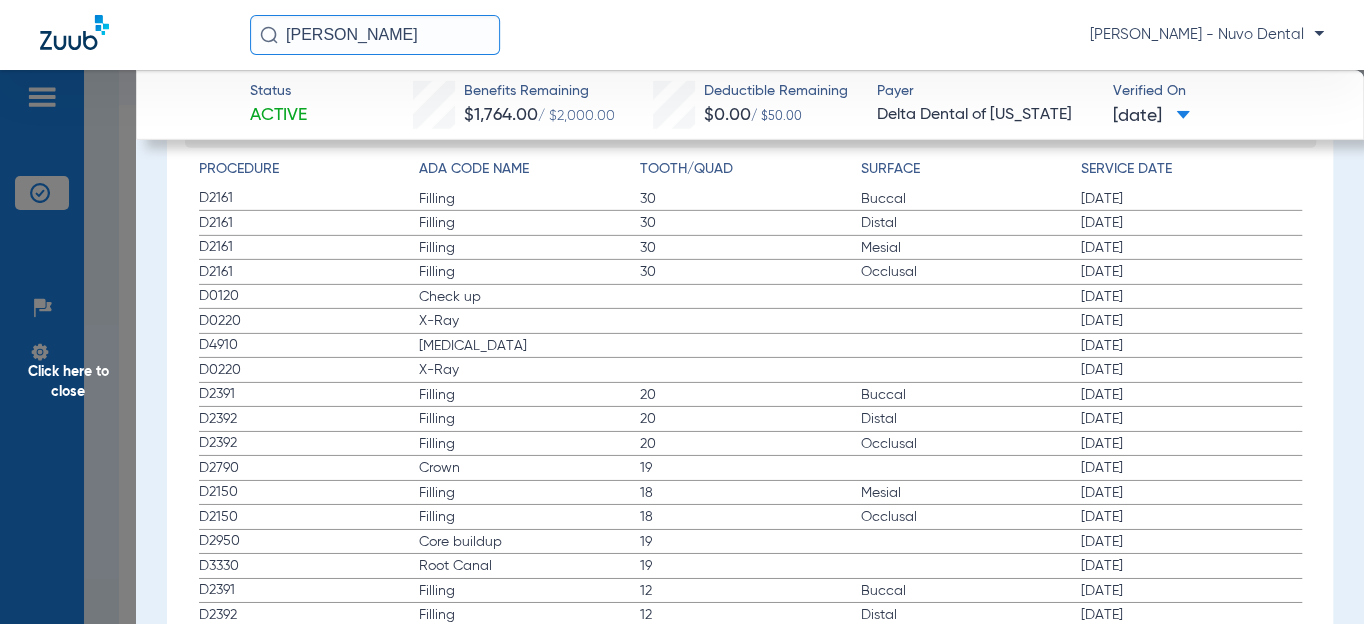 click on "D0120 Check up [DATE]" 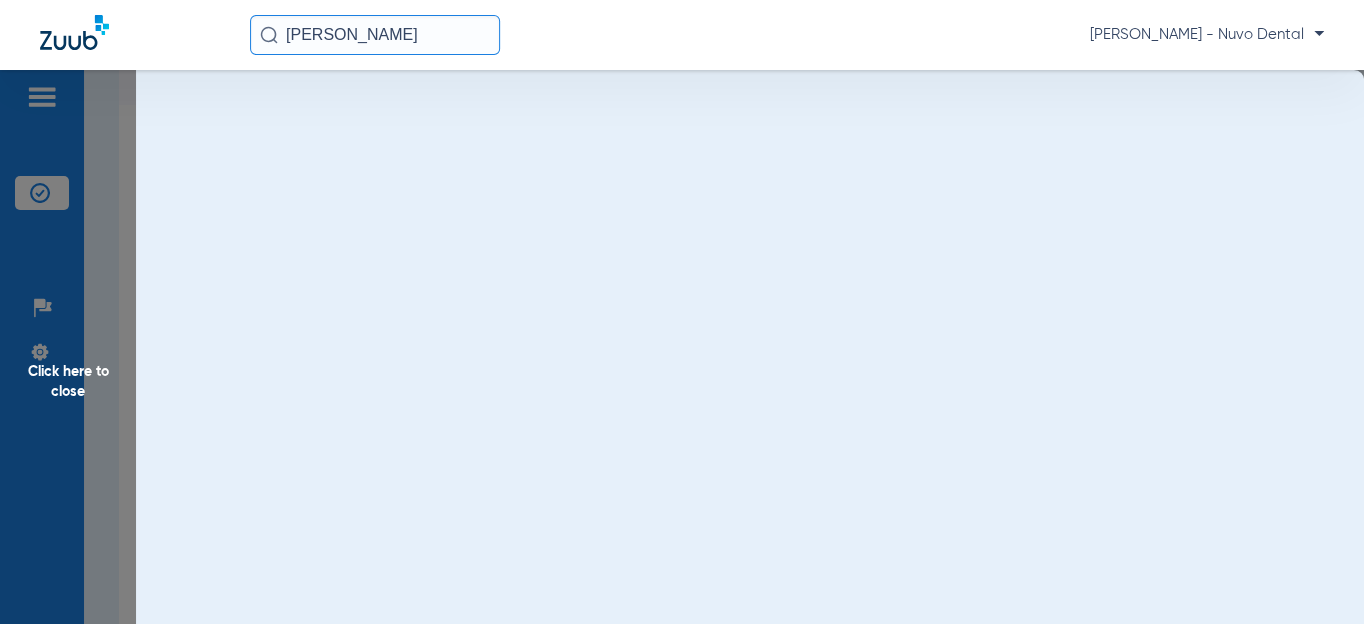 scroll, scrollTop: 0, scrollLeft: 0, axis: both 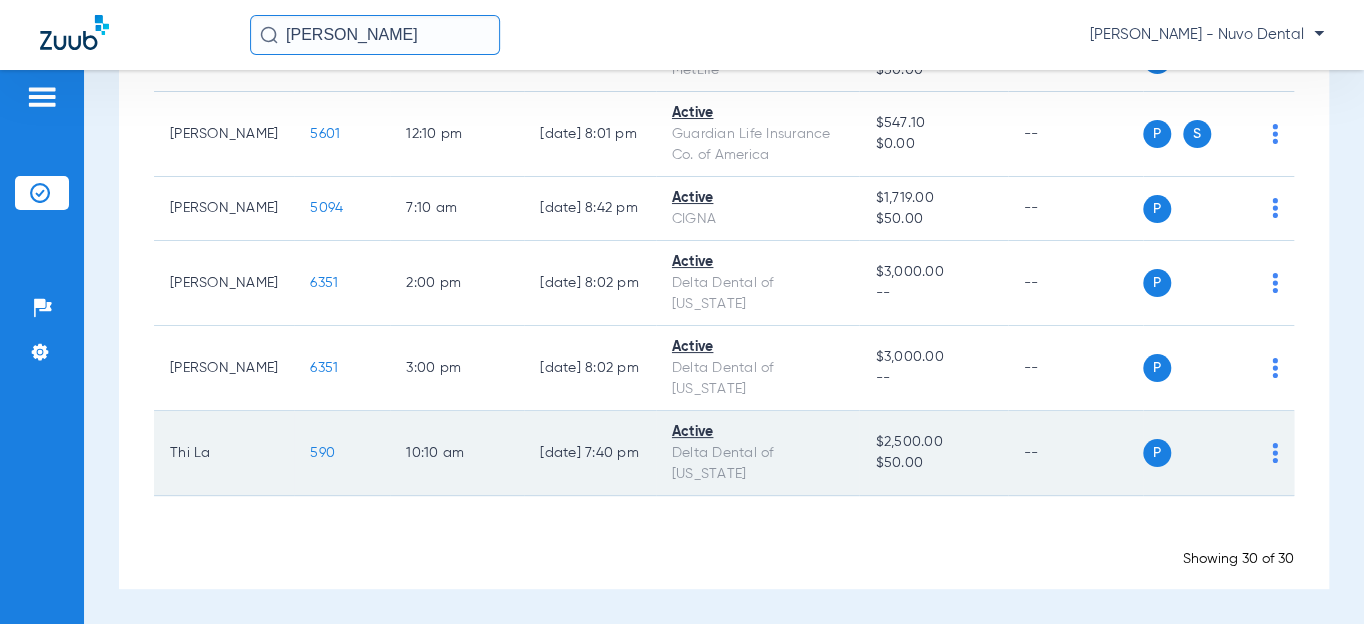 click on "590" 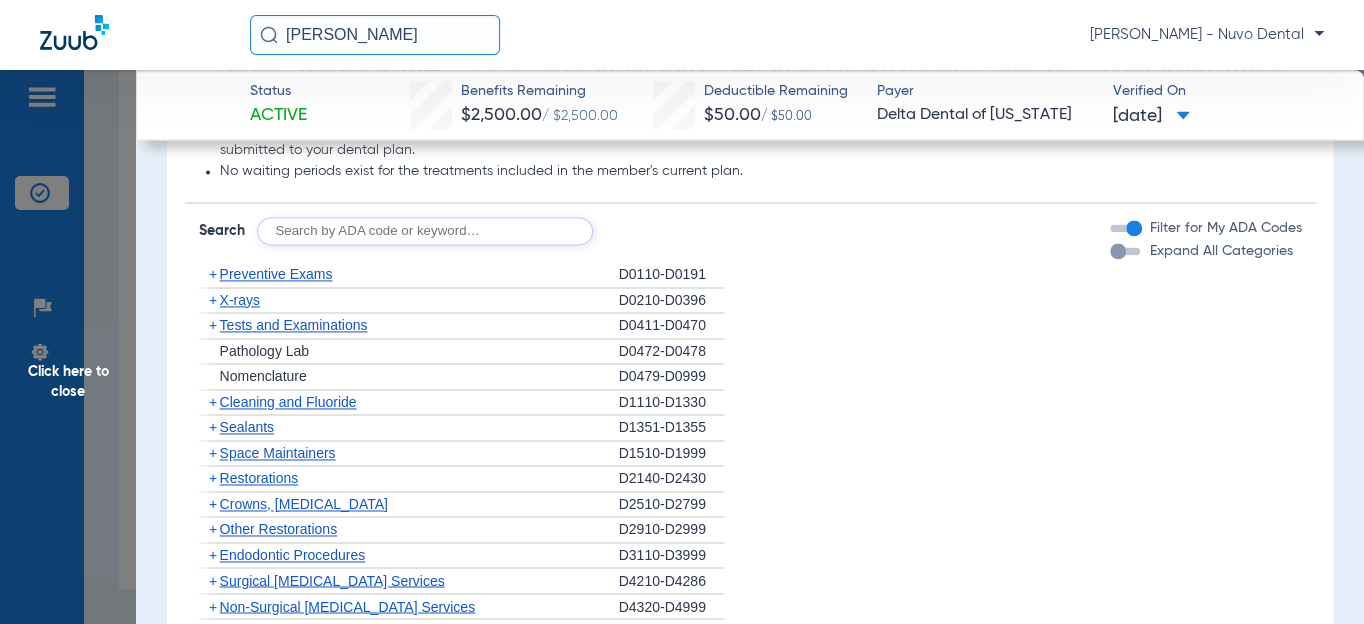 scroll, scrollTop: 1272, scrollLeft: 0, axis: vertical 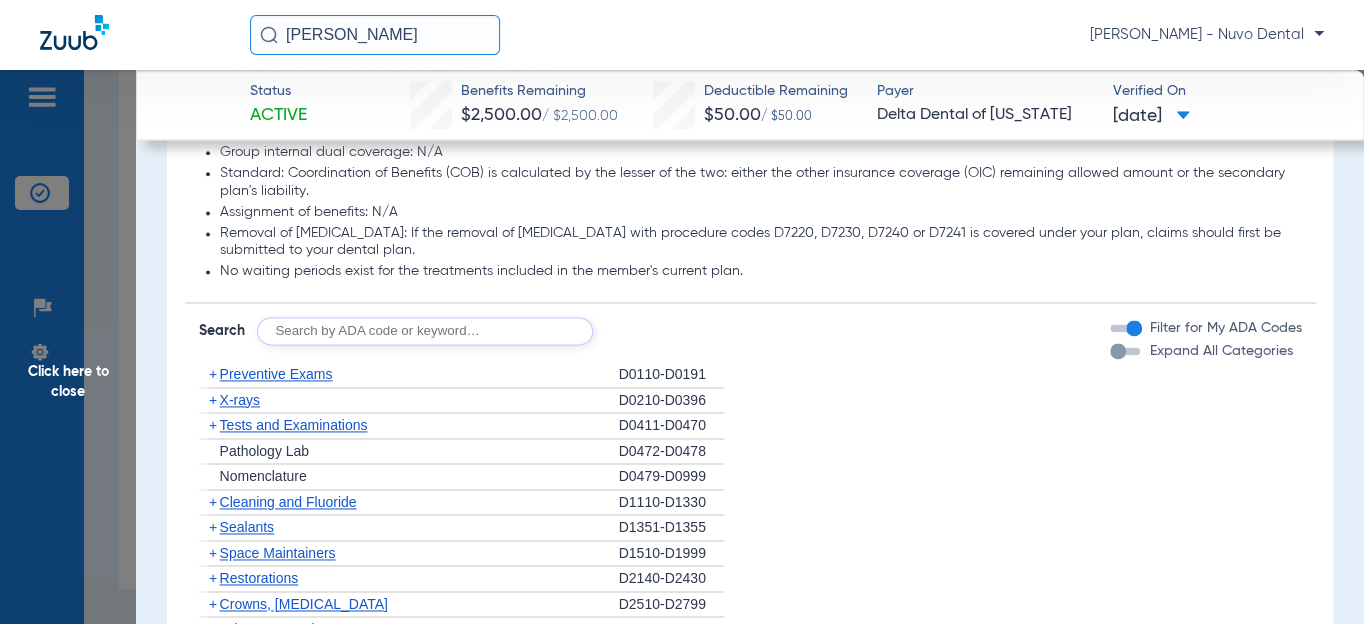 drag, startPoint x: 357, startPoint y: 22, endPoint x: 0, endPoint y: -110, distance: 380.62186 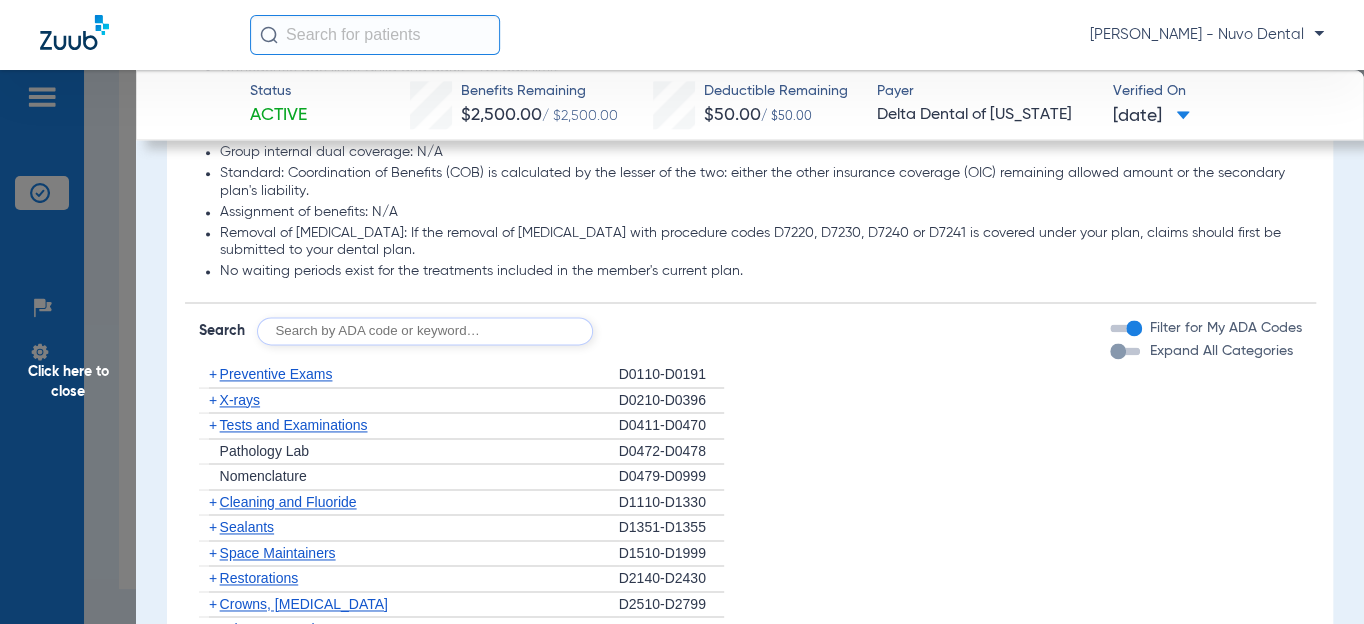 type 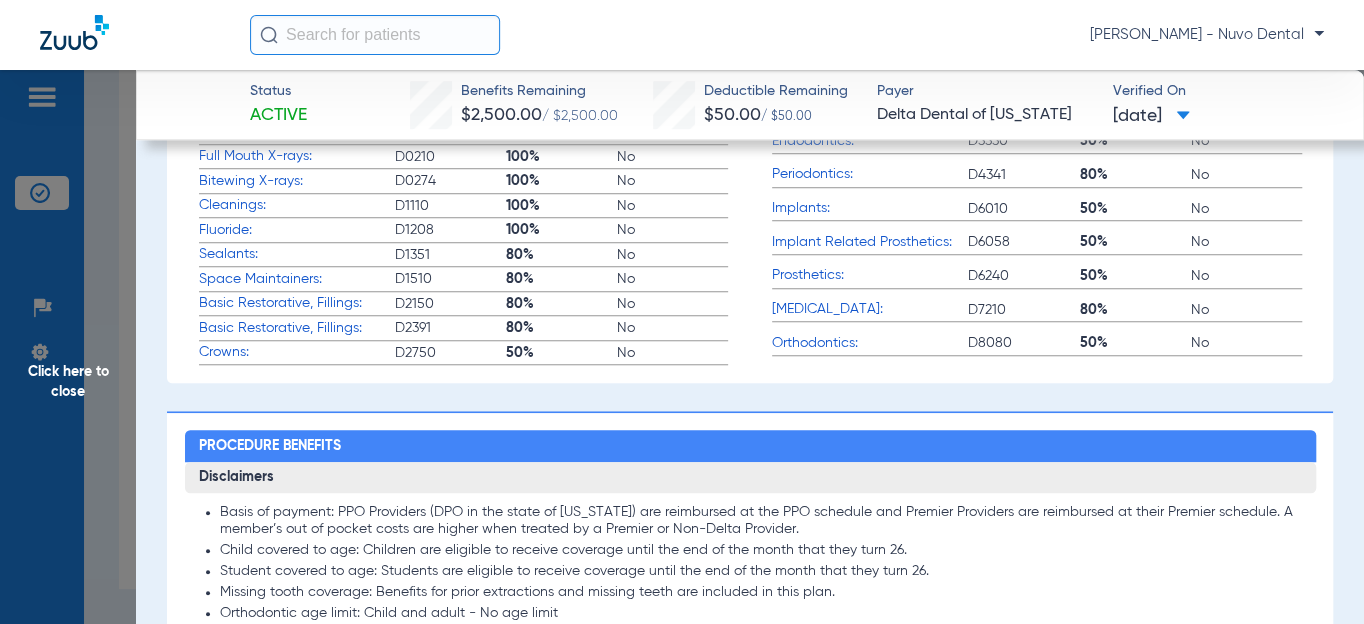 scroll, scrollTop: 1272, scrollLeft: 0, axis: vertical 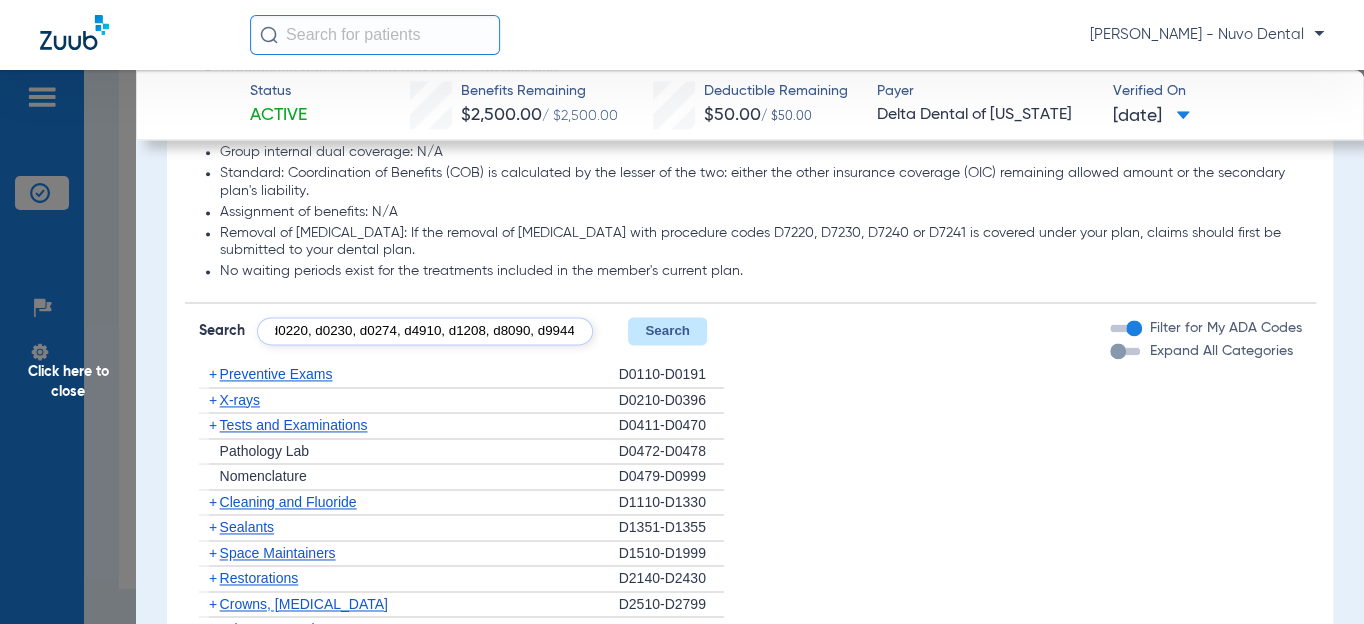 type on "d0120, d0220, d0230, d0274, d4910, d1208, d8090, d9944" 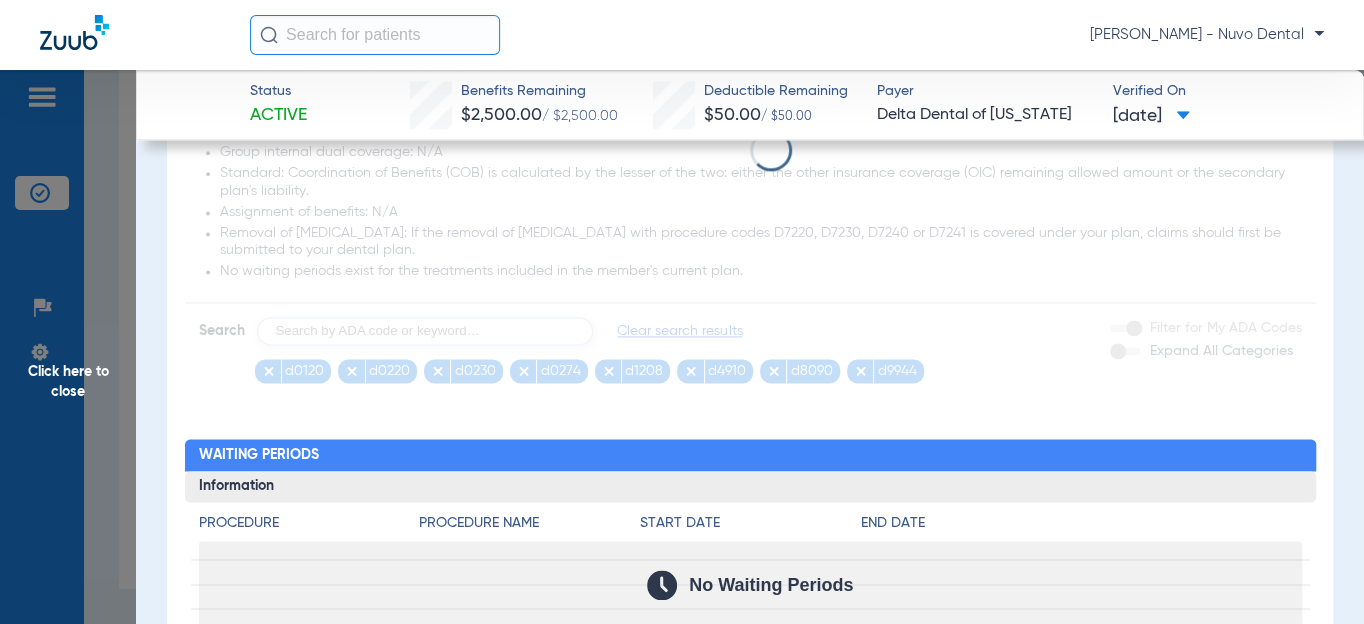 scroll, scrollTop: 0, scrollLeft: 0, axis: both 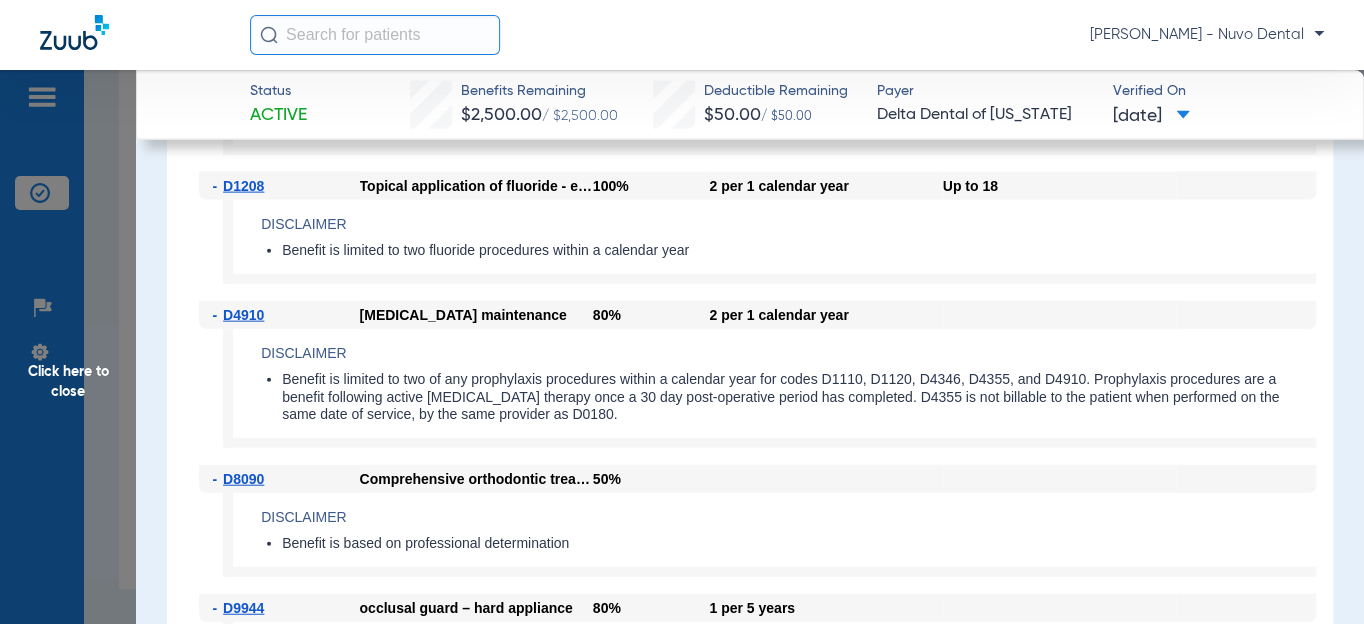click on "Procedure Benefits Disclaimers Basis of payment: PPO Providers (DPO in the state of [US_STATE]) are reimbursed at the PPO schedule and Premier Providers are reimbursed at their Premier schedule. A member’s out of pocket costs are higher when treated by a Premier or Non-Delta Provider. Child covered to age: Children are eligible to receive coverage until the end of the month that they turn 26. Student covered to age: Students are eligible to receive coverage until the end of the month that they turn 26. Missing tooth coverage: Benefits for prior extractions and missing teeth are included in this plan. Orthodontic age limit: Child and adult - No age limit Orthodontic payment: Following the initial claim payment, the remaining orthodontic benefit will be paid [DATE] provided there has been no lapse in coverage. Pregnancy benefits: This program allows an additional cleaning benefit during pregnancy. Take over group: Takeover of Prior Carrier Ortho Maximum. Group internal dual coverage: N/A Search  d0120" 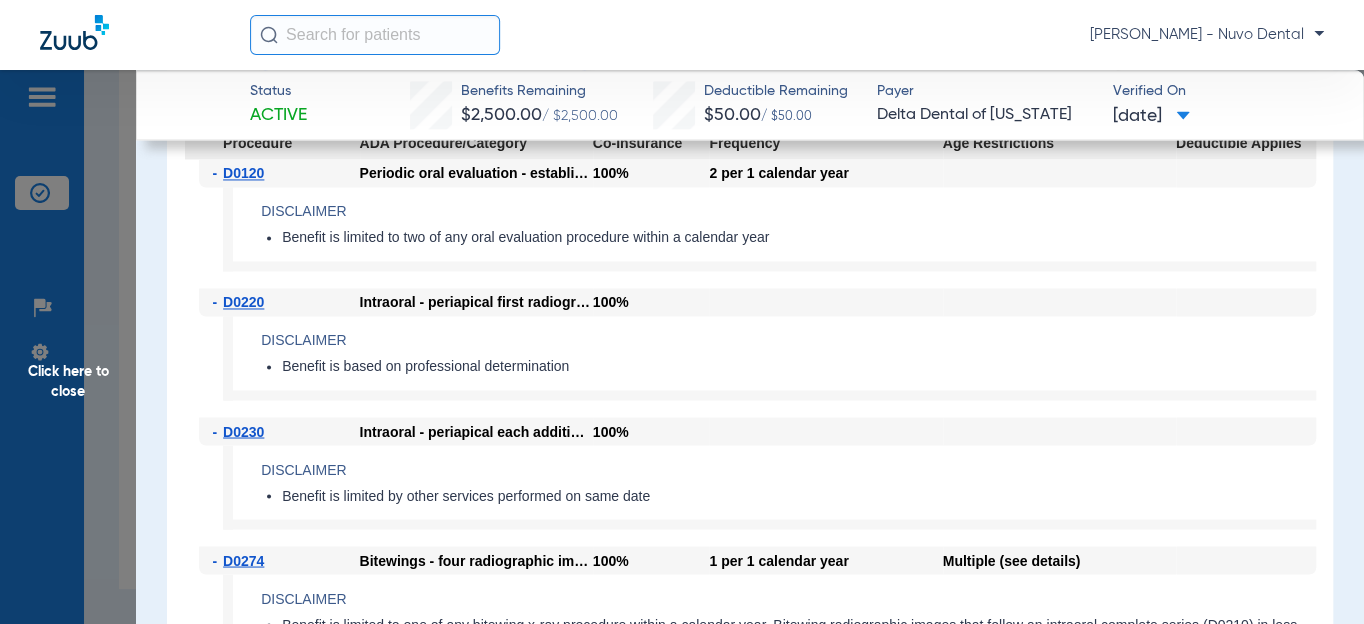 scroll, scrollTop: 1181, scrollLeft: 0, axis: vertical 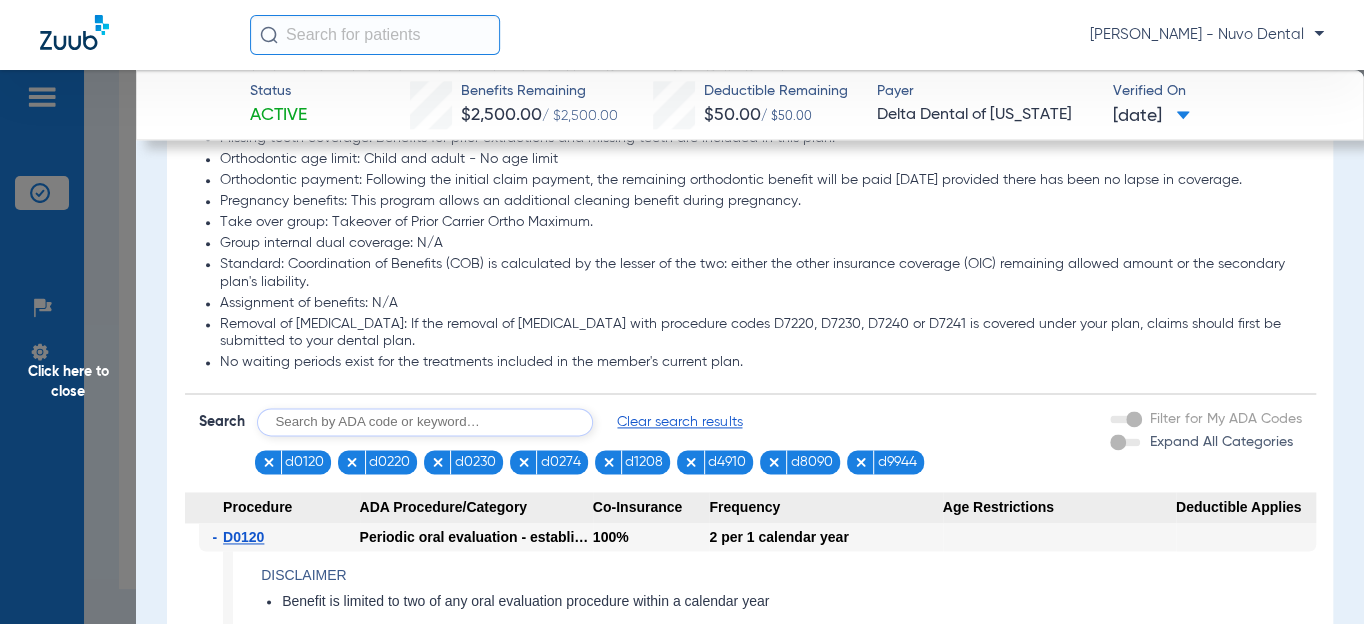 click on "Orthodontic age limit: Child and adult - No age limit" 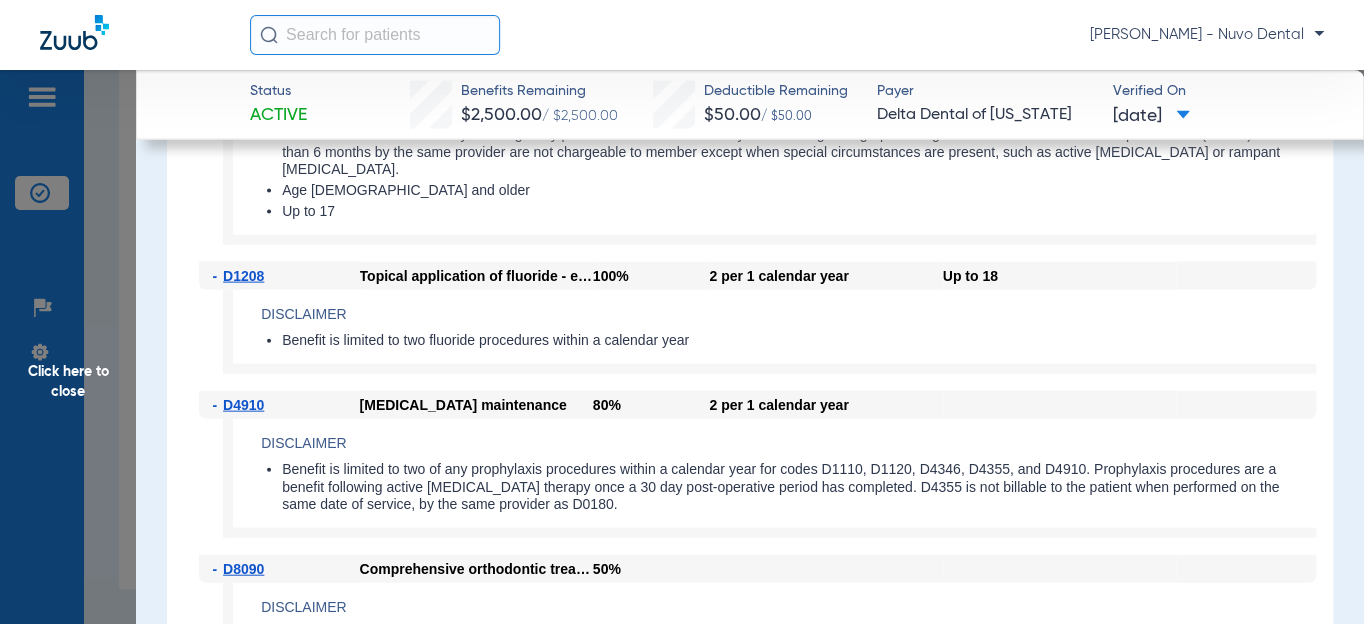 scroll, scrollTop: 2090, scrollLeft: 0, axis: vertical 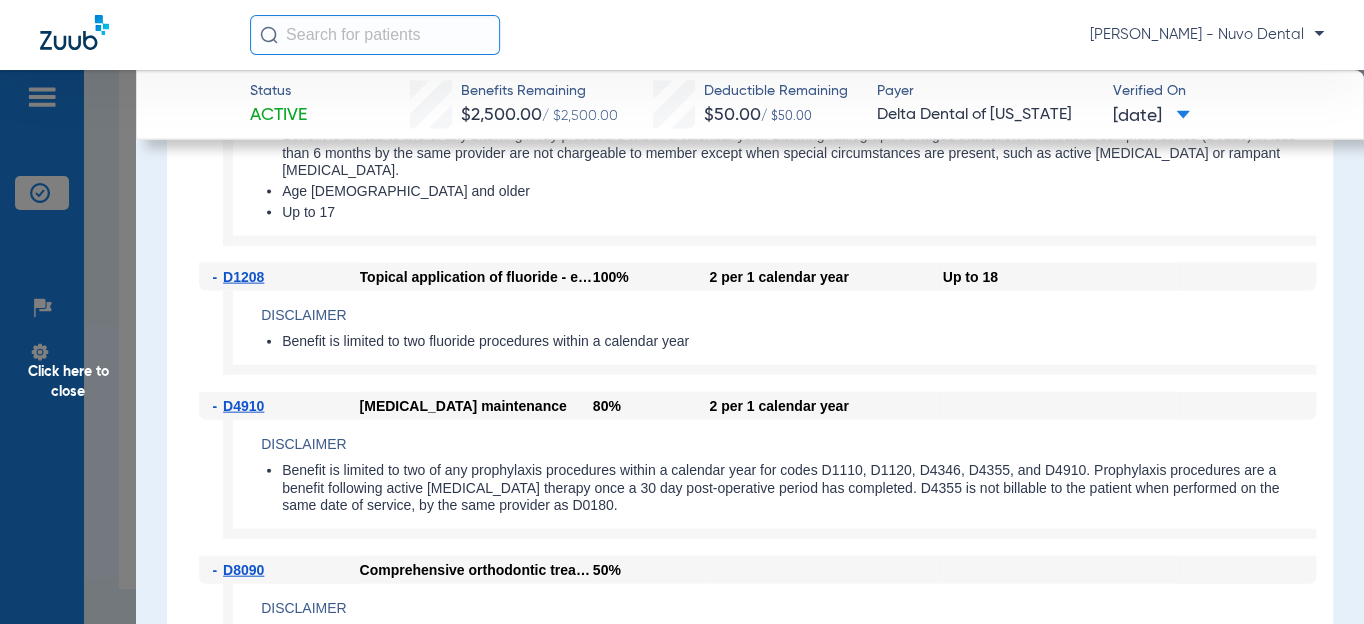 click on "Click here to close" 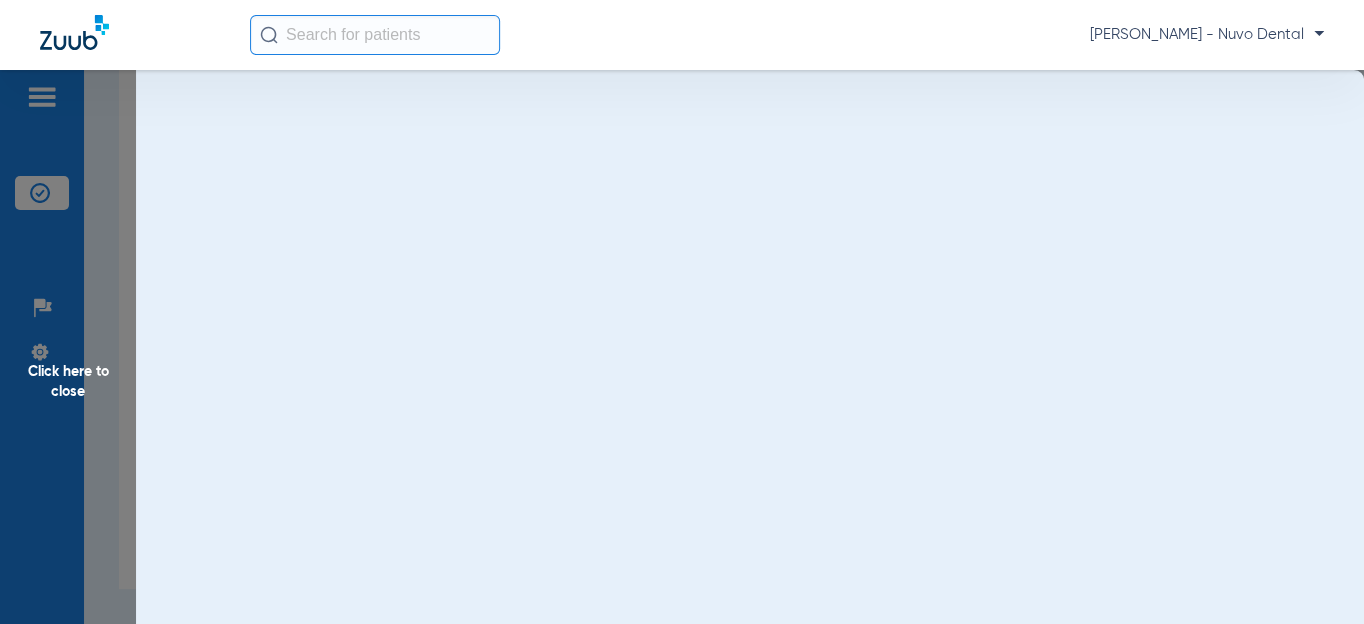 scroll, scrollTop: 0, scrollLeft: 0, axis: both 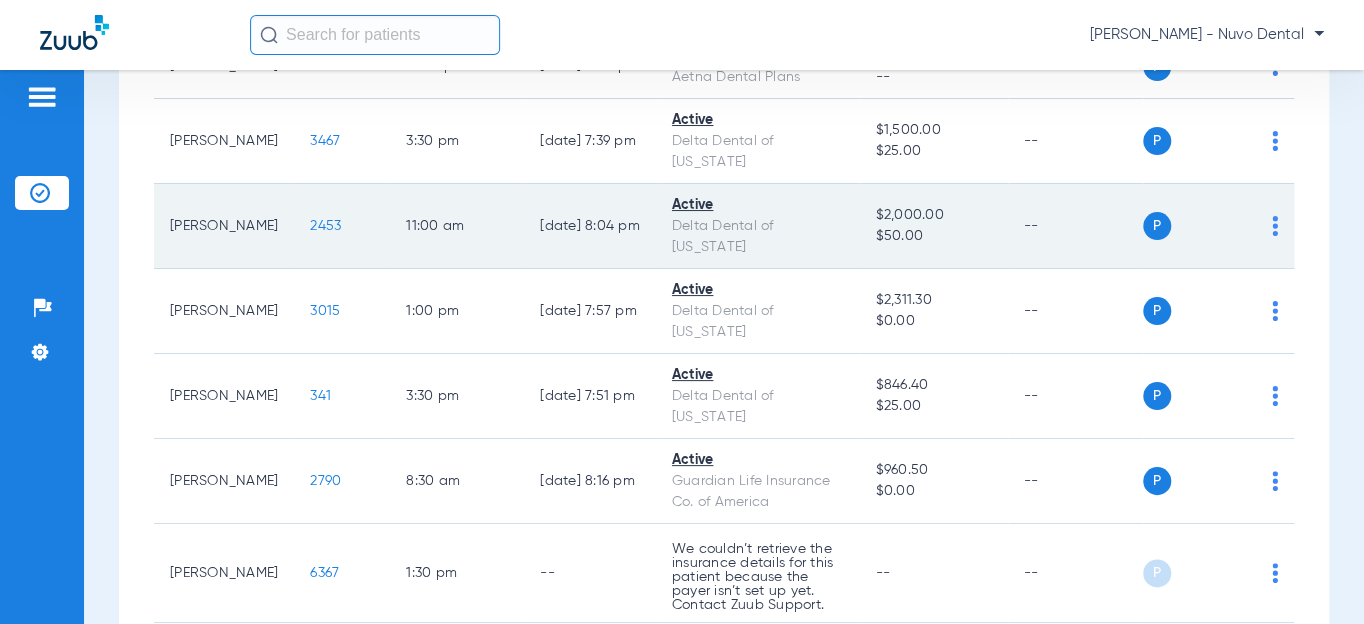 click on "2453" 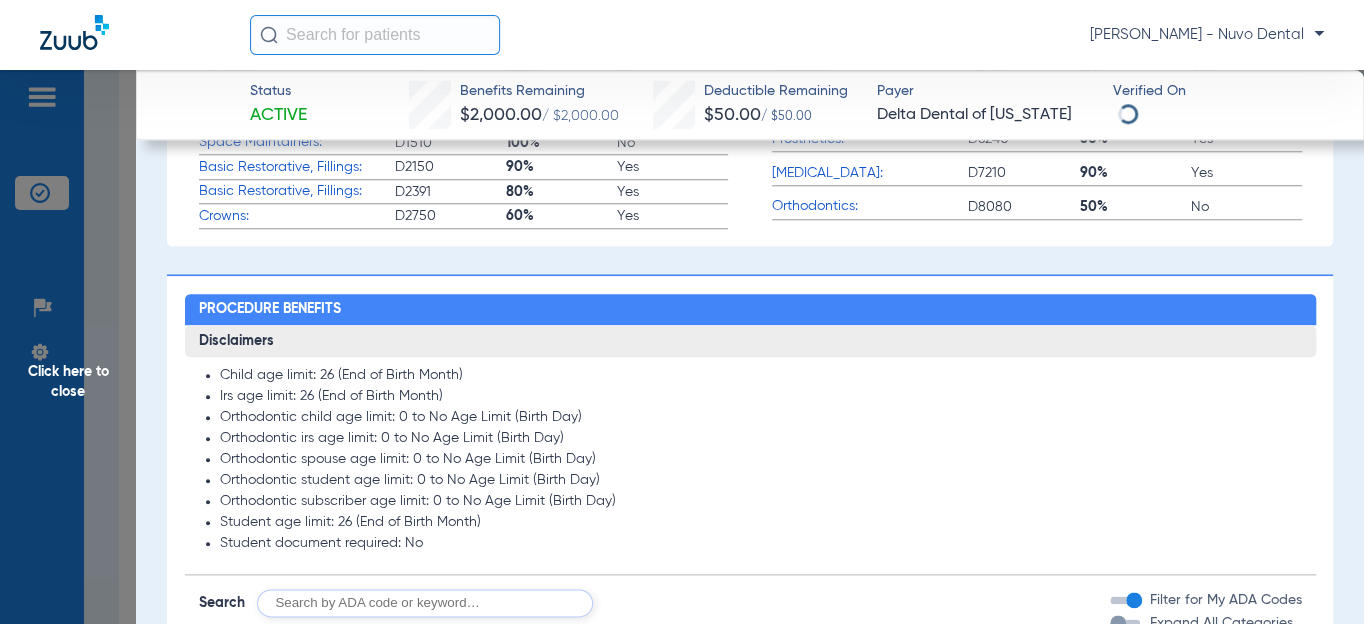 scroll, scrollTop: 1181, scrollLeft: 0, axis: vertical 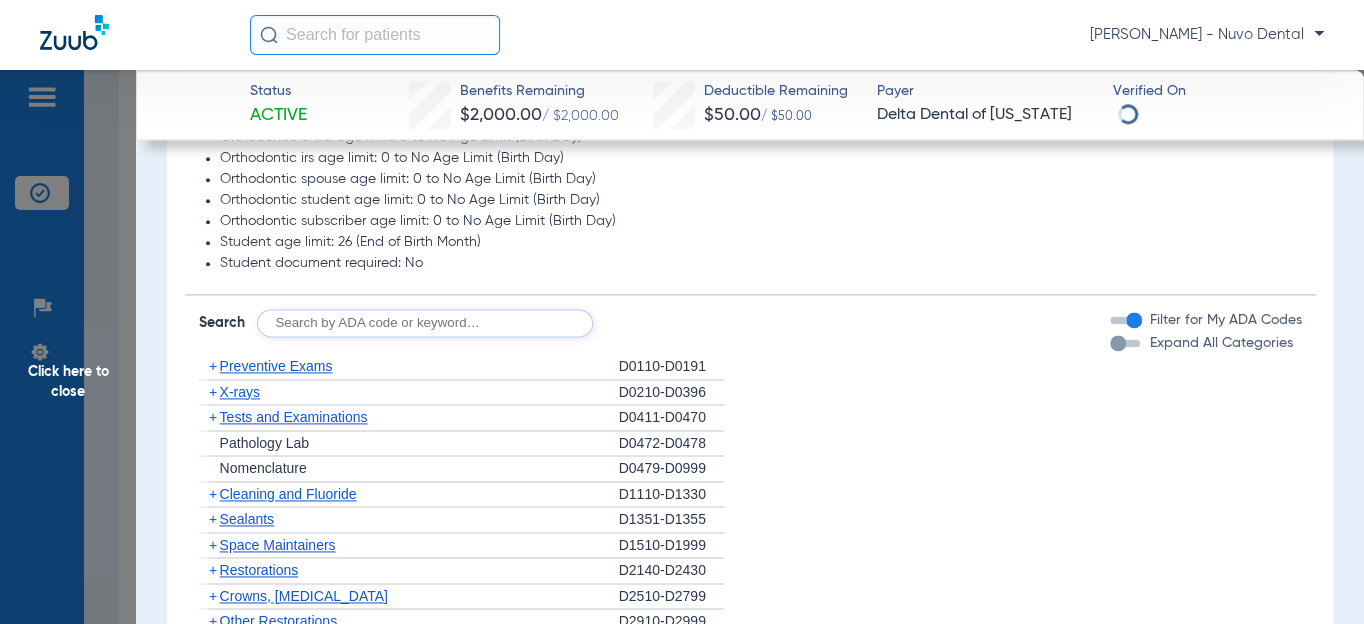 click 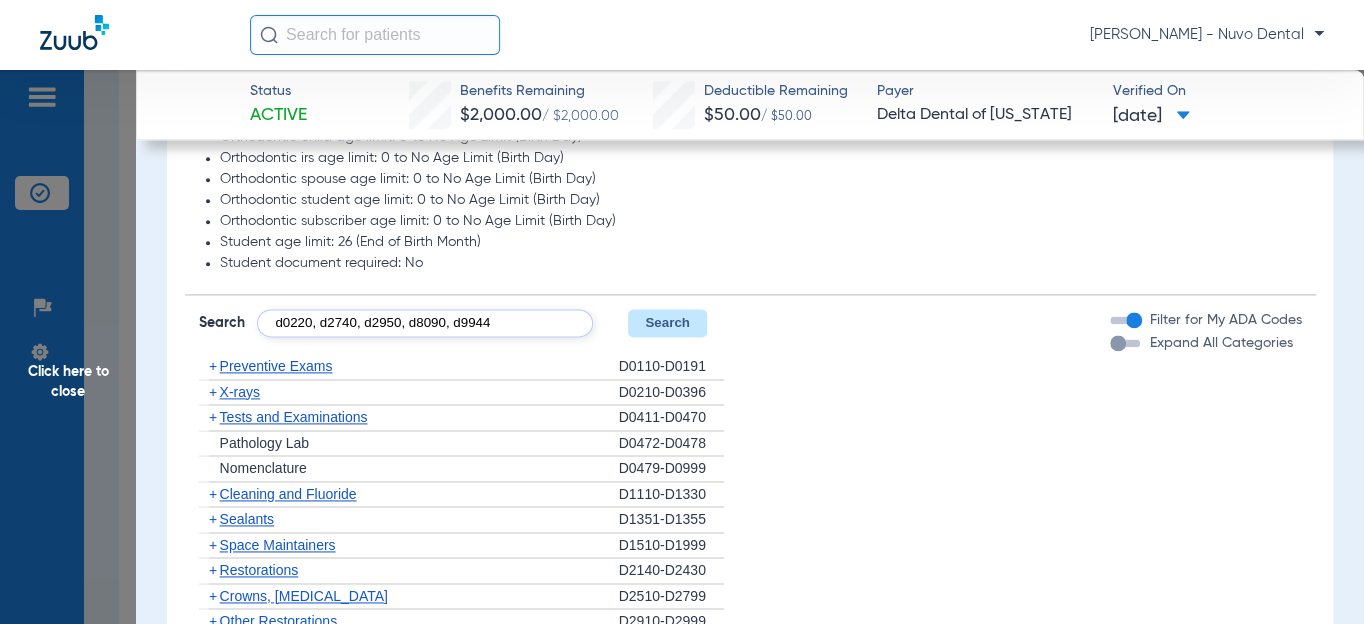 type on "d0220, d2740, d2950, d8090, d9944" 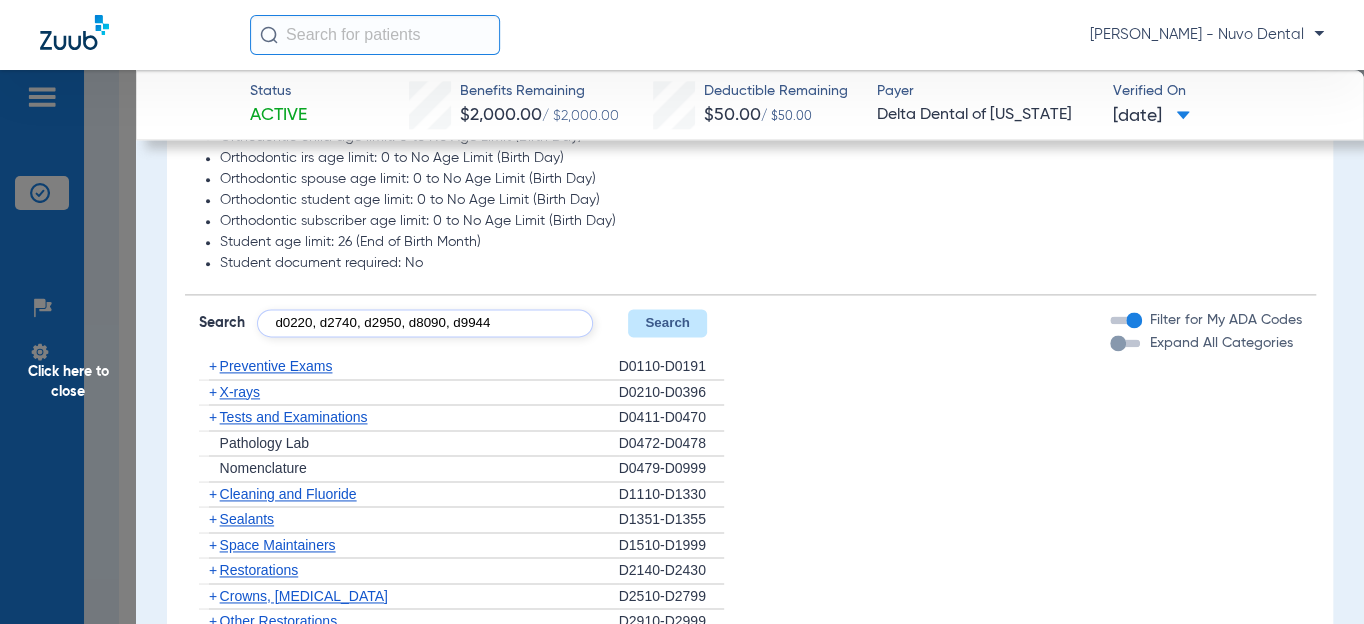 click on "Search" 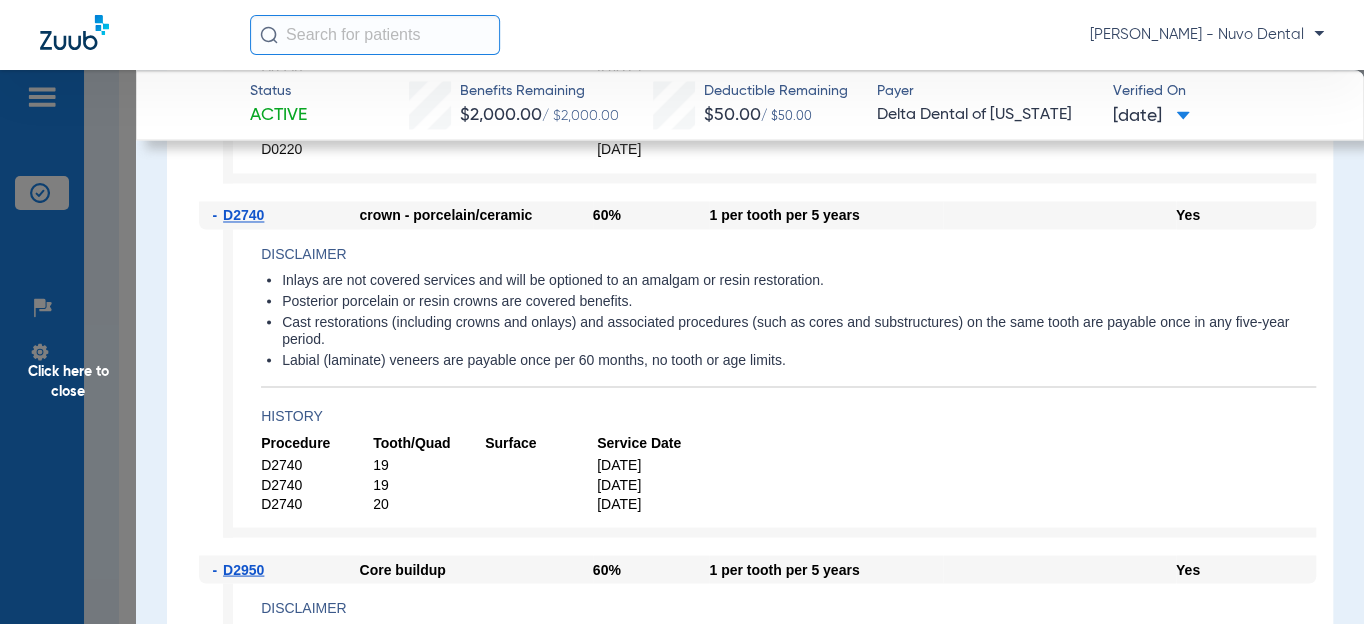 scroll, scrollTop: 1727, scrollLeft: 0, axis: vertical 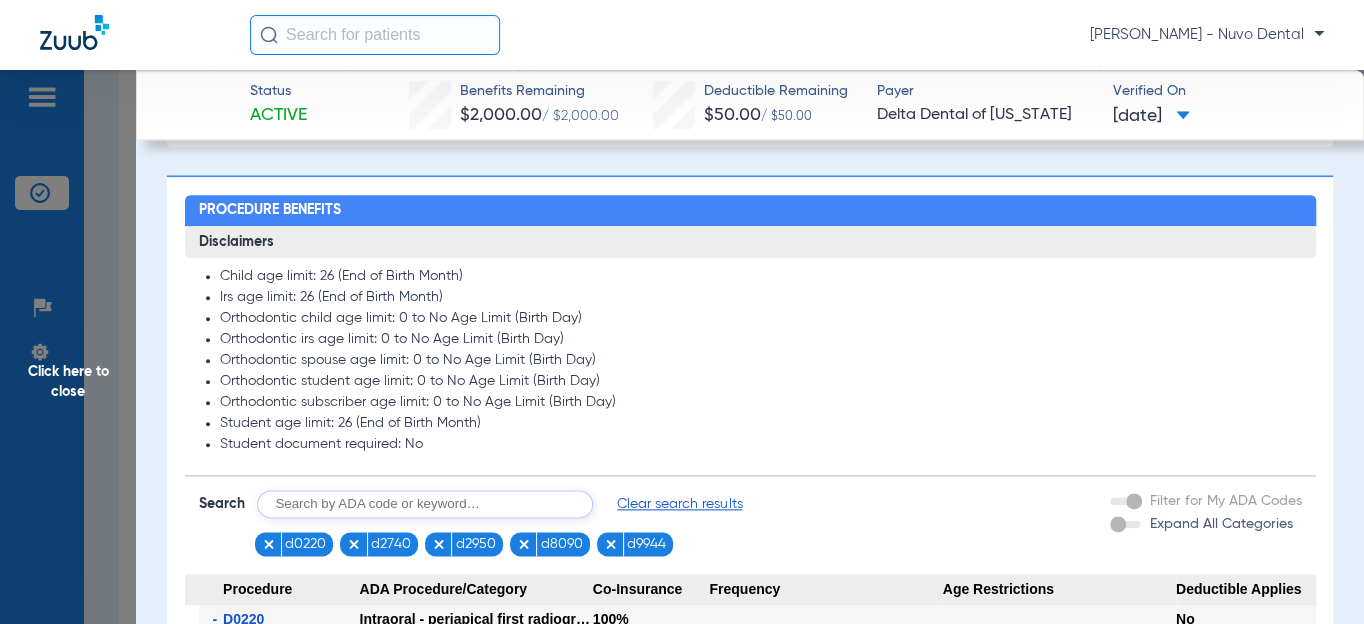 click on "Click here to close" 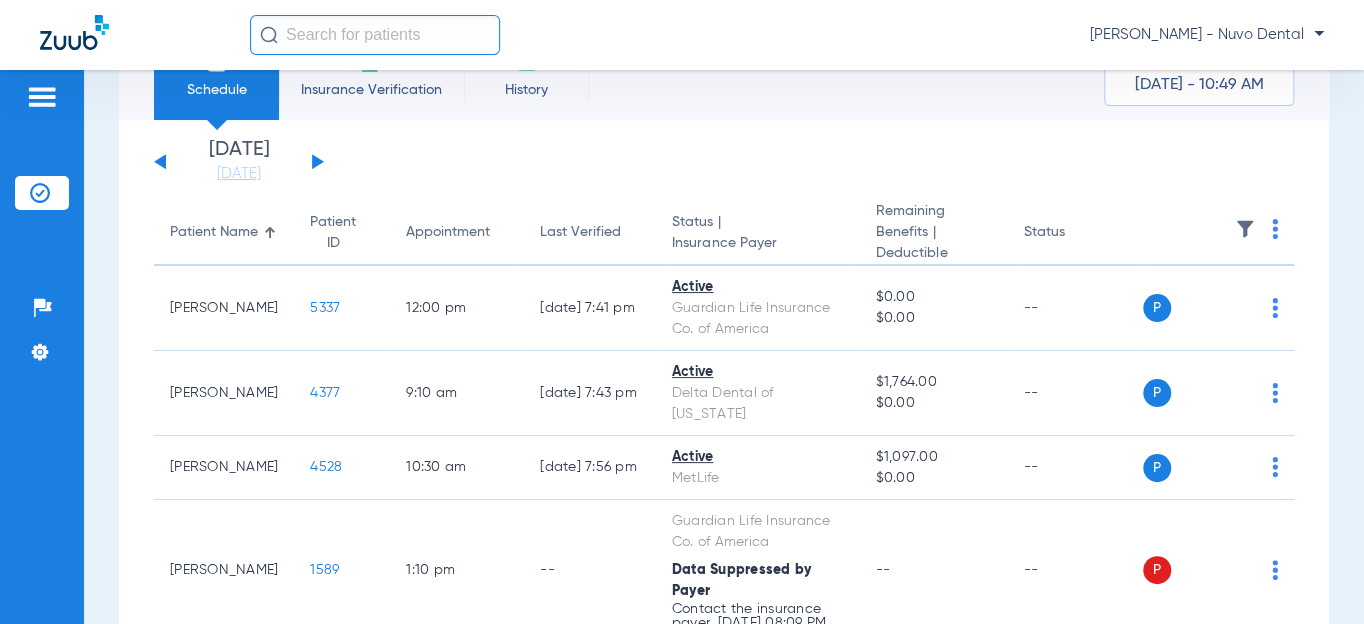 scroll, scrollTop: 0, scrollLeft: 0, axis: both 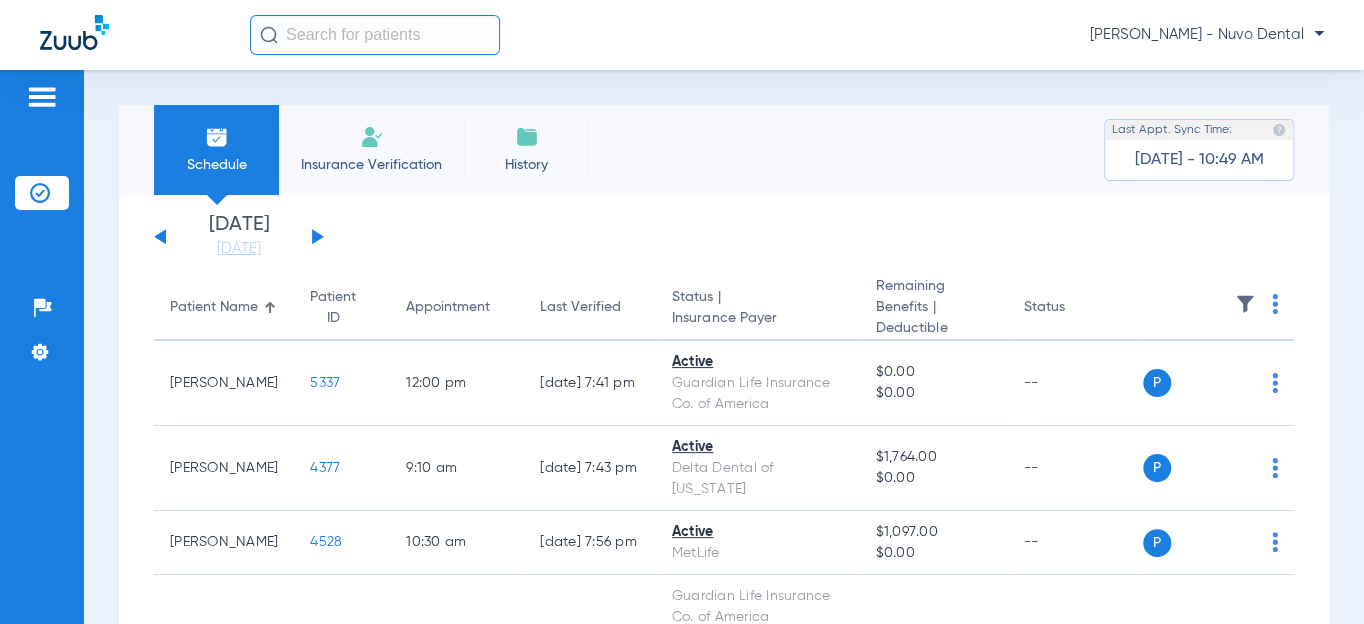 click 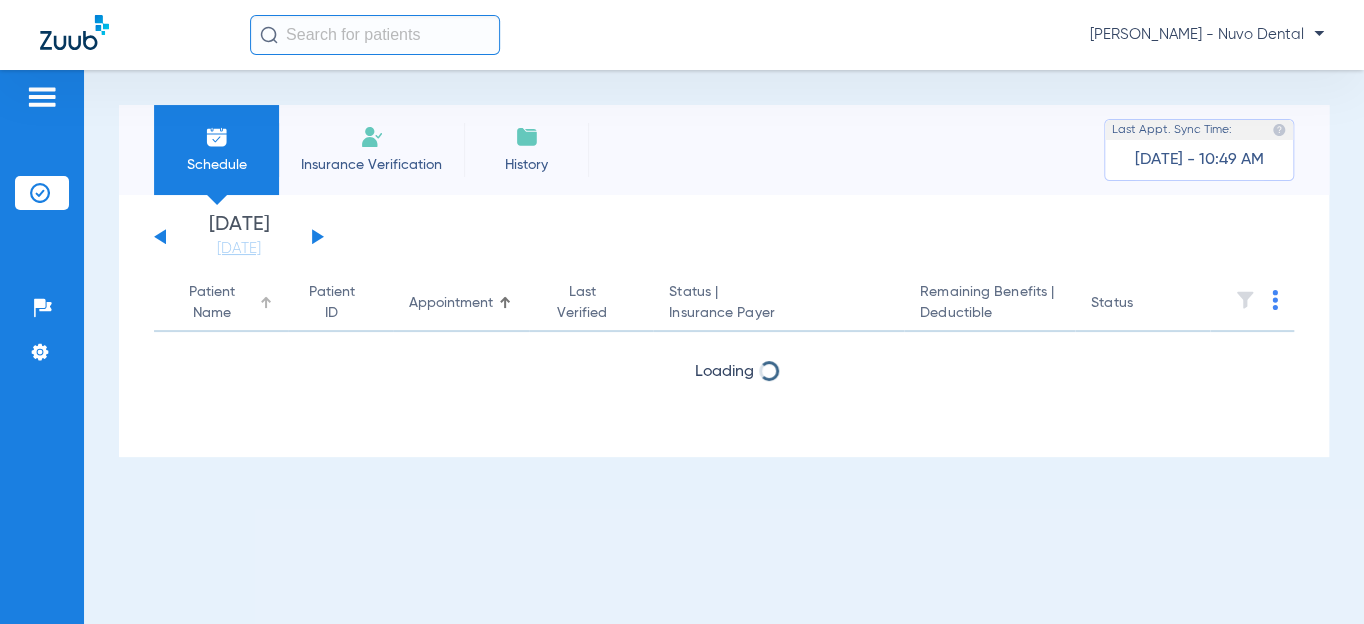 click on "Patient Name" 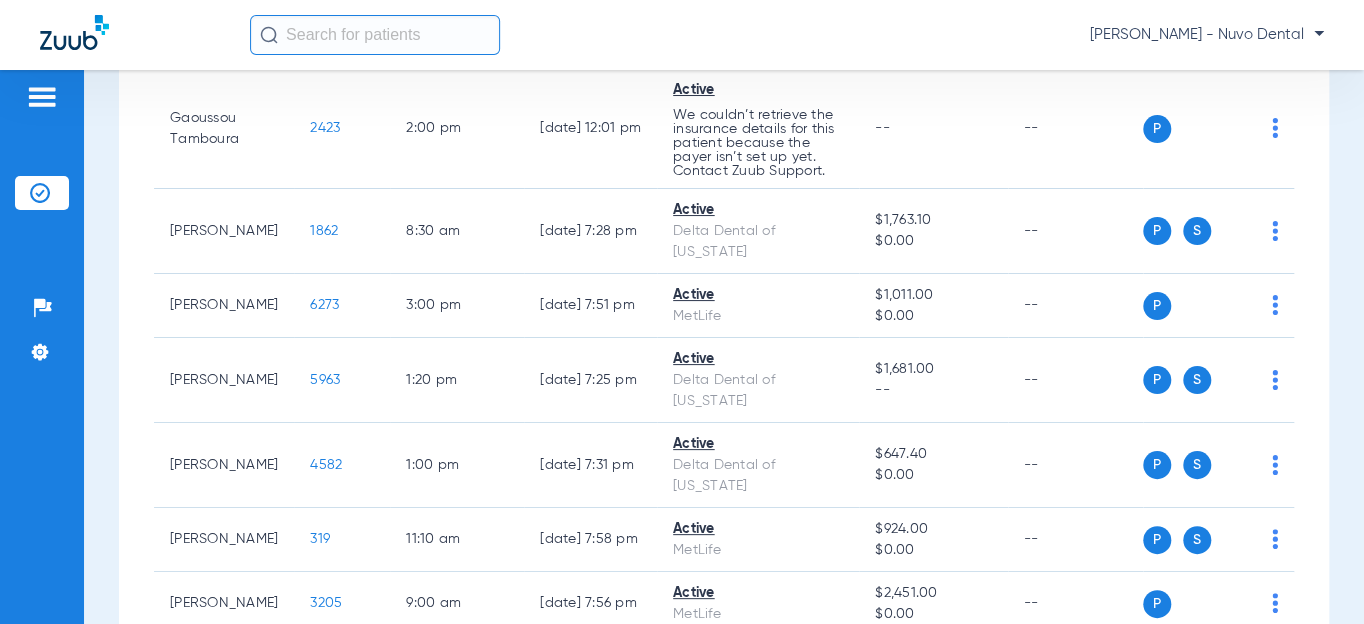 scroll, scrollTop: 0, scrollLeft: 0, axis: both 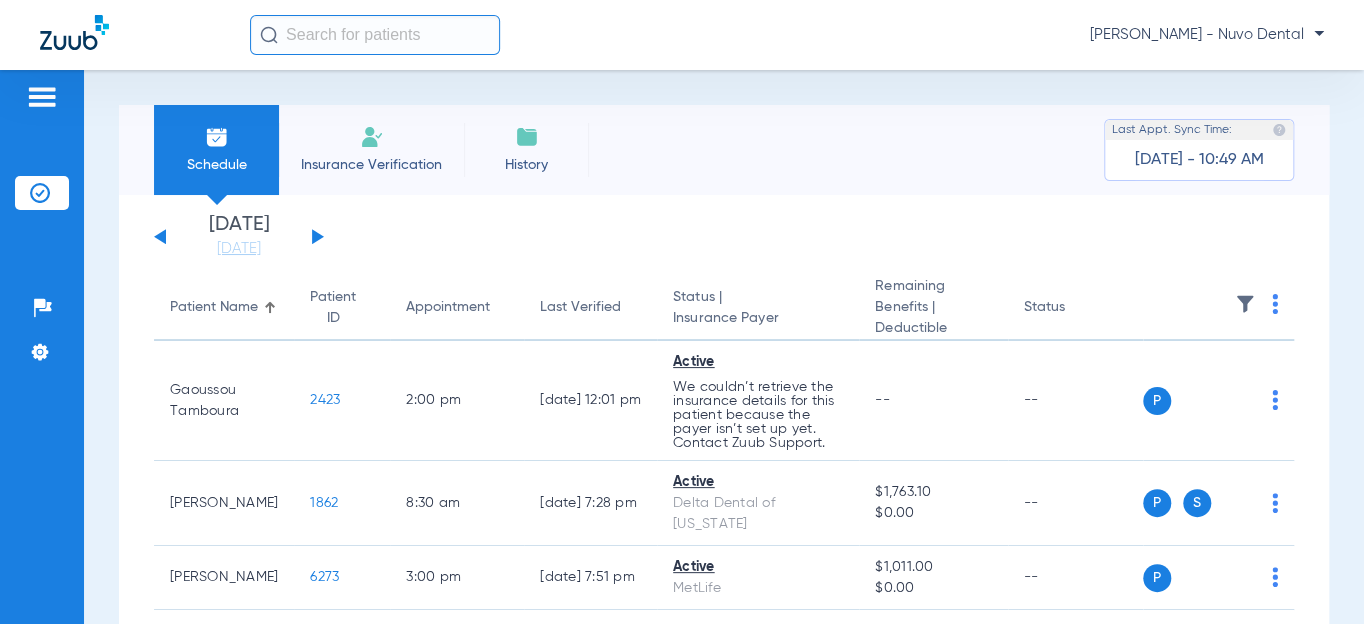 click on "Patient Name" 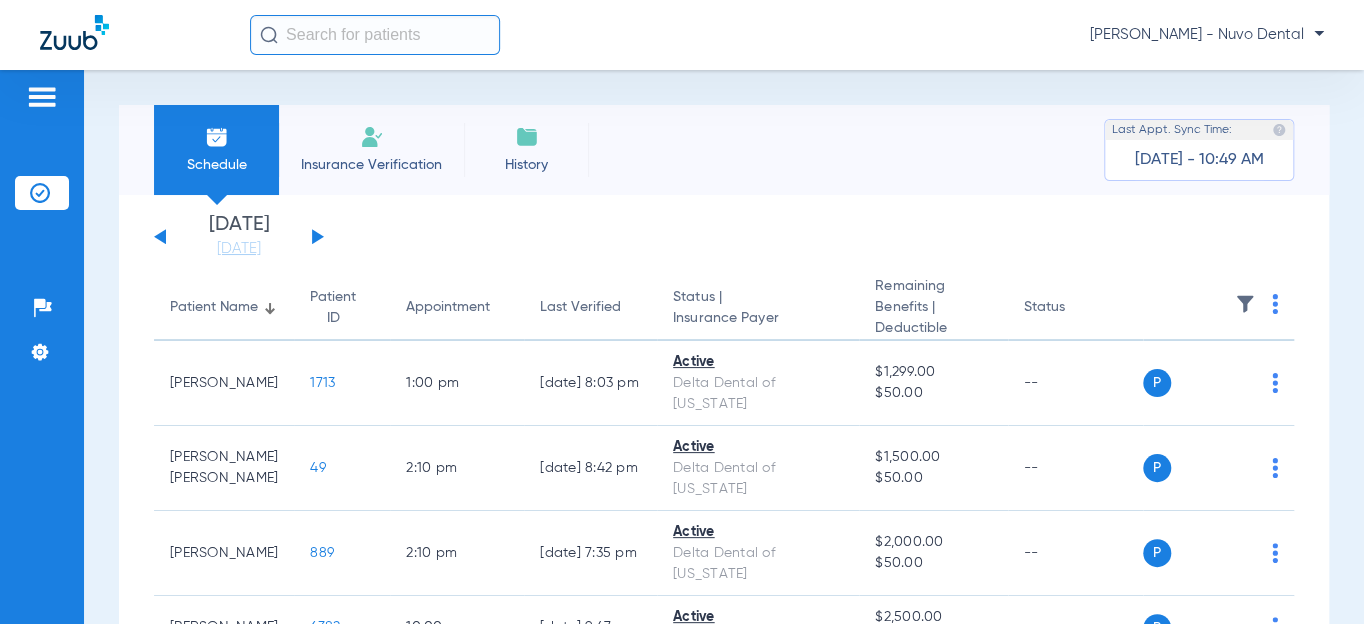 click on "Patient Name" 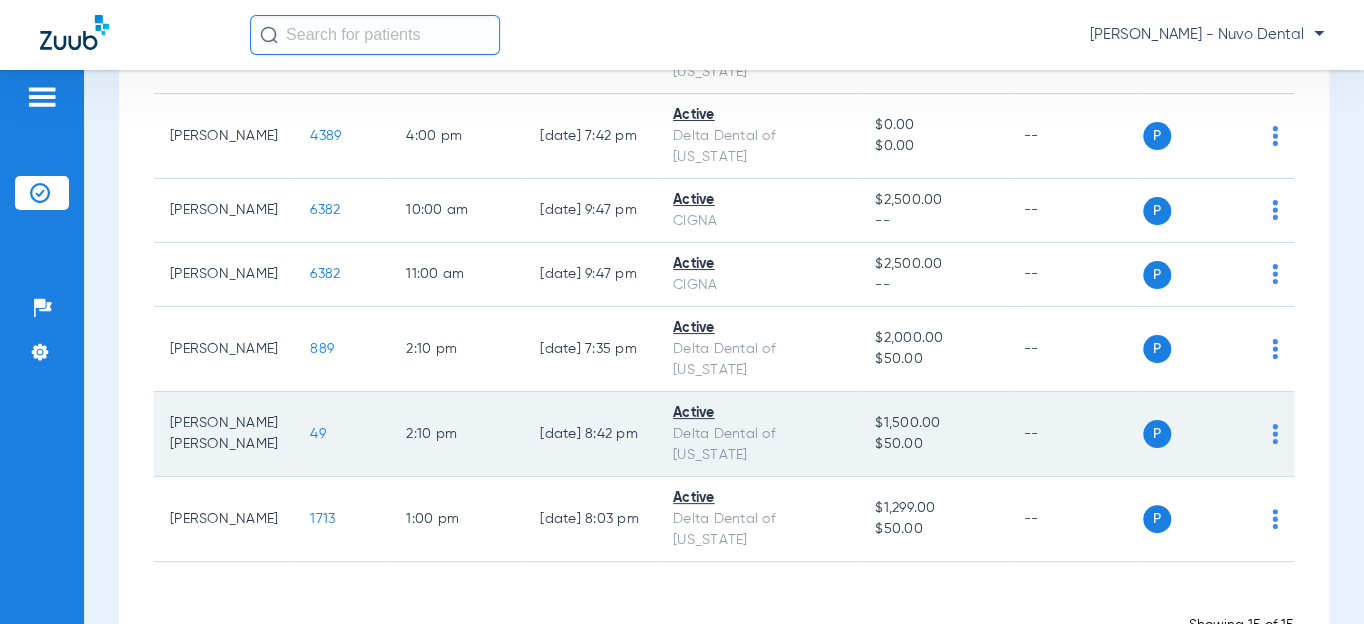 scroll, scrollTop: 855, scrollLeft: 0, axis: vertical 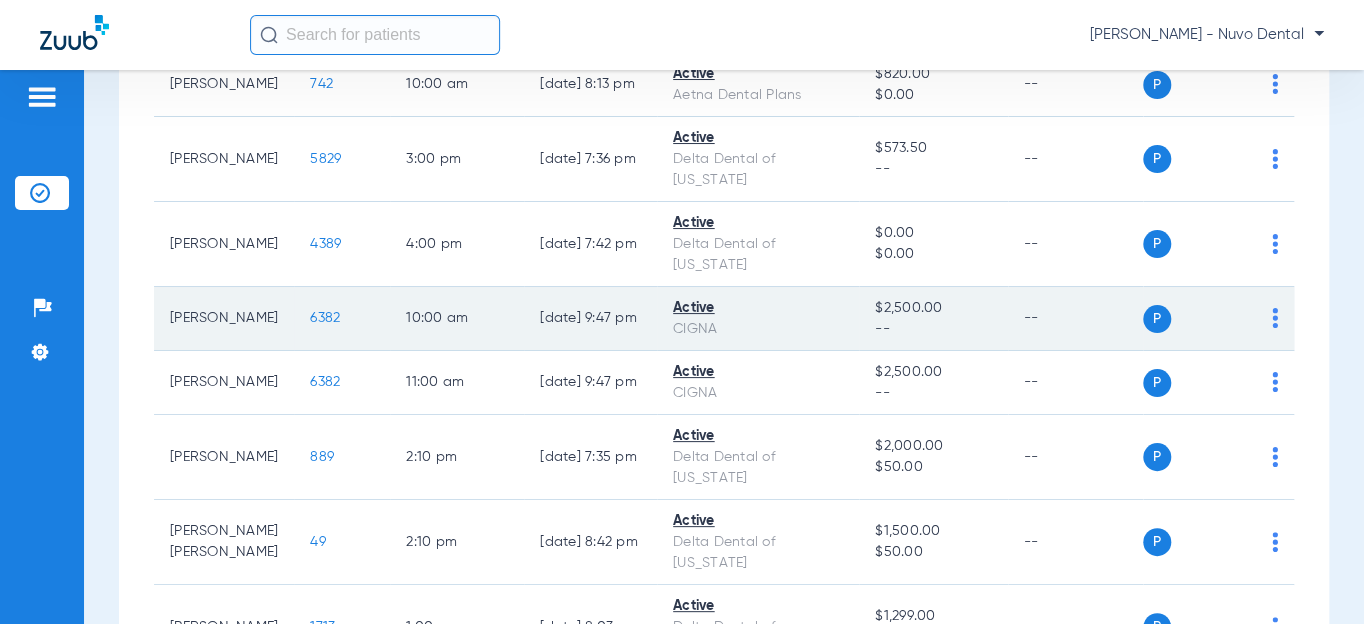 click on "6382" 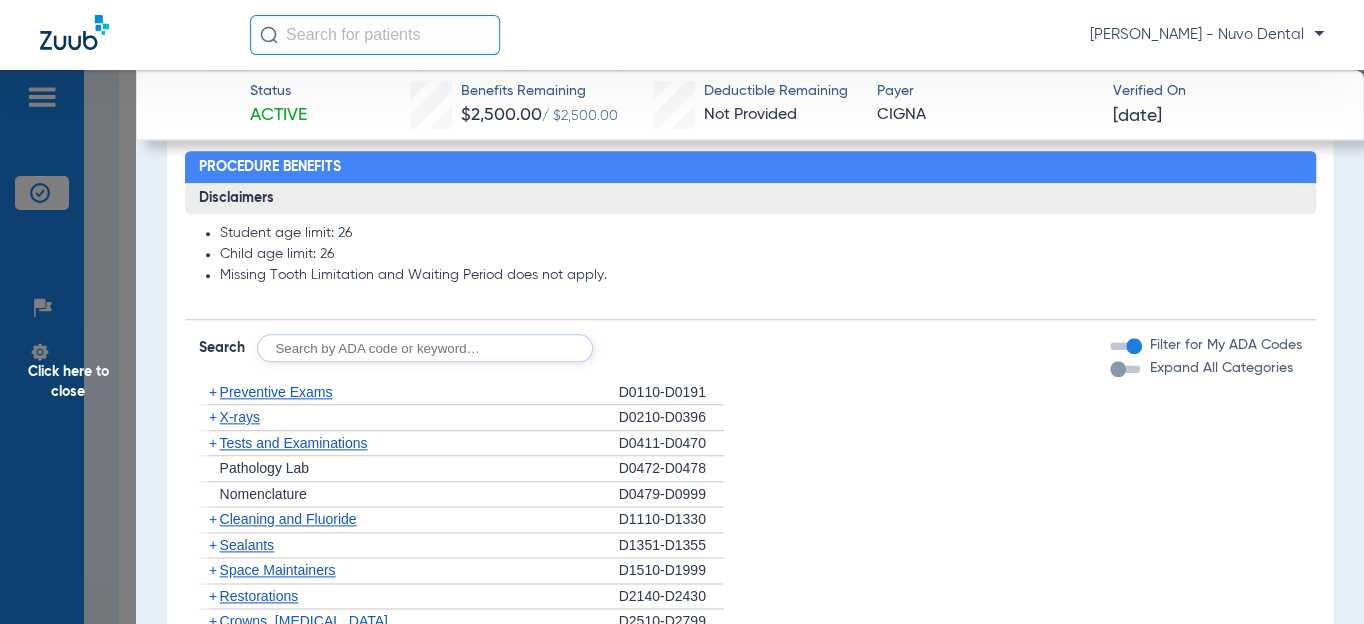 scroll, scrollTop: 1090, scrollLeft: 0, axis: vertical 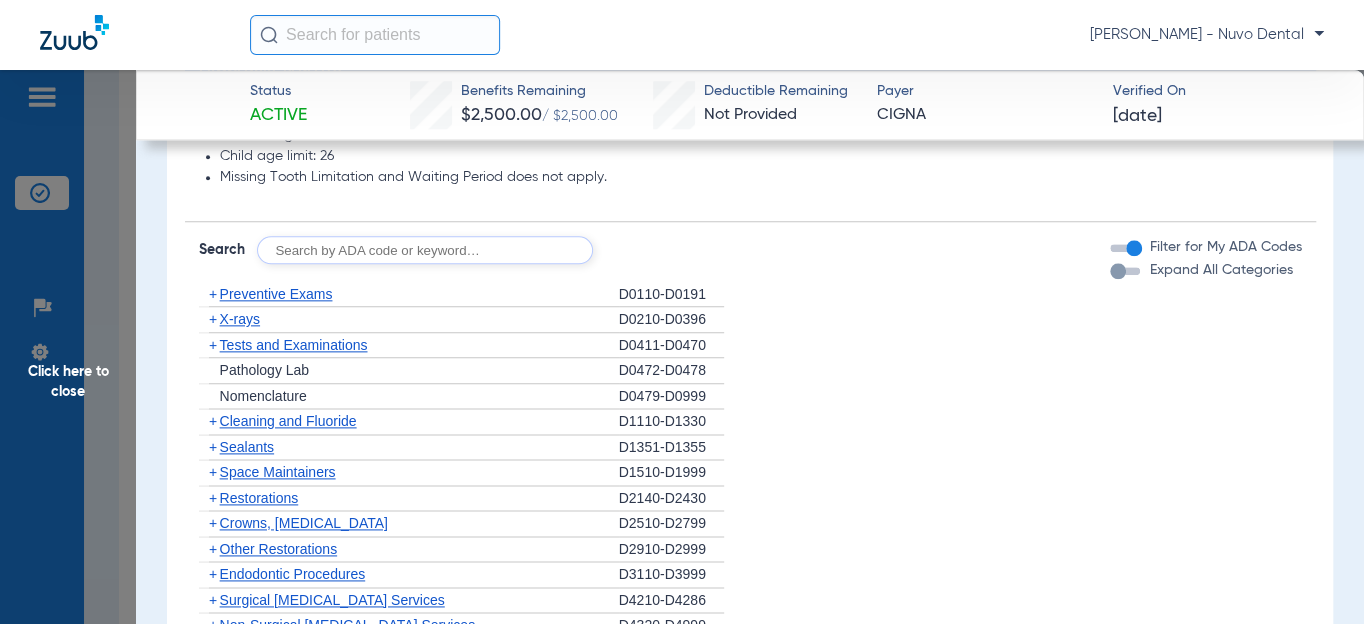 click 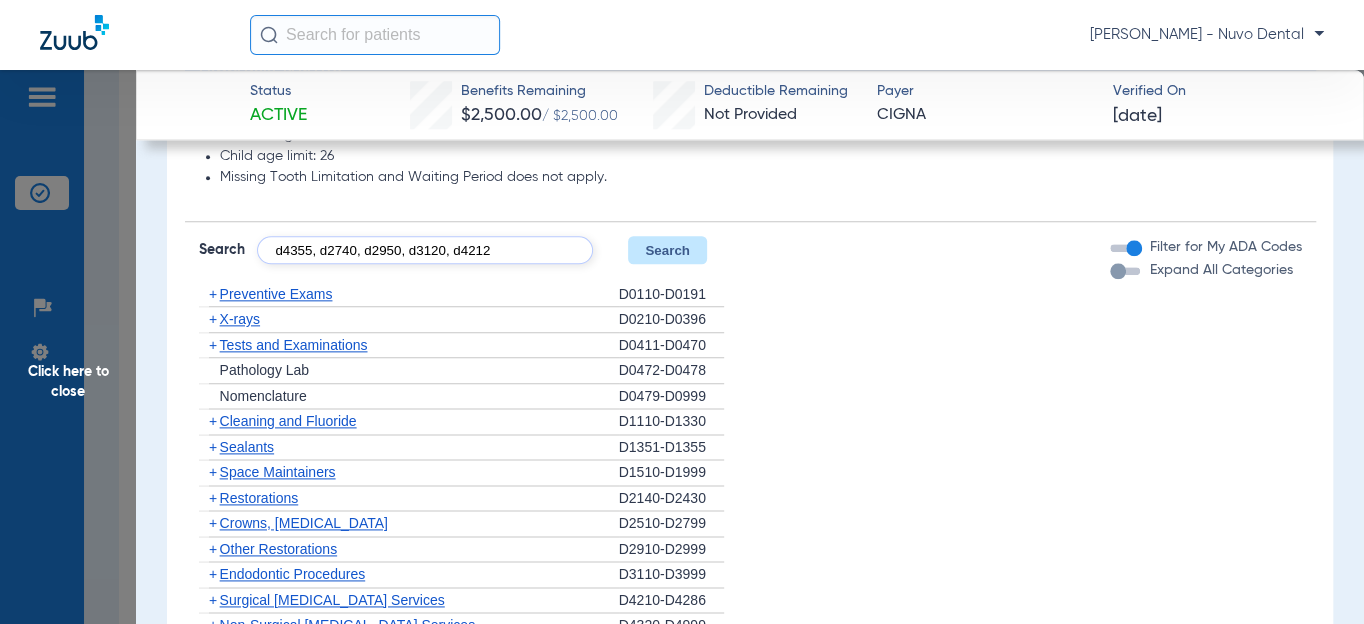 type on "d4355, d2740, d2950, d3120, d4212" 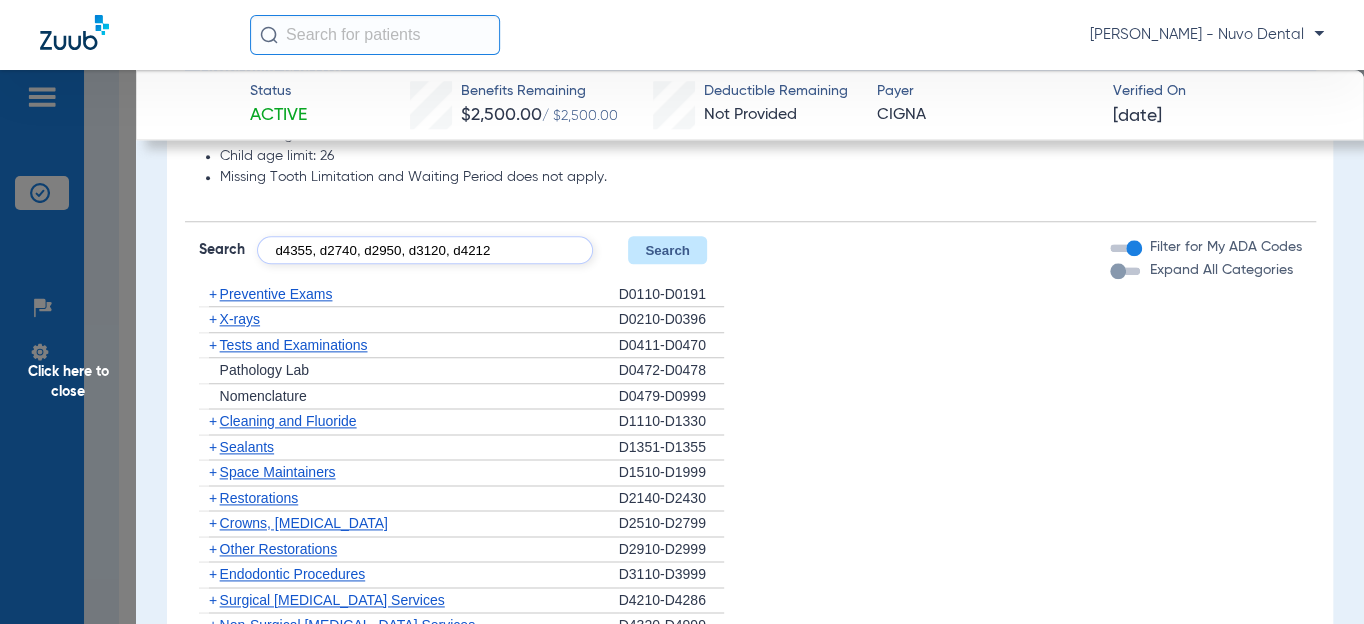 click on "Search" 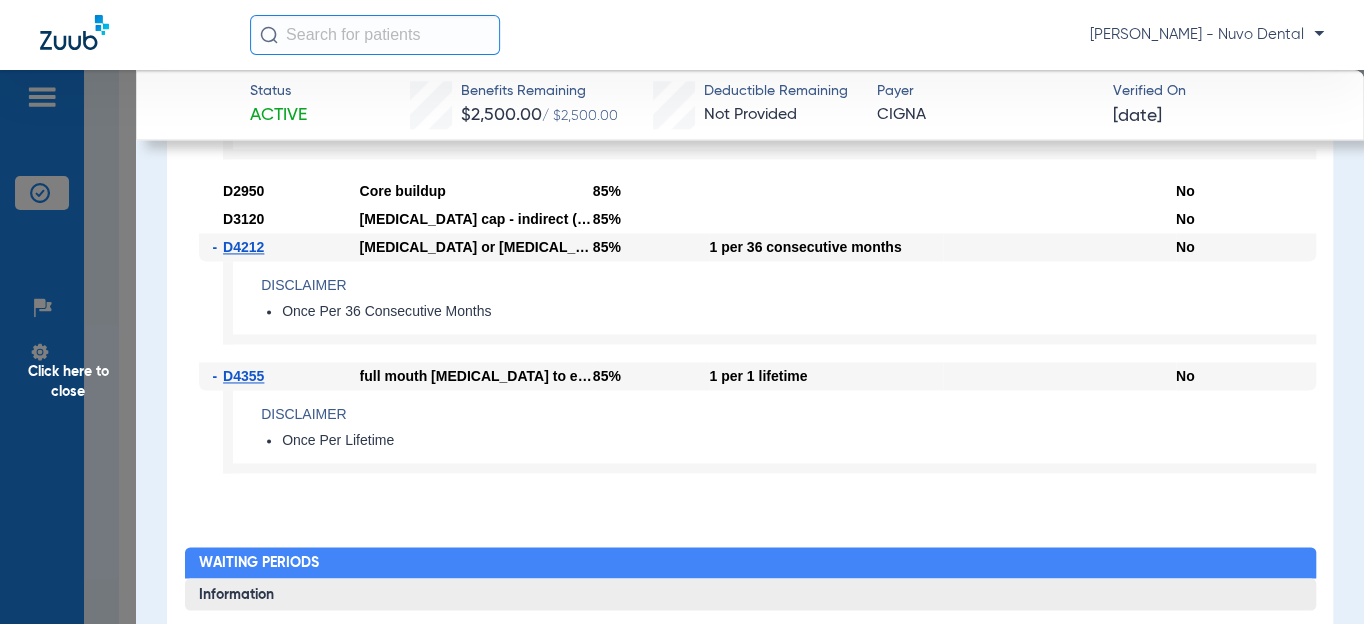 scroll, scrollTop: 1363, scrollLeft: 0, axis: vertical 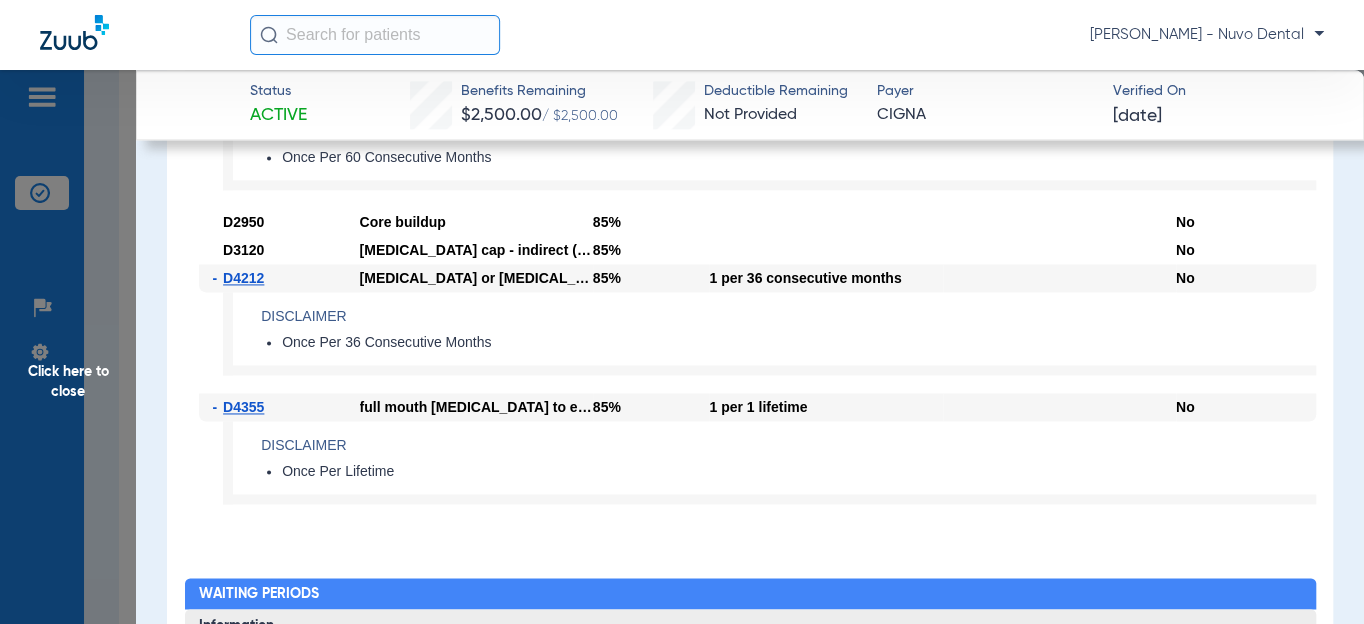 click on "-   D4212   [MEDICAL_DATA] or [MEDICAL_DATA] to allow access for restorative procedure   85%   1 per 36 consecutive months      No  Disclaimer Once Per 36 Consecutive Months" 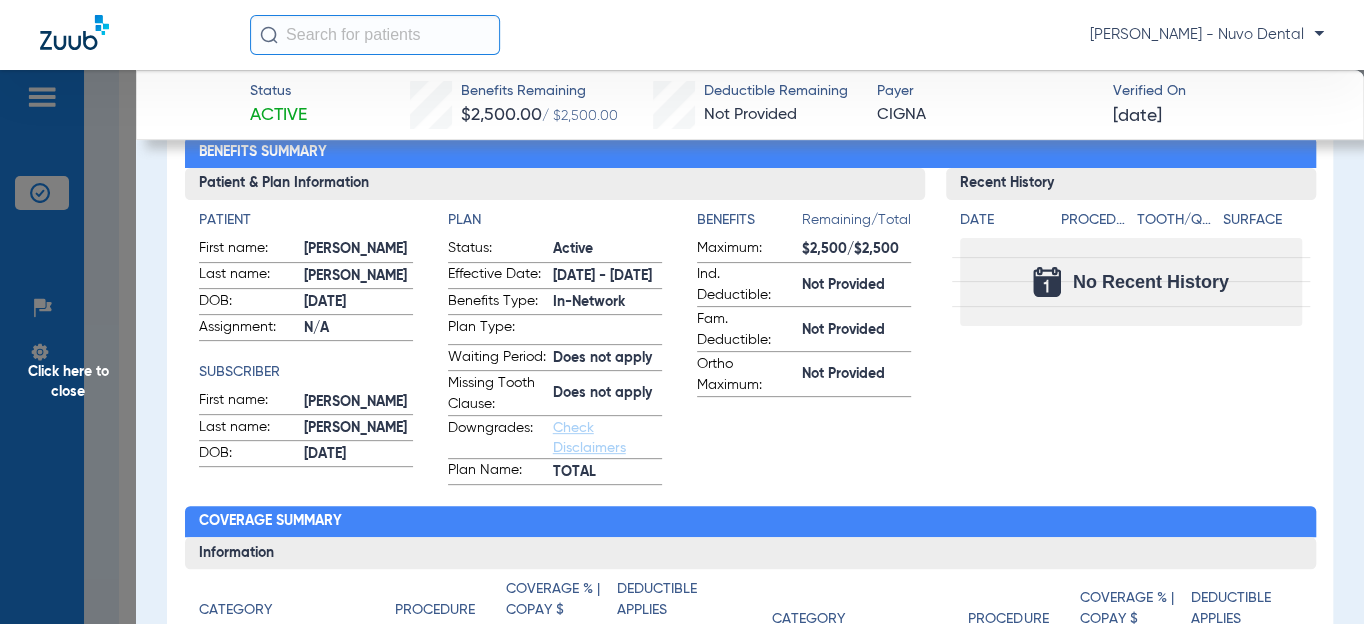 scroll, scrollTop: 363, scrollLeft: 0, axis: vertical 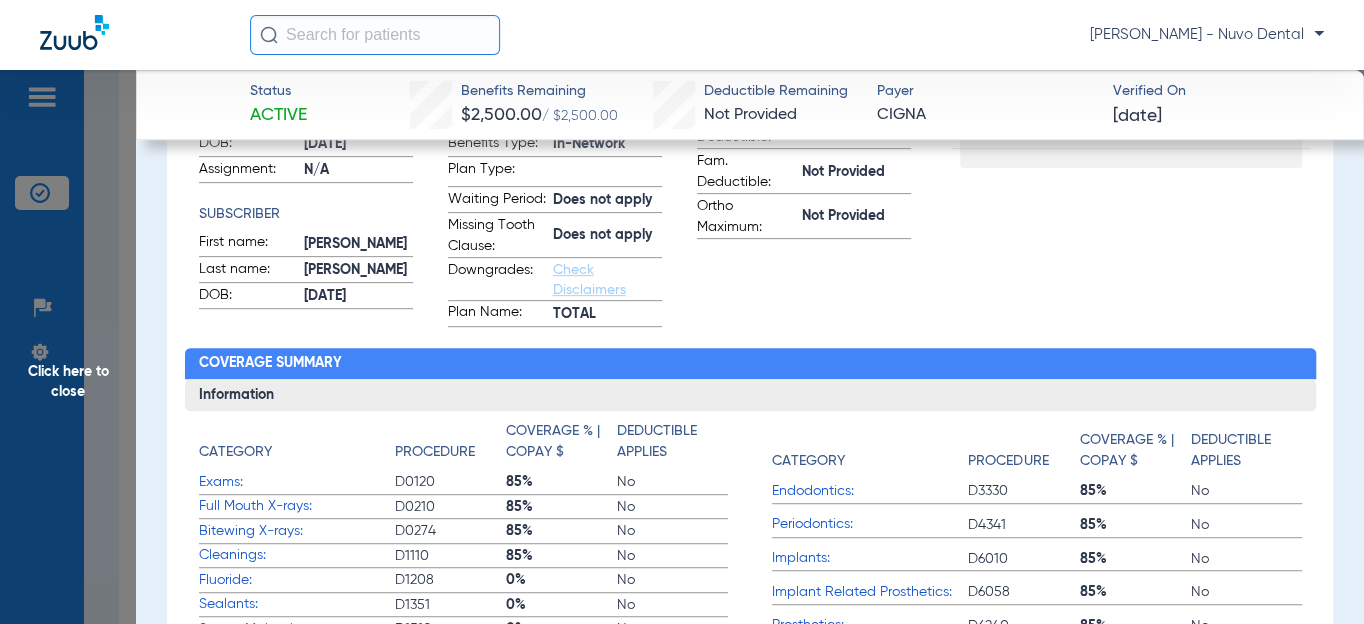 click on "Patient First name:  [PERSON_NAME]  Last name:  [PERSON_NAME]  DOB:  [DEMOGRAPHIC_DATA]  Assignment:  N/A  Subscriber First name:  [PERSON_NAME]  Last name:  [PERSON_NAME]  DOB:  [DEMOGRAPHIC_DATA]  Plan Status:  Active  Effective Date:  [DATE] - [DATE]  Benefits Type:  In-Network  Plan Type:    Waiting Period:  Does not apply  Missing Tooth Clause:  Does not apply  Downgrades:  Check Disclaimers  Plan Name:  TOTAL  Benefits  Remaining/Total  Maximum:  $2,500/$2,500  Ind. Deductible:  Not Provided  Fam. Deductible:  Not Provided  Ortho Maximum:  Not Provided" 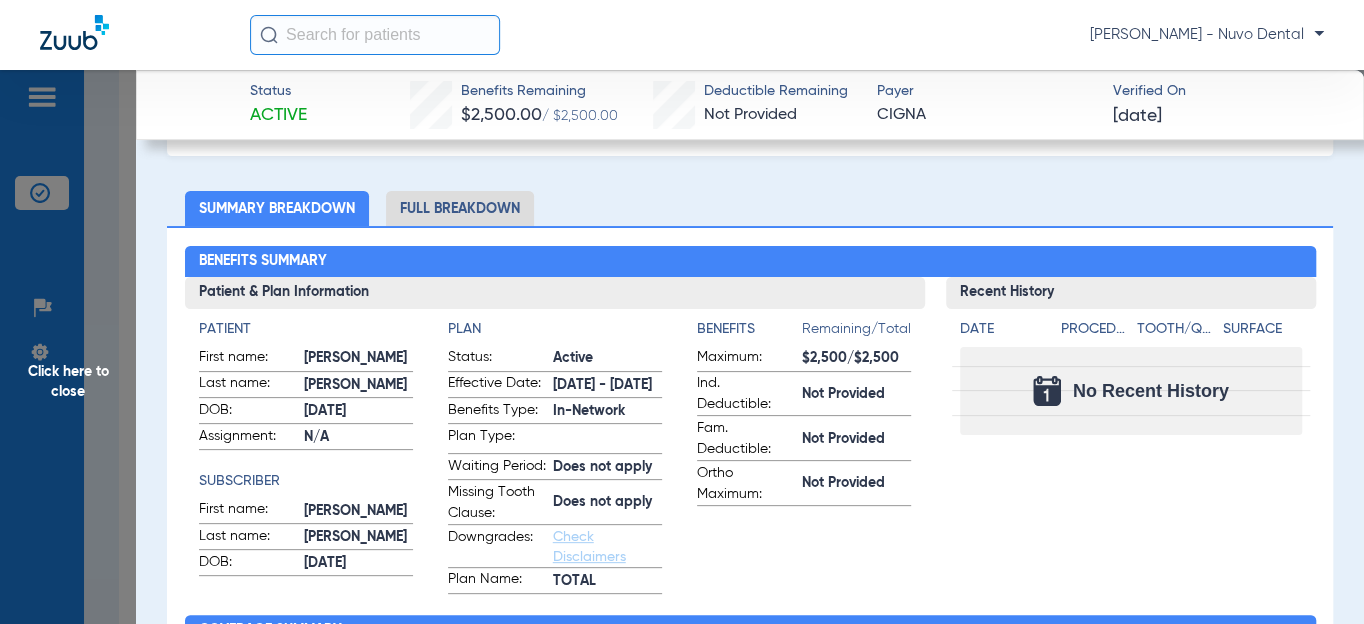 scroll, scrollTop: 90, scrollLeft: 0, axis: vertical 